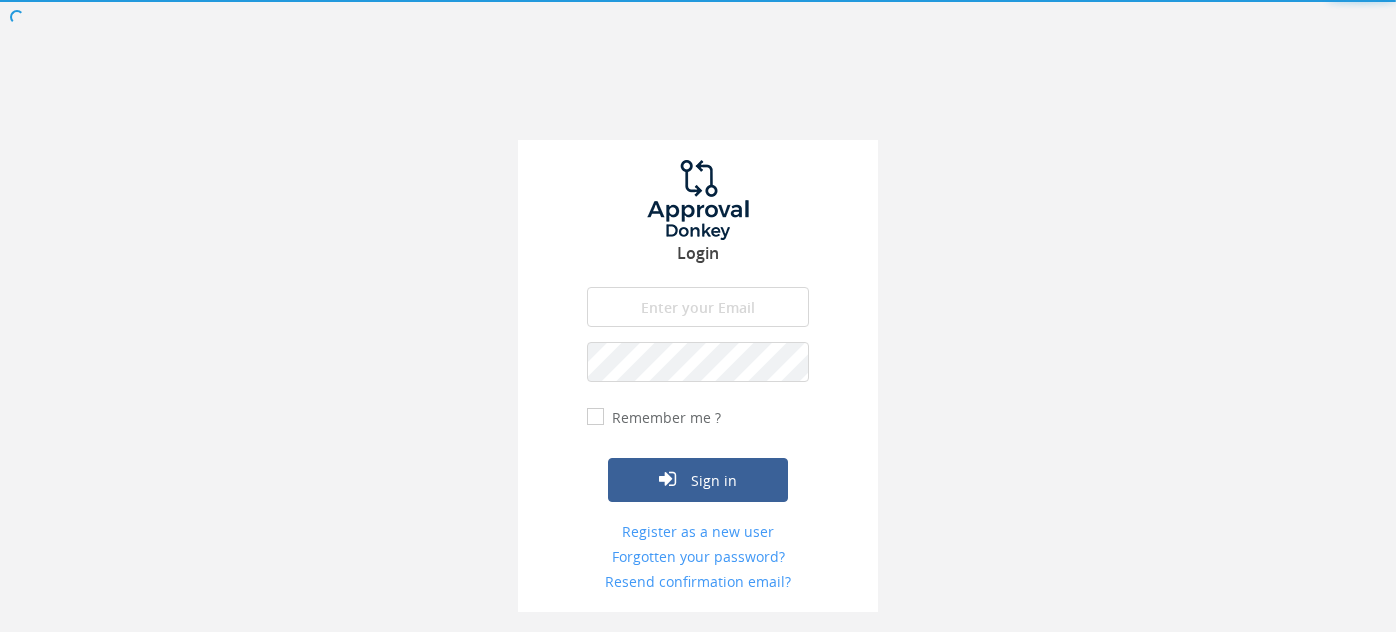 scroll, scrollTop: 0, scrollLeft: 0, axis: both 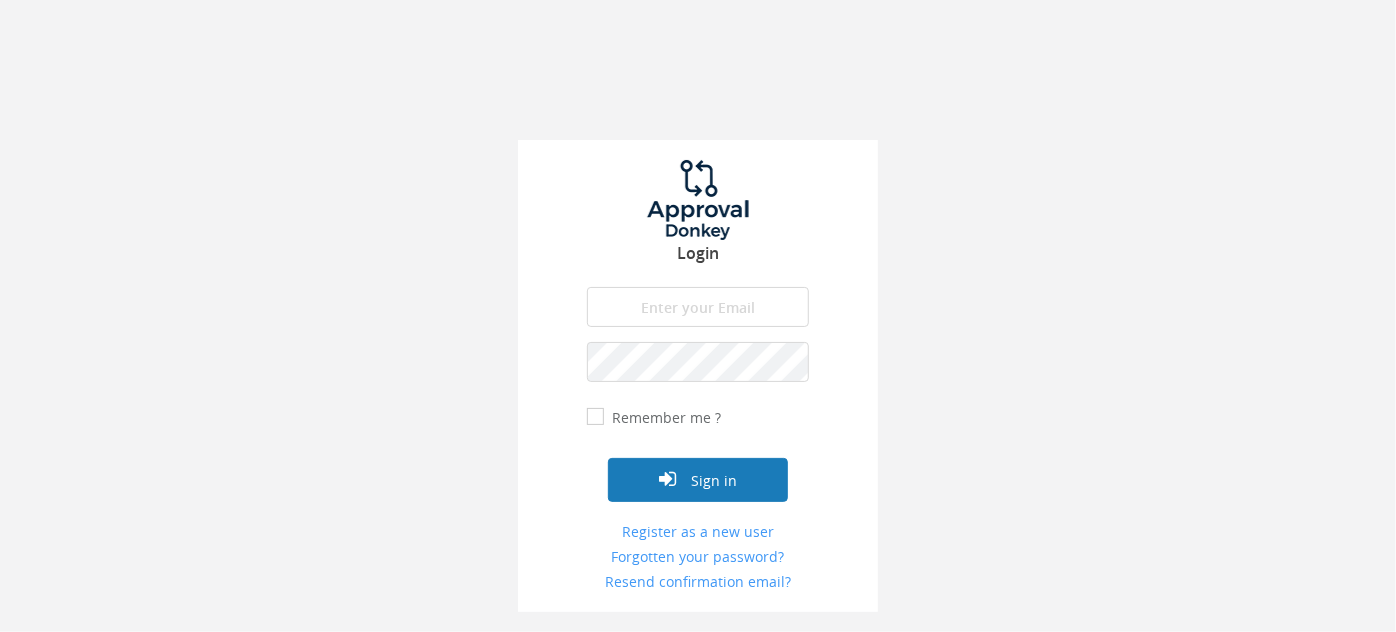 type on "[EMAIL_ADDRESS][DOMAIN_NAME]" 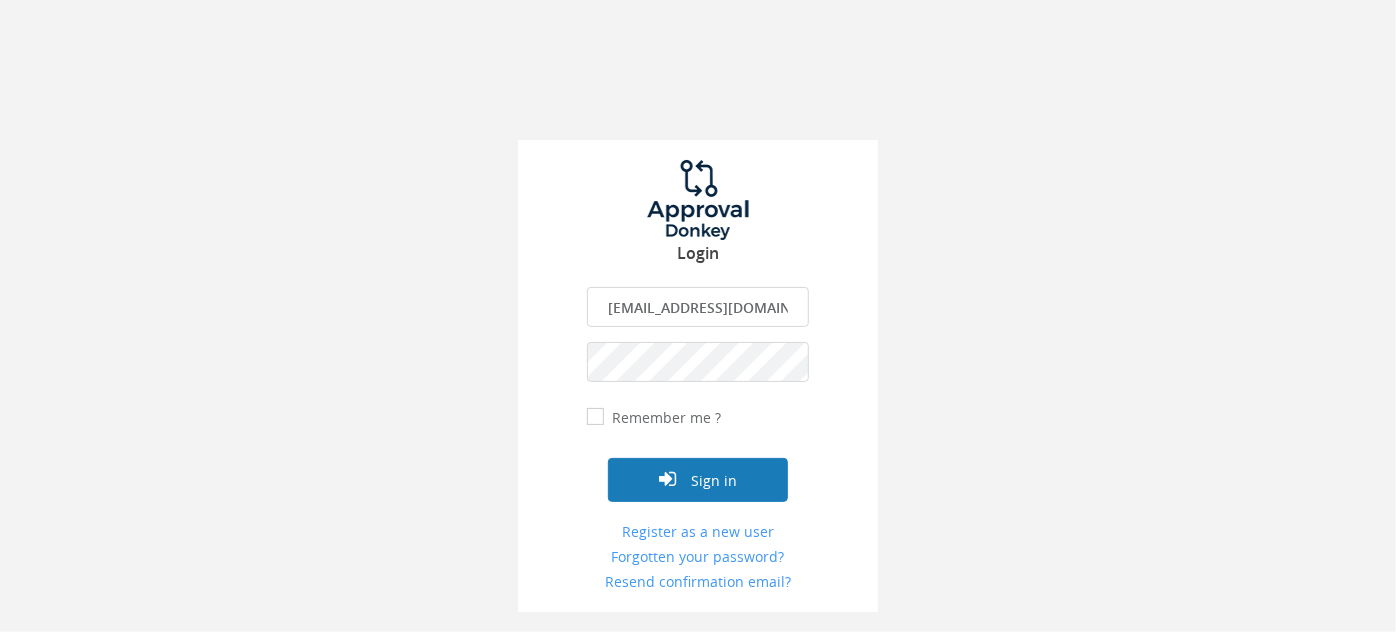 click on "Sign in" at bounding box center [698, 480] 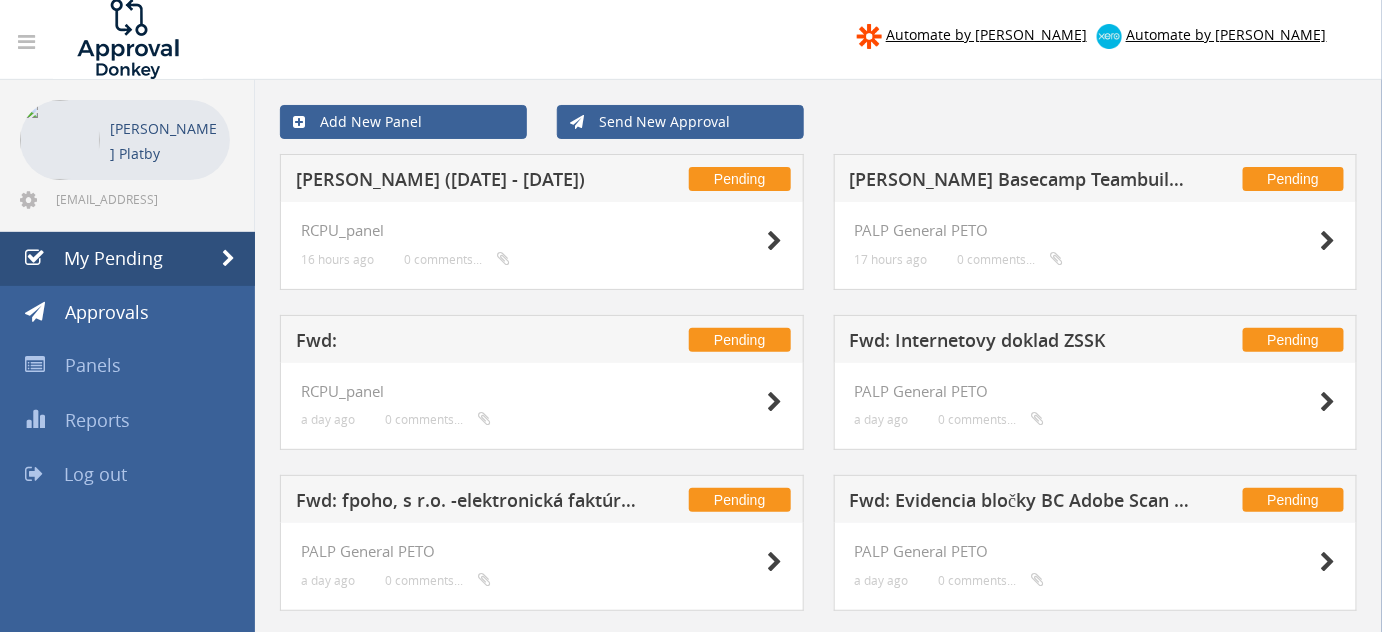 scroll, scrollTop: 0, scrollLeft: 0, axis: both 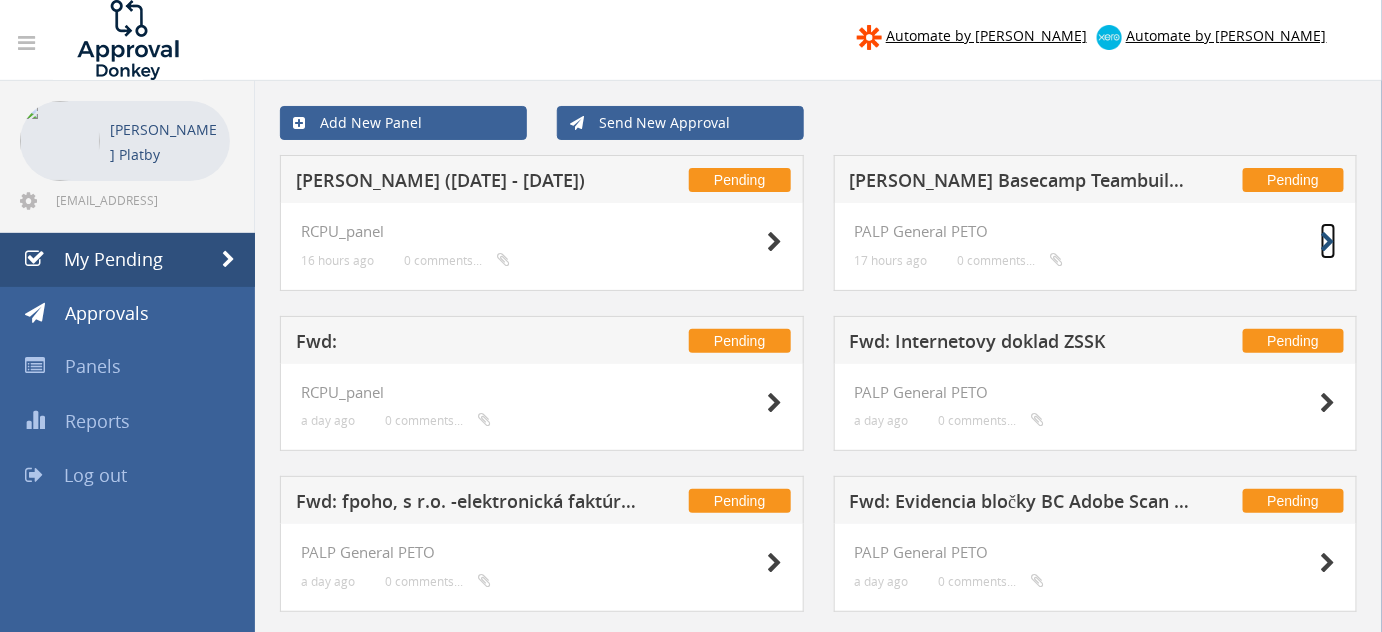 click at bounding box center [1328, 242] 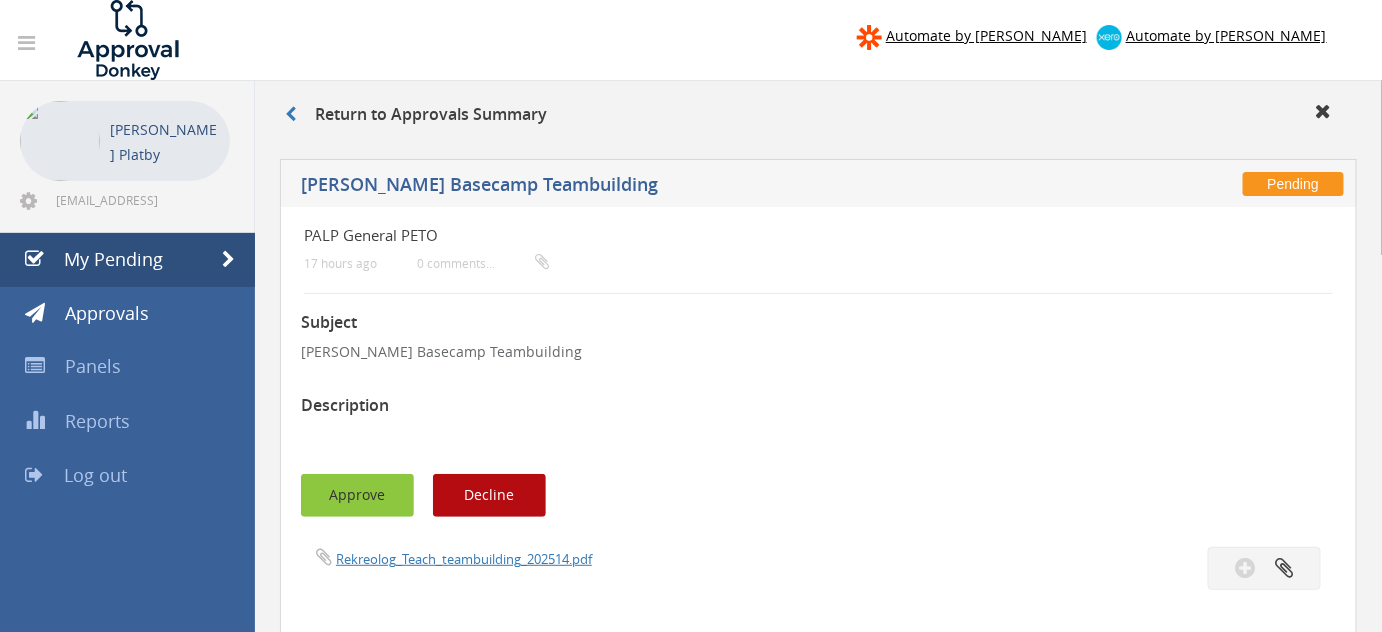 click on "Approve" at bounding box center (357, 495) 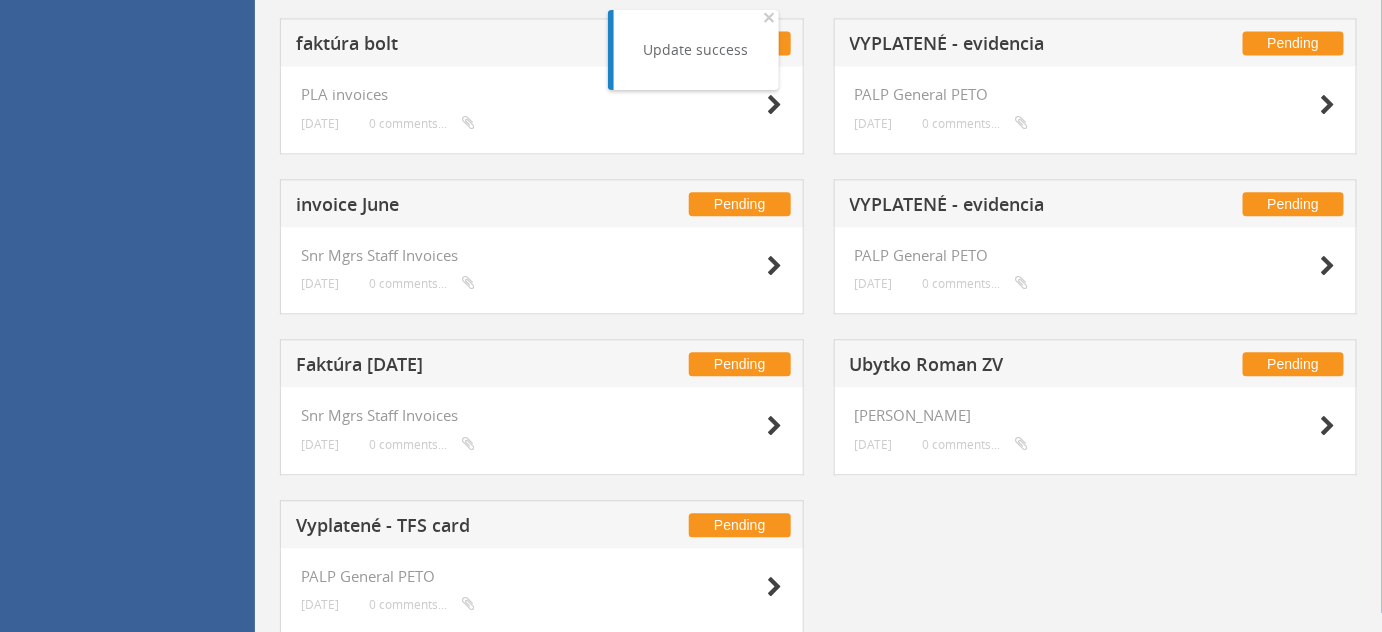 scroll, scrollTop: 1485, scrollLeft: 0, axis: vertical 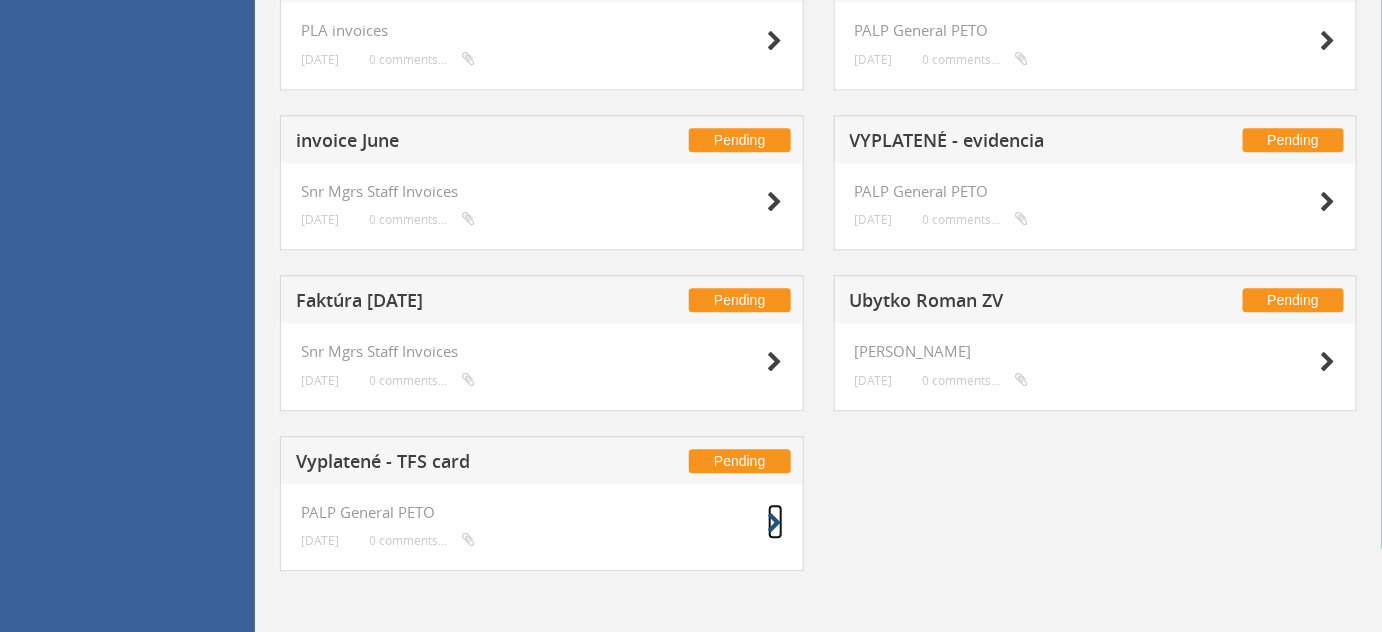 click at bounding box center (775, 523) 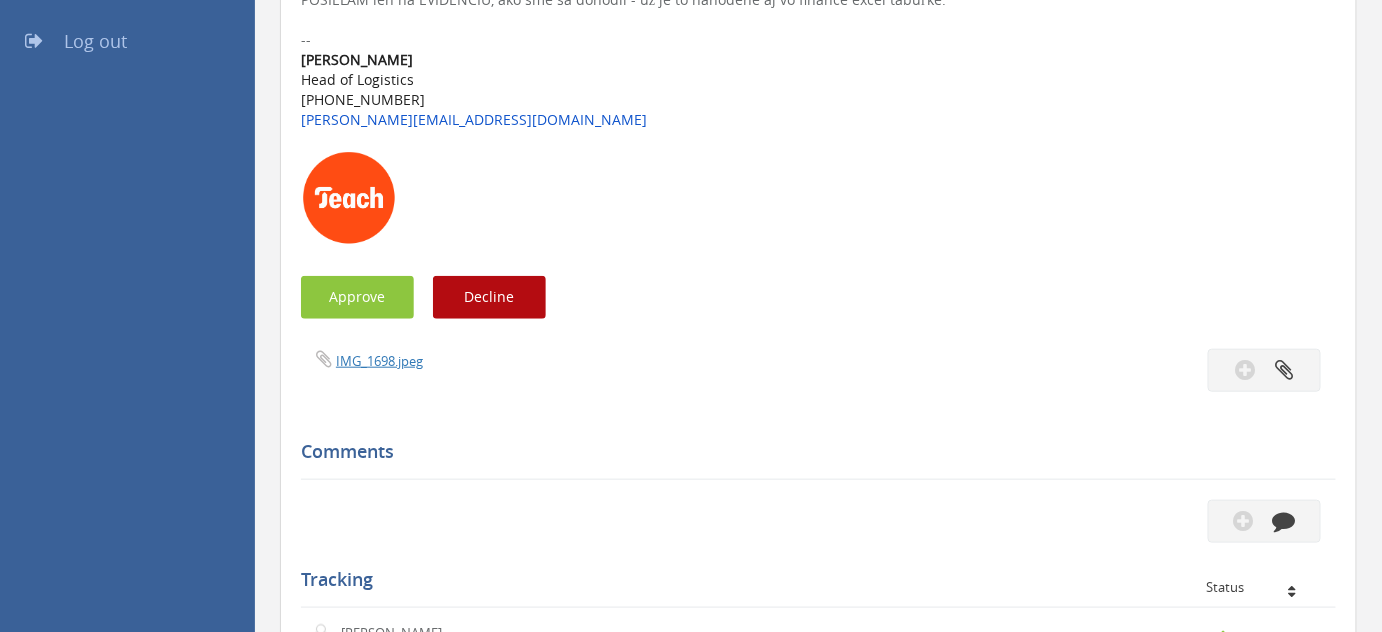 scroll, scrollTop: 253, scrollLeft: 0, axis: vertical 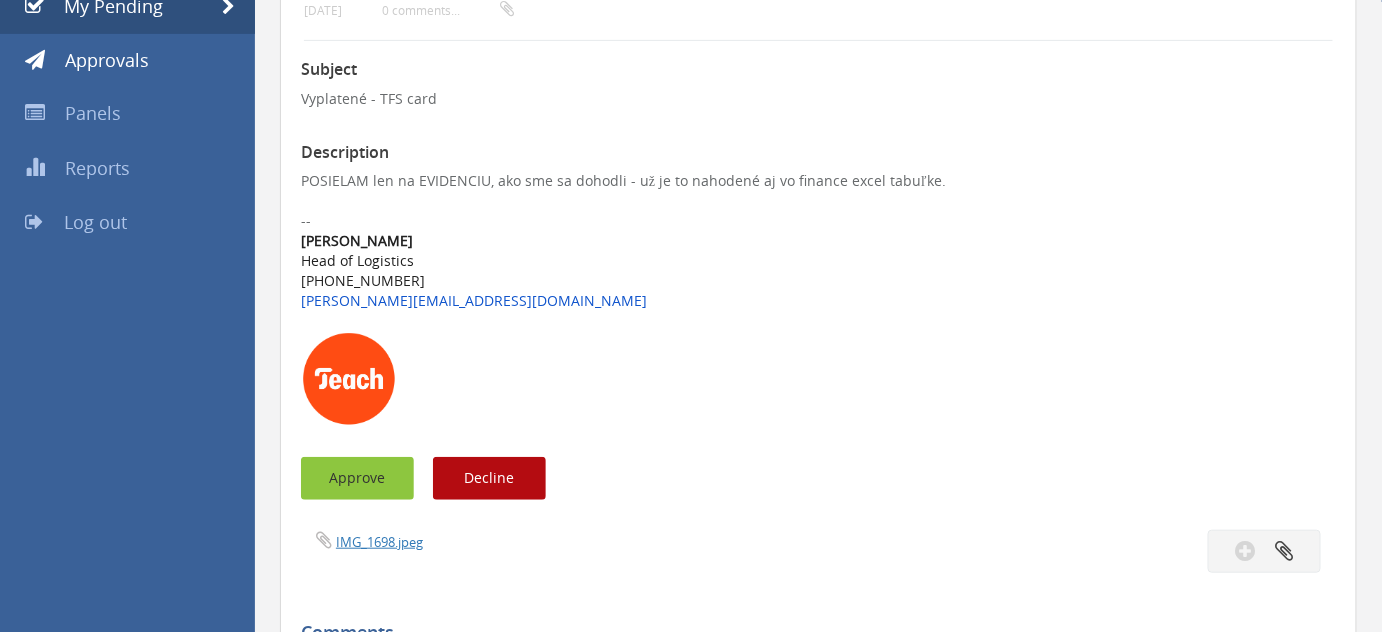 click on "Approve" at bounding box center (357, 478) 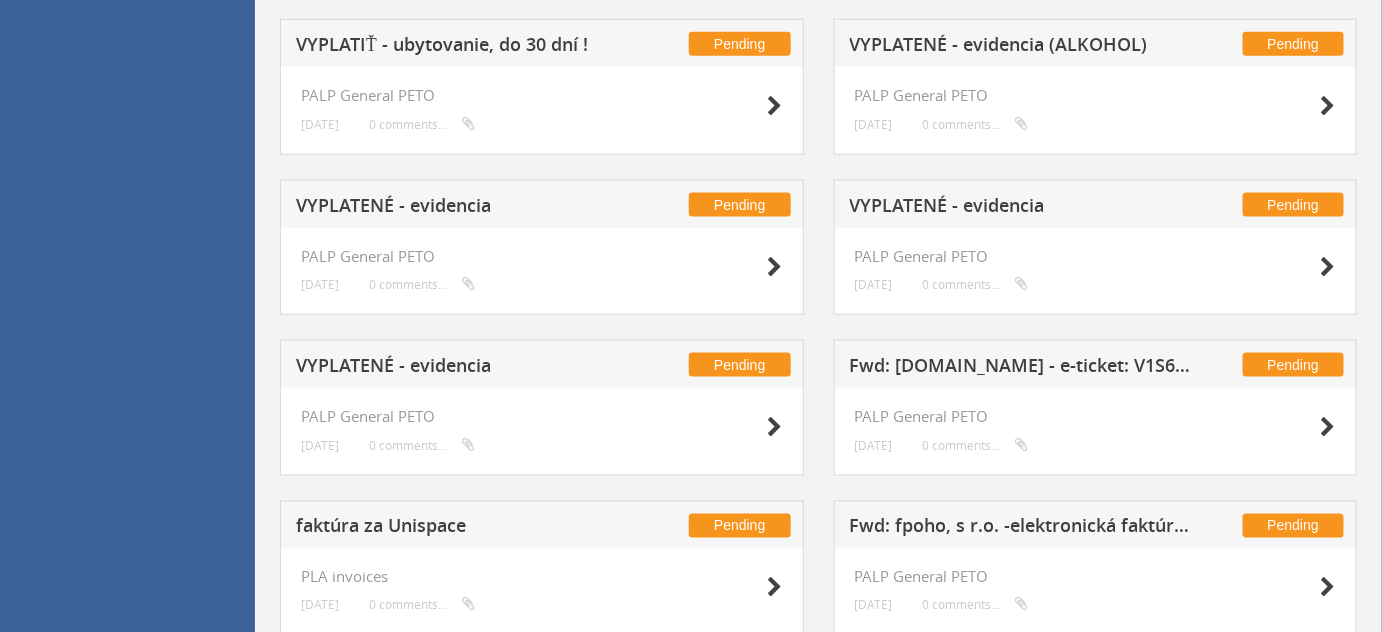 scroll, scrollTop: 142, scrollLeft: 0, axis: vertical 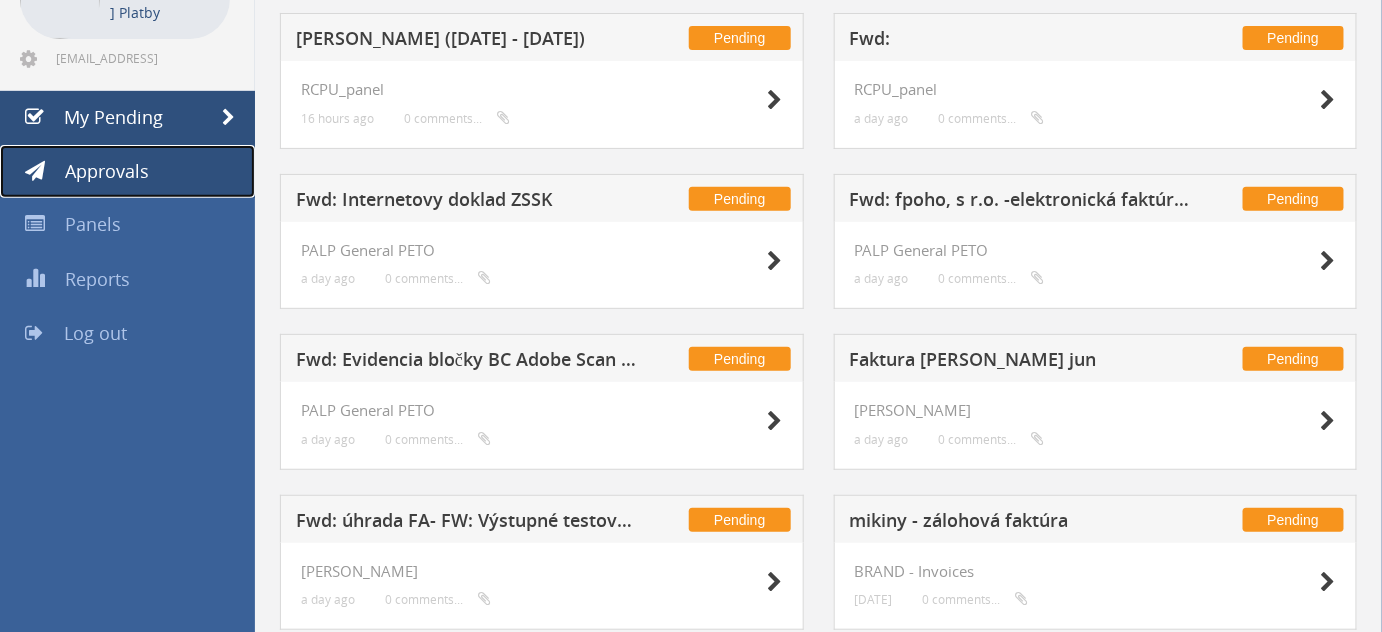 click on "Approvals" at bounding box center (127, 172) 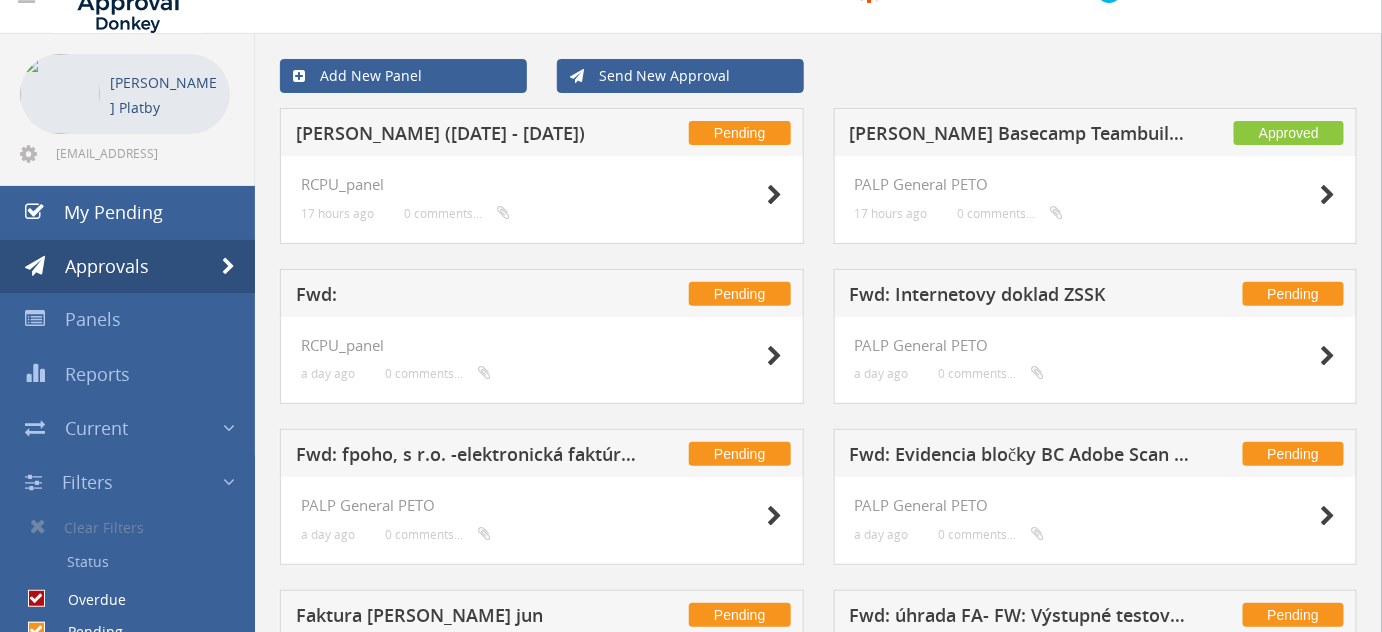 scroll, scrollTop: 0, scrollLeft: 0, axis: both 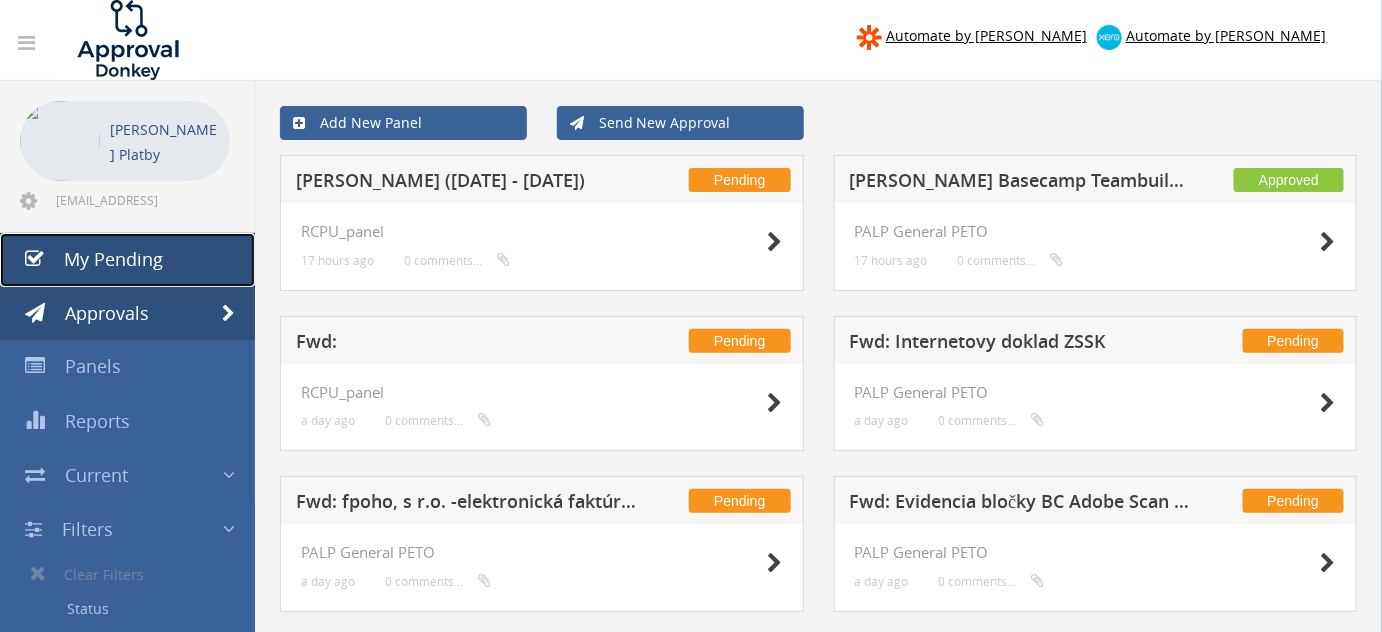 click on "My Pending" at bounding box center [113, 259] 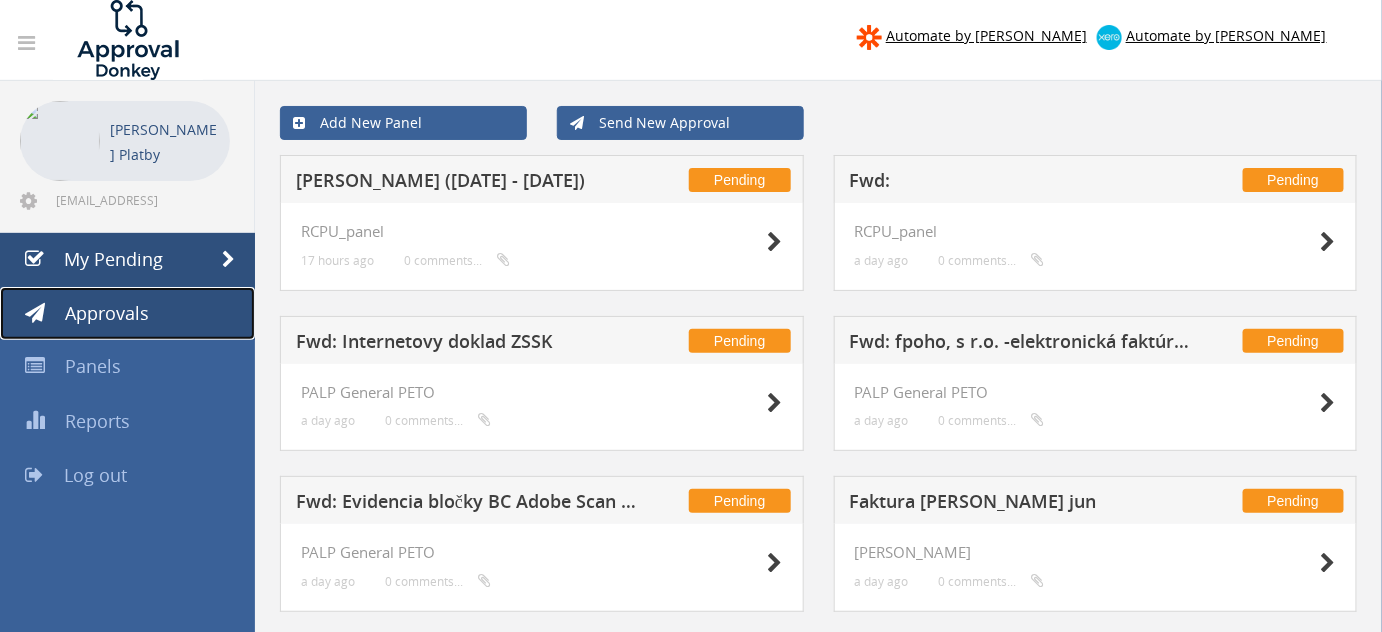 click on "Approvals" at bounding box center (127, 314) 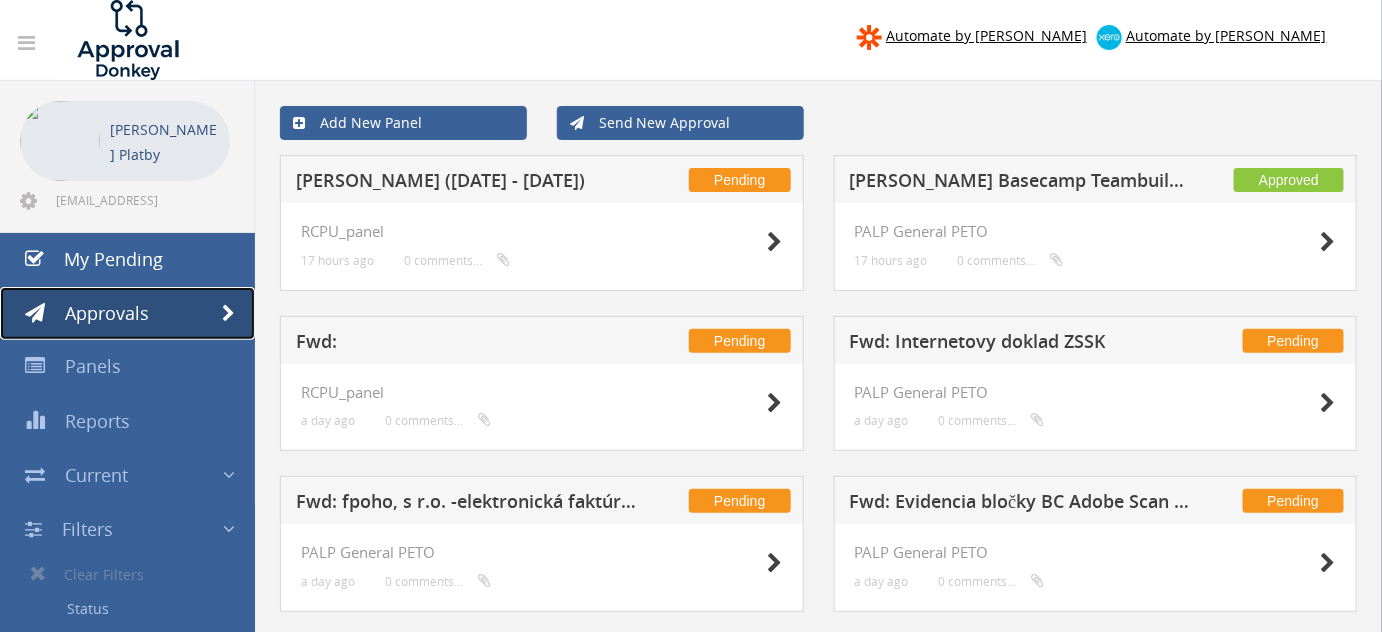 click on "Approvals" at bounding box center (127, 314) 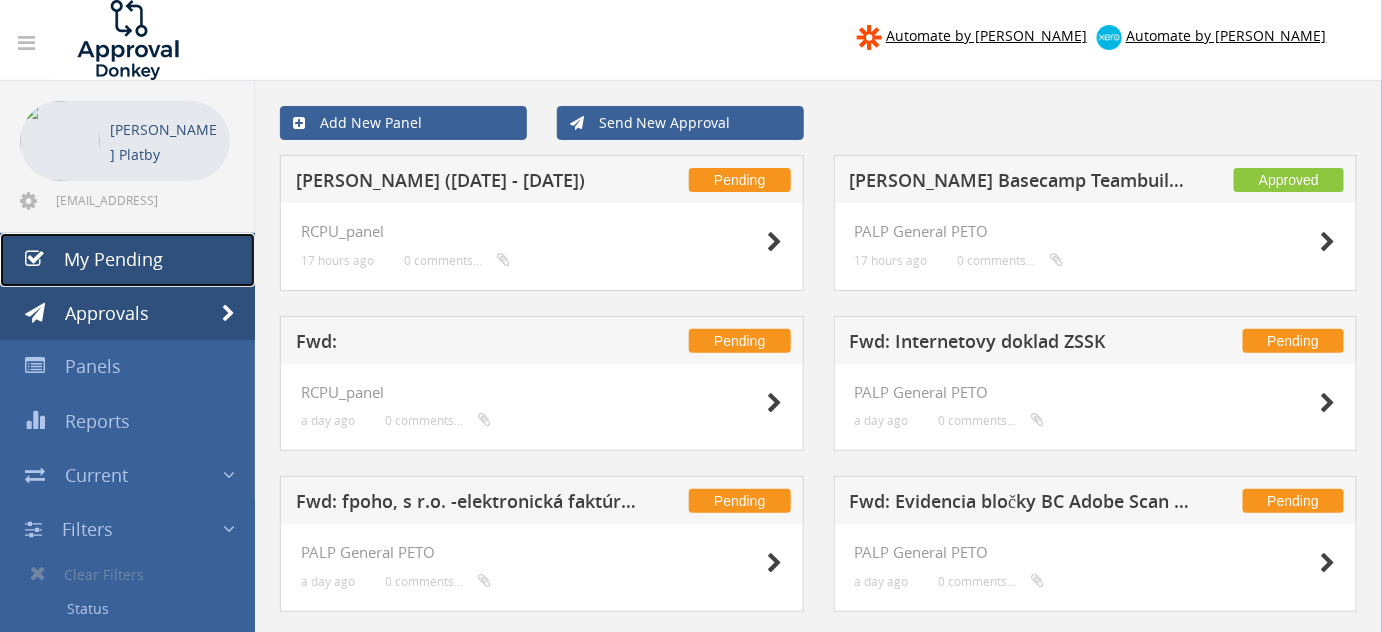 click on "My Pending" at bounding box center [113, 259] 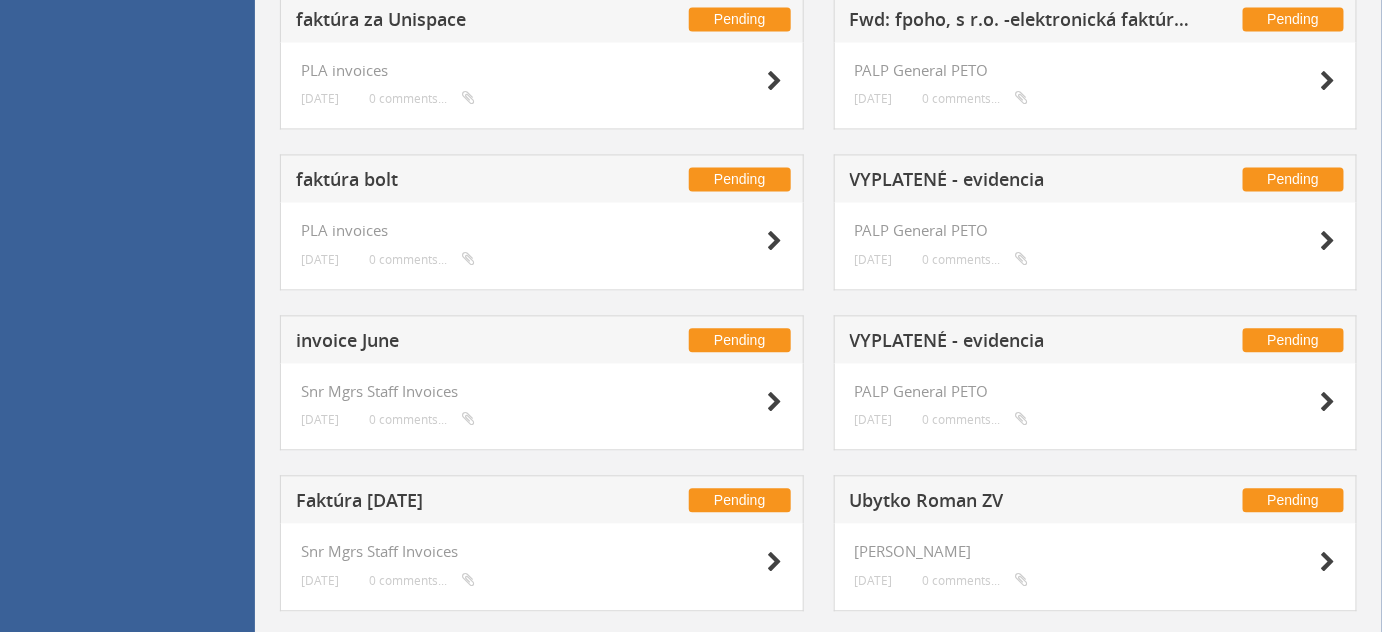 scroll, scrollTop: 1324, scrollLeft: 0, axis: vertical 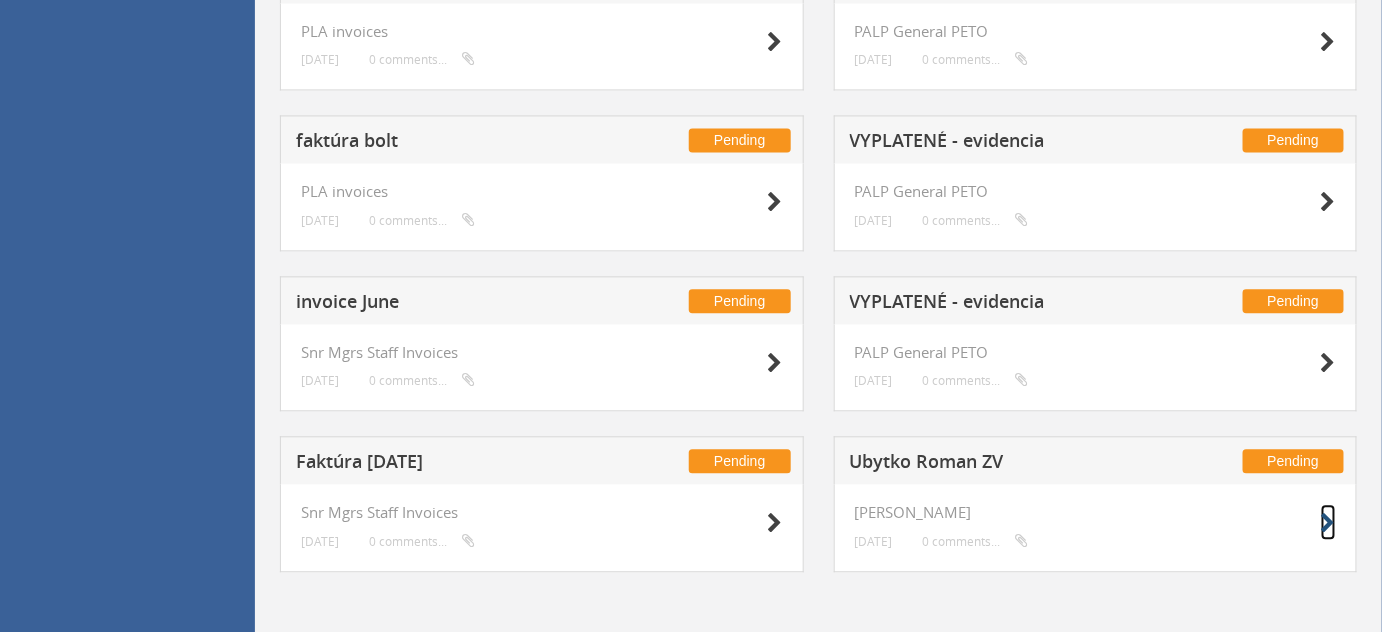 click at bounding box center (1328, 523) 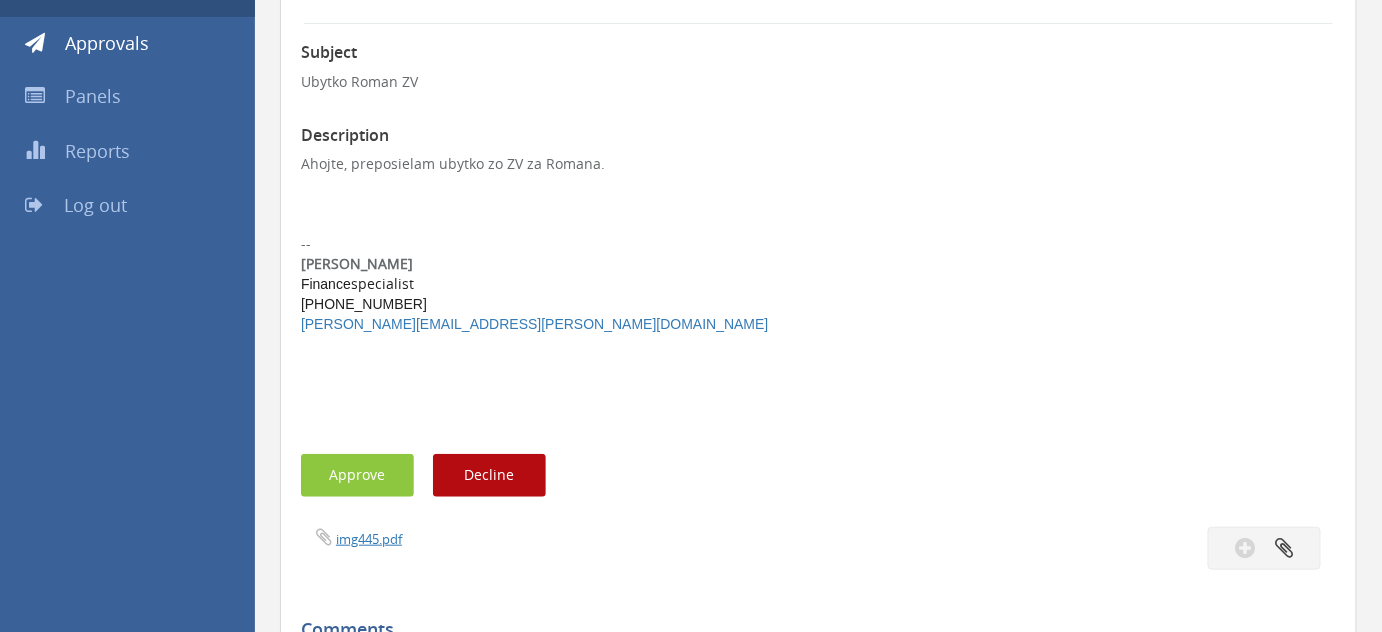 scroll, scrollTop: 268, scrollLeft: 0, axis: vertical 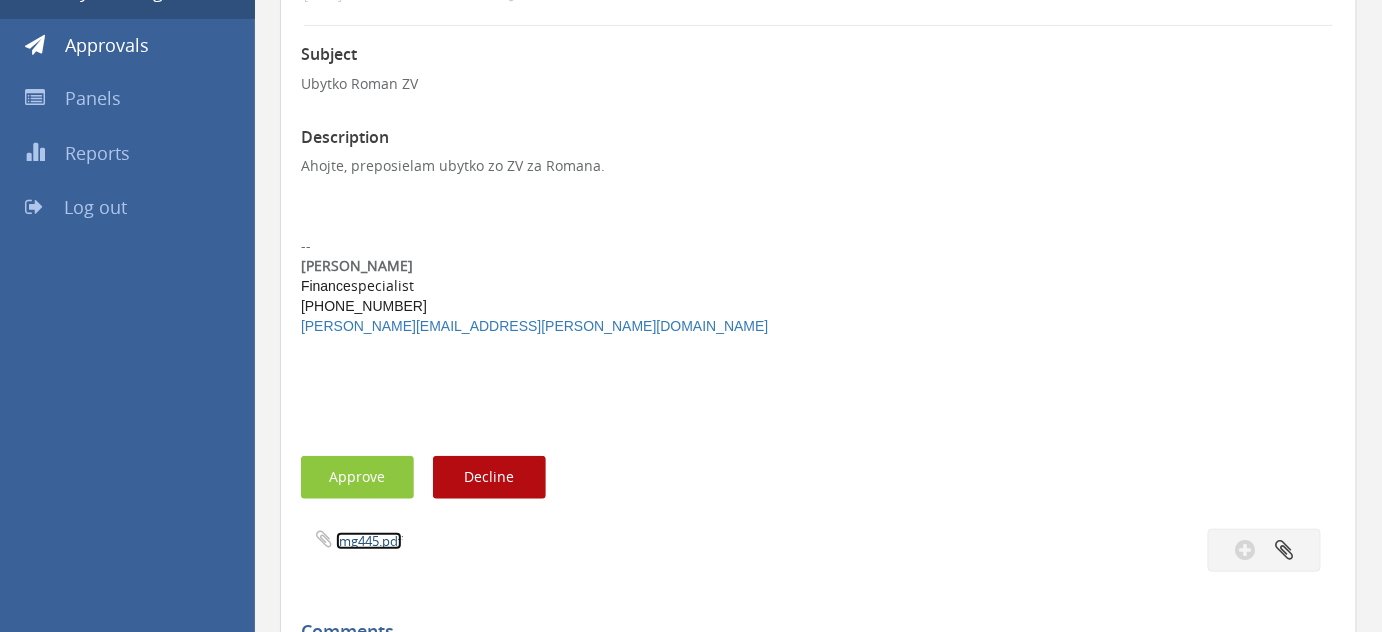 click on "img445.pdf" at bounding box center (369, 541) 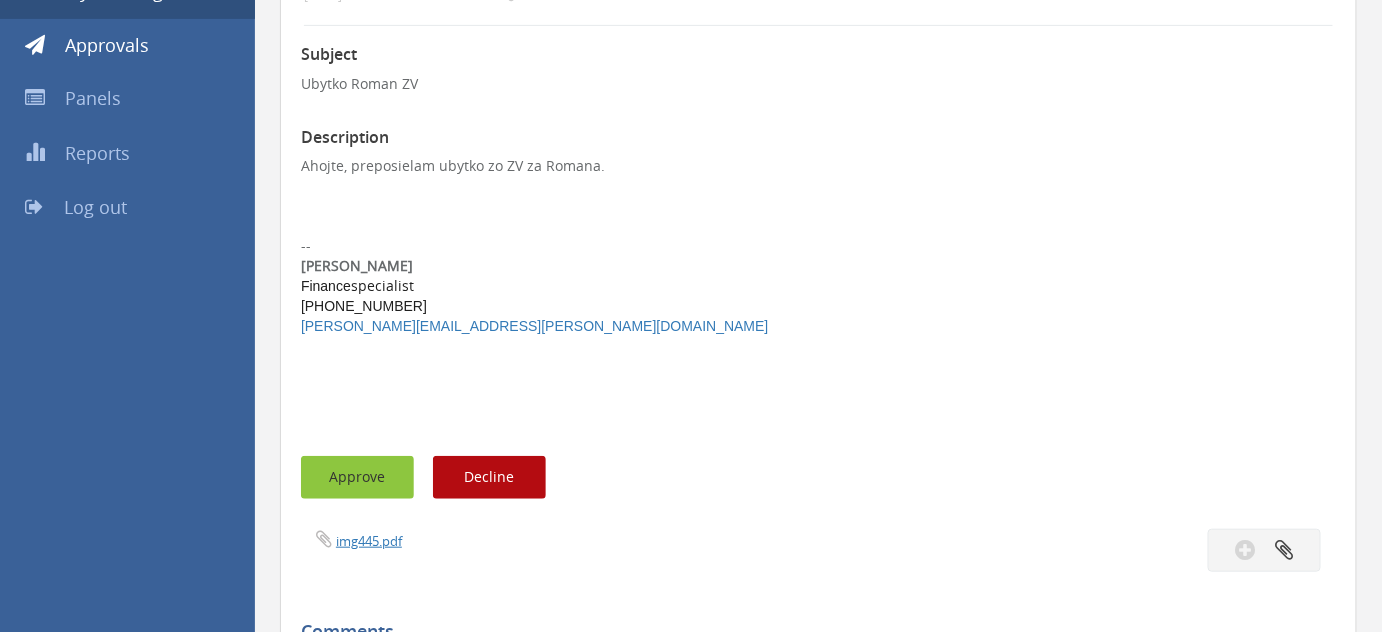click on "Approve" at bounding box center [357, 477] 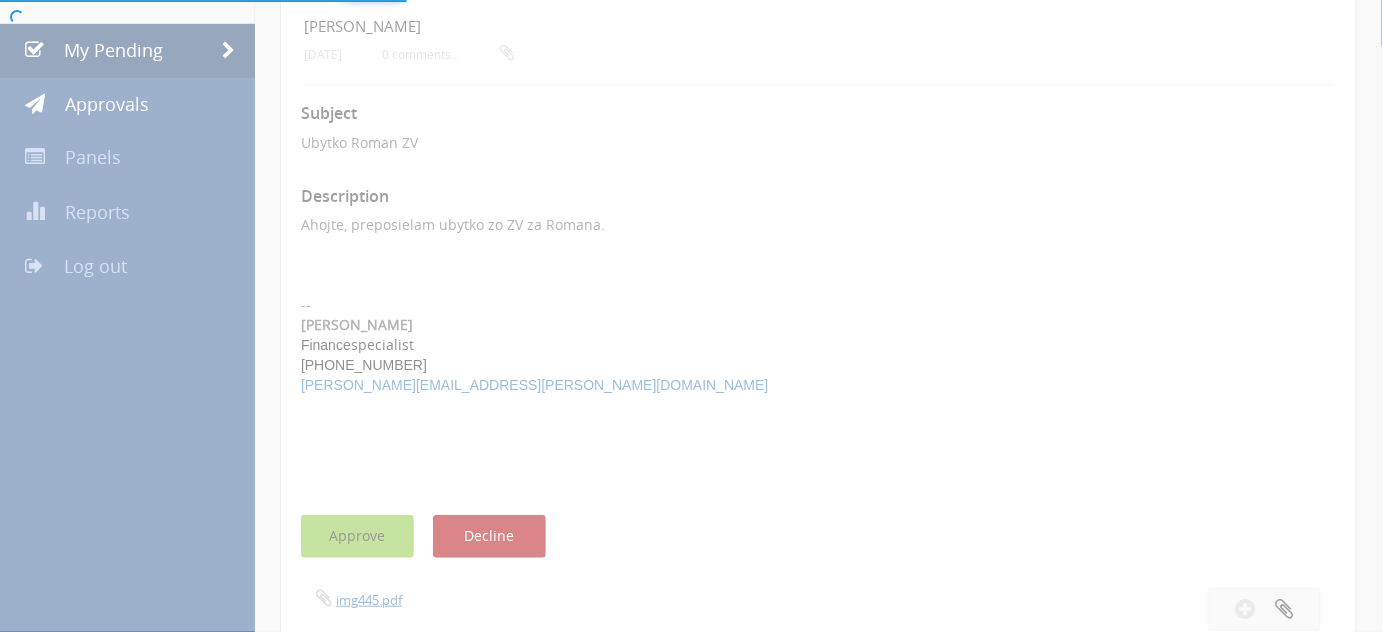 scroll, scrollTop: 177, scrollLeft: 0, axis: vertical 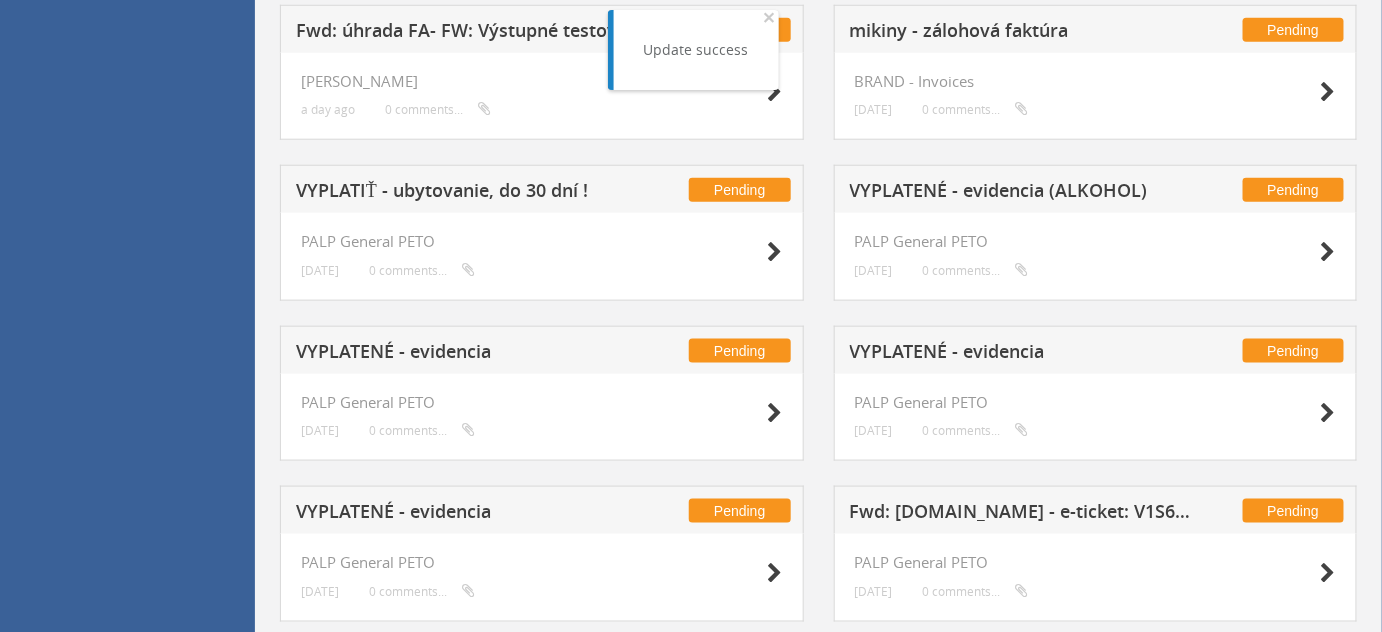 click at bounding box center (1286, 91) 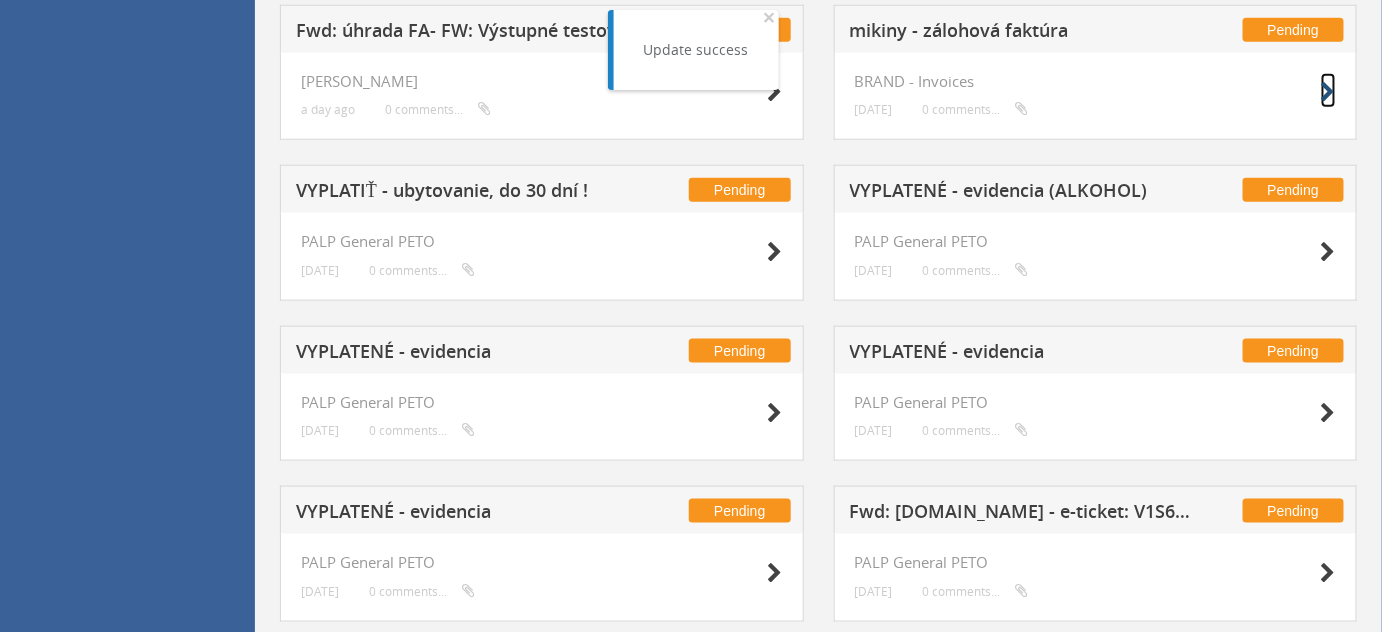 click at bounding box center (1328, 92) 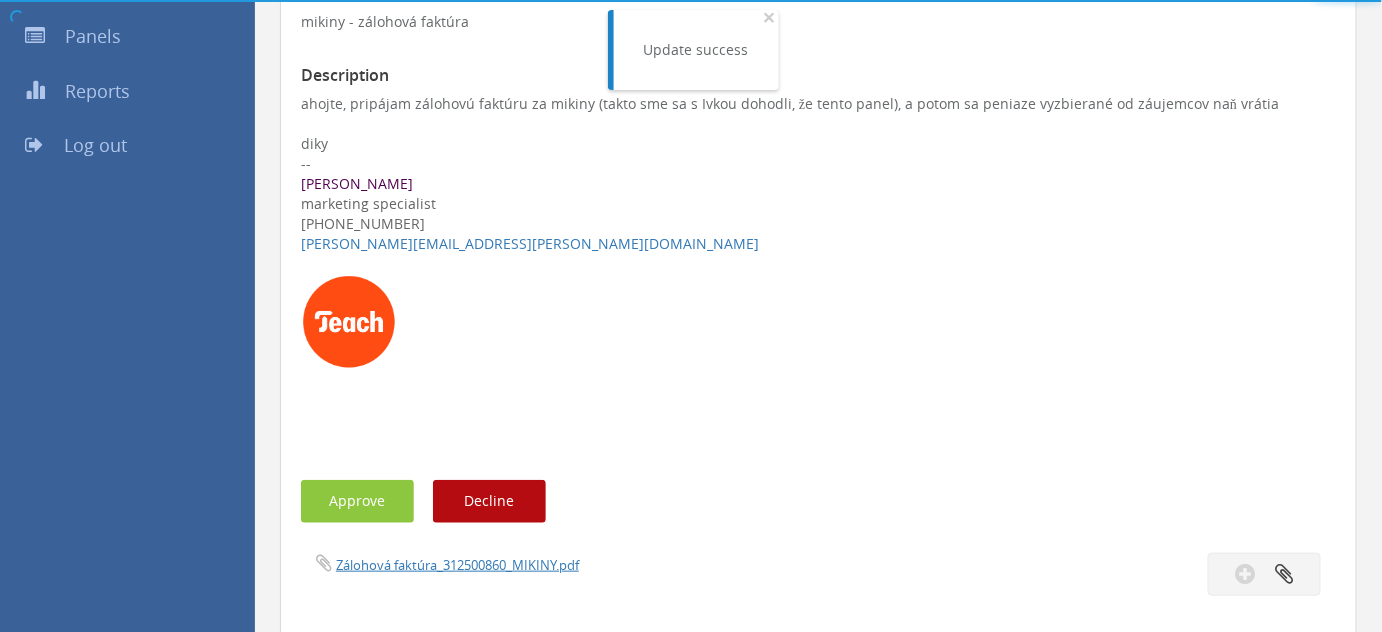 scroll, scrollTop: 632, scrollLeft: 0, axis: vertical 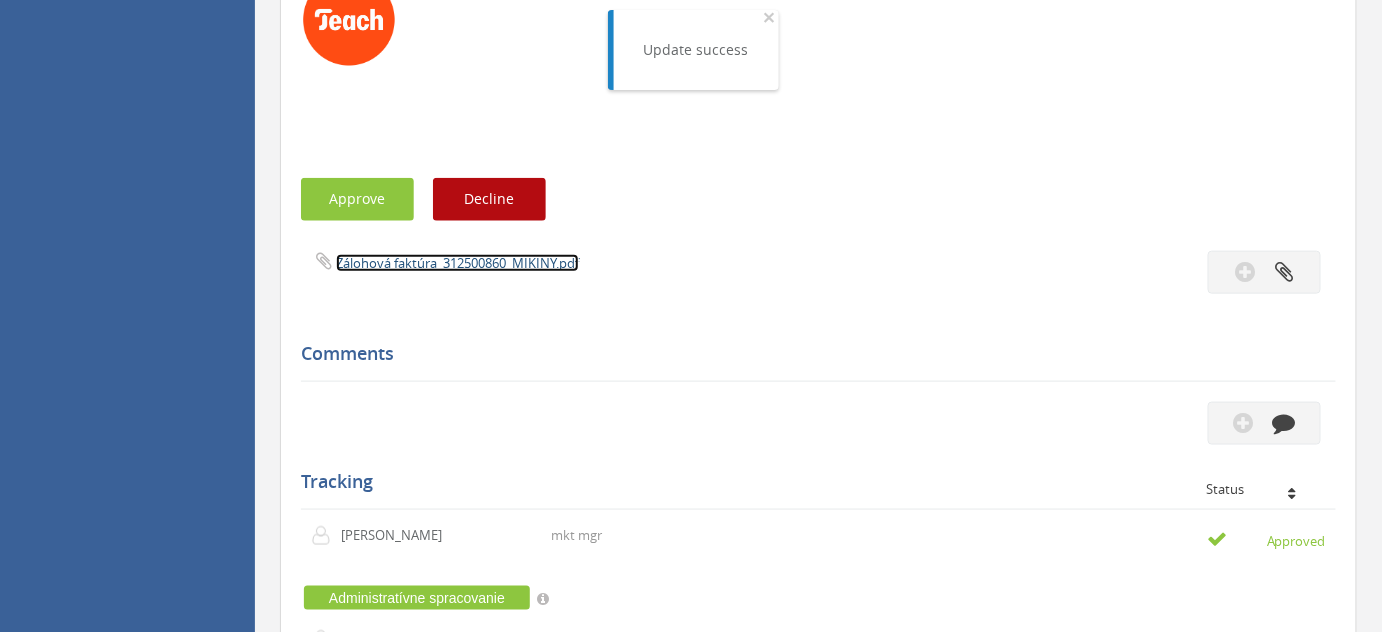 click on "Zálohová faktúra_312500860_MIKINY.pdf" at bounding box center [457, 263] 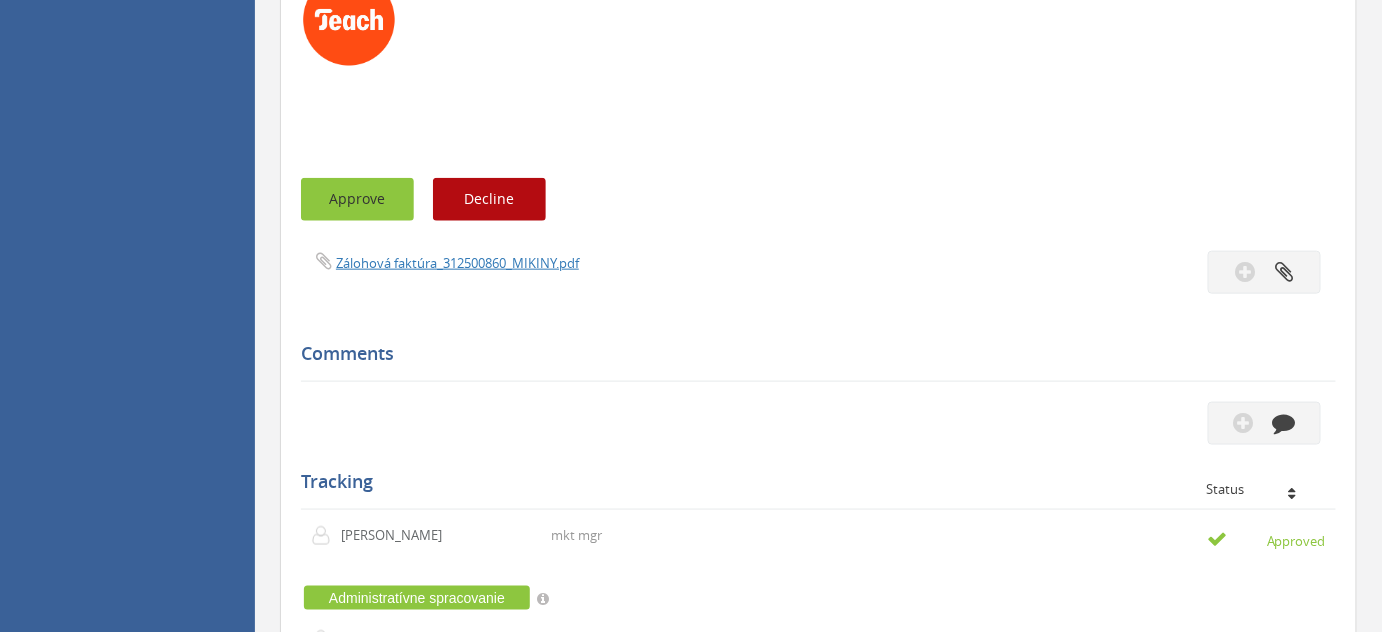 click on "Approve" at bounding box center [357, 199] 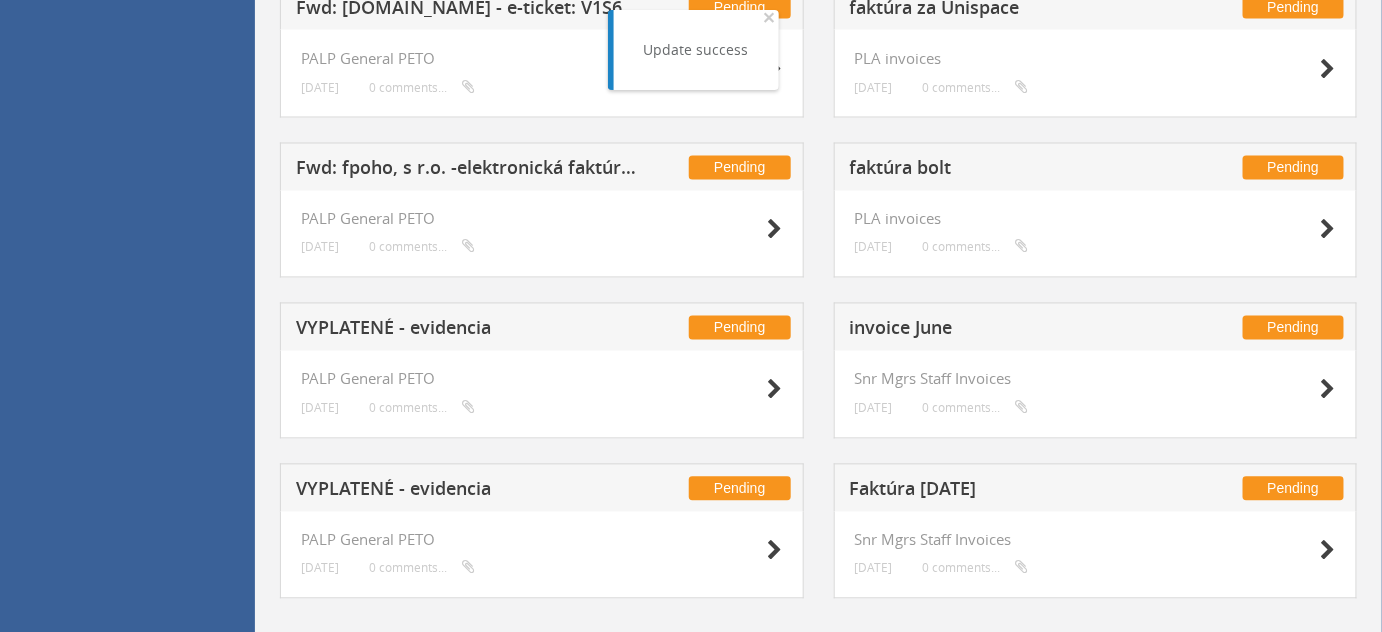 scroll, scrollTop: 1164, scrollLeft: 0, axis: vertical 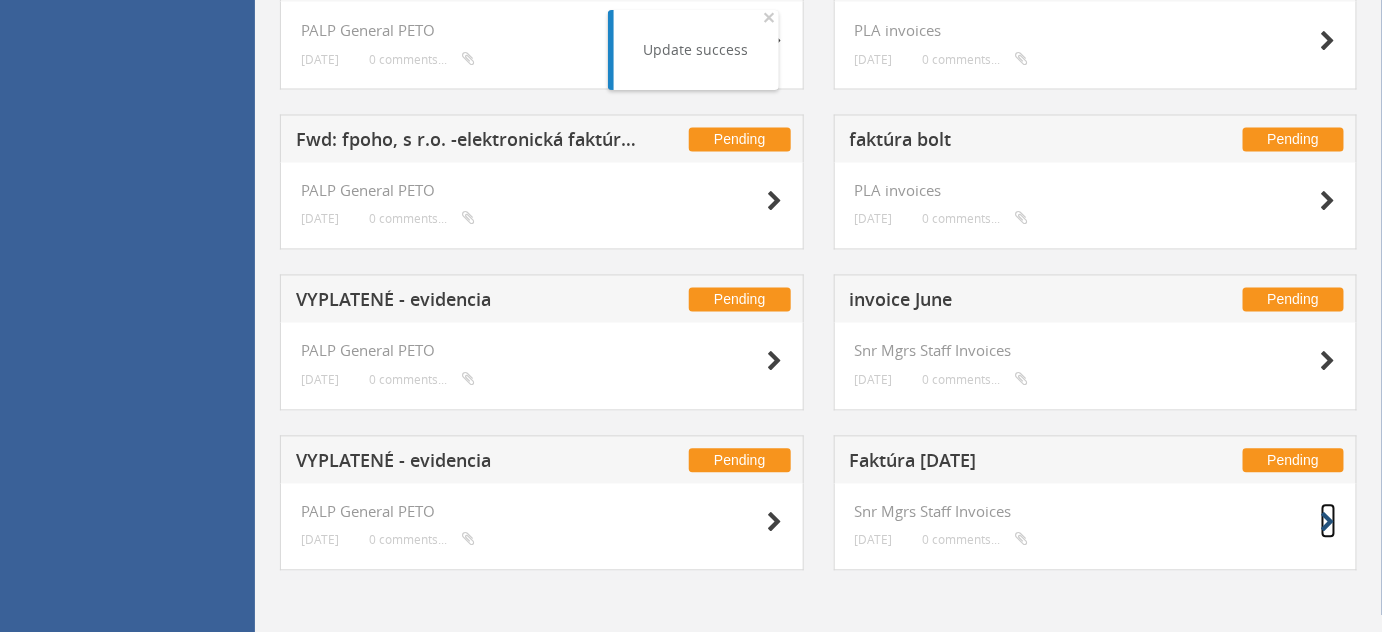 click at bounding box center [1328, 523] 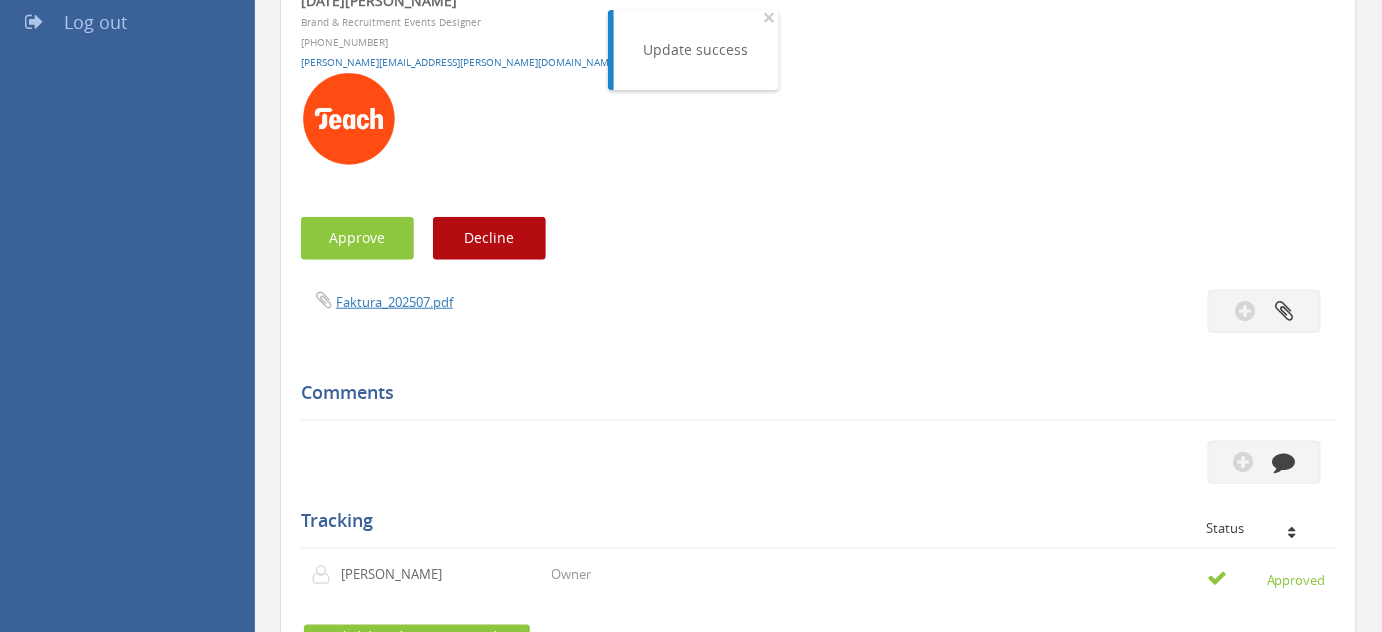 scroll, scrollTop: 304, scrollLeft: 0, axis: vertical 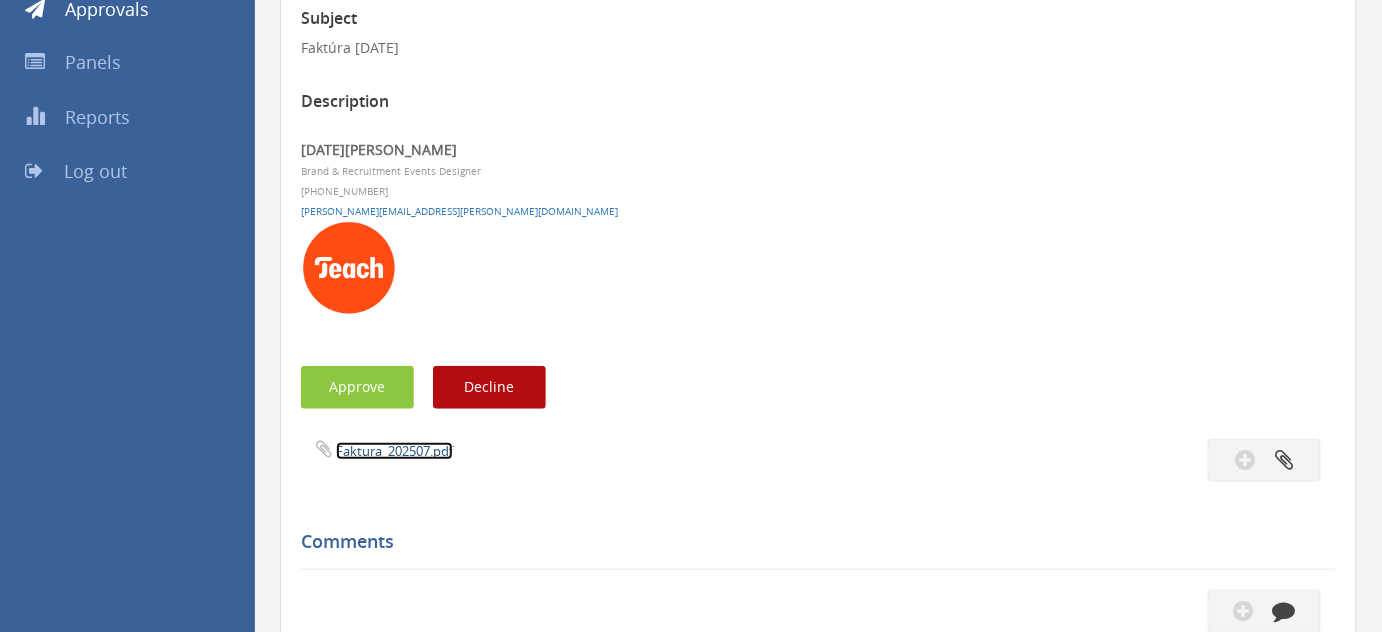 click on "Faktura_202507.pdf" at bounding box center [394, 451] 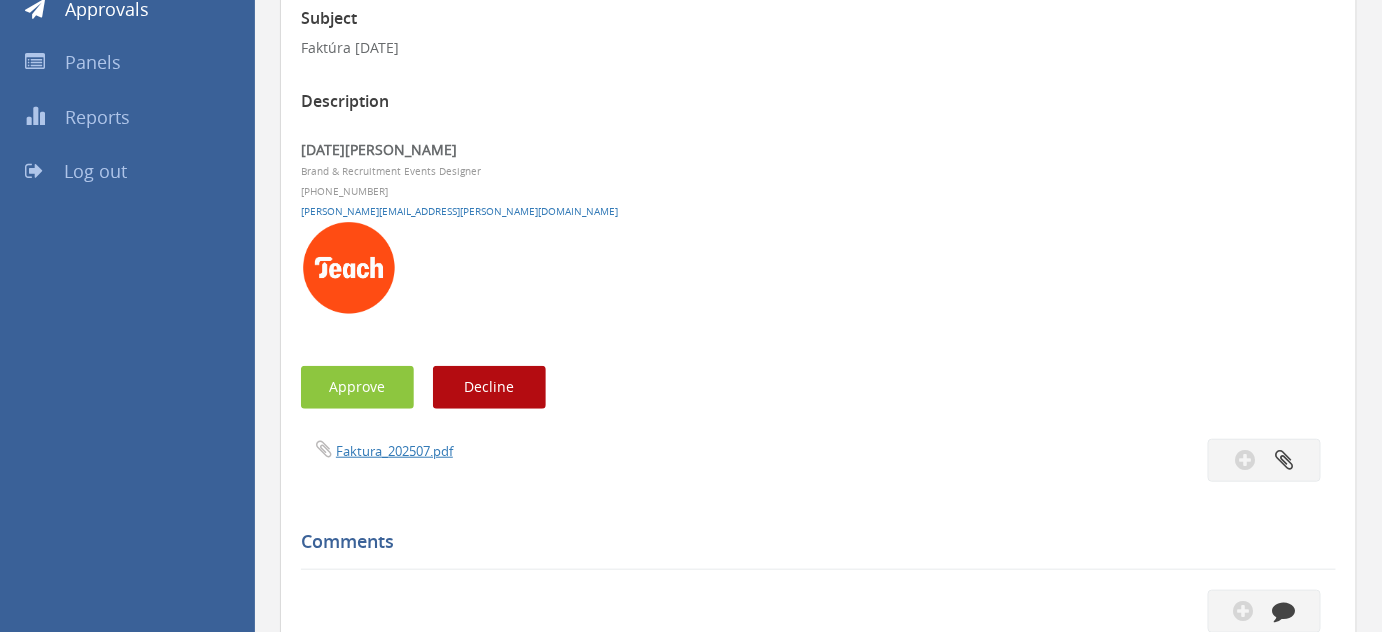 click on "Approve
Decline" at bounding box center (818, 387) 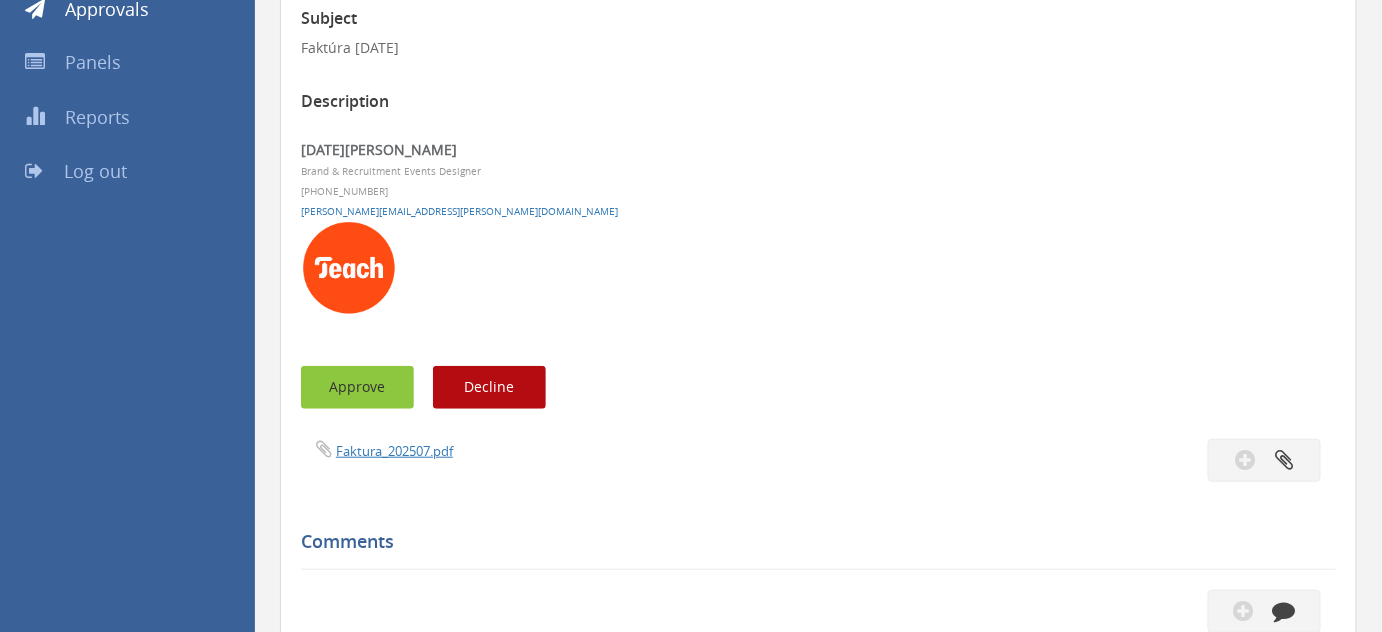click on "Approve" at bounding box center (357, 387) 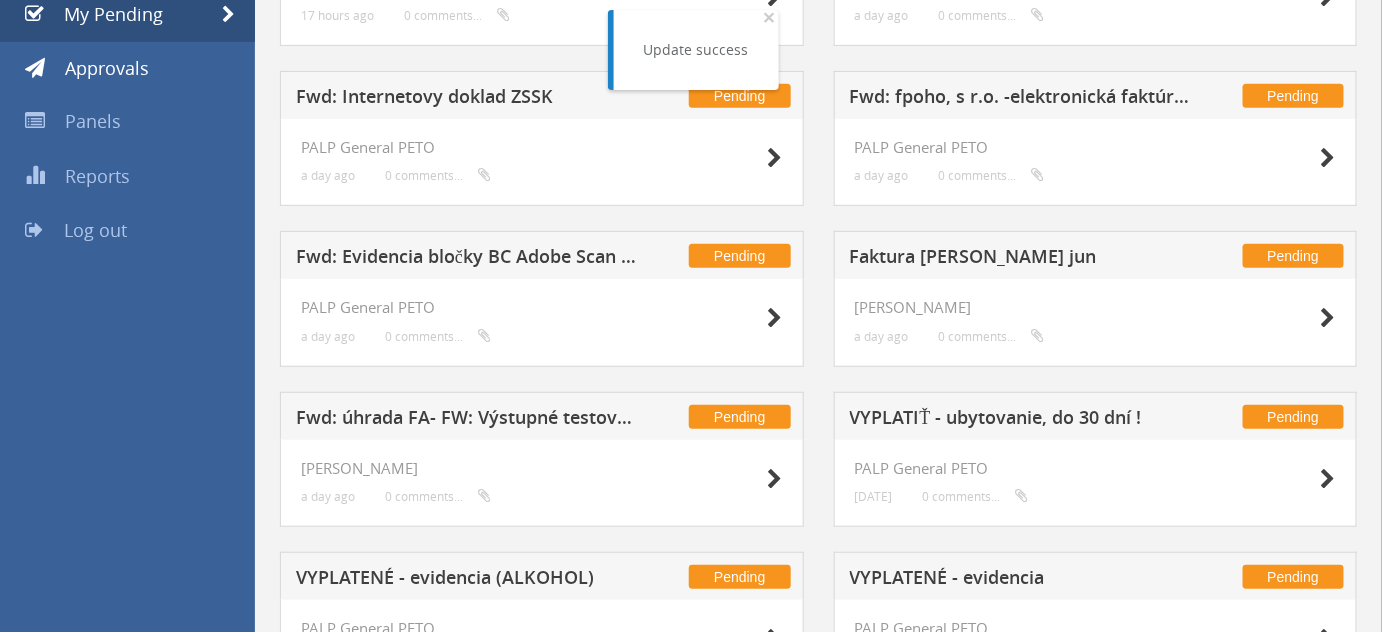 scroll, scrollTop: 213, scrollLeft: 0, axis: vertical 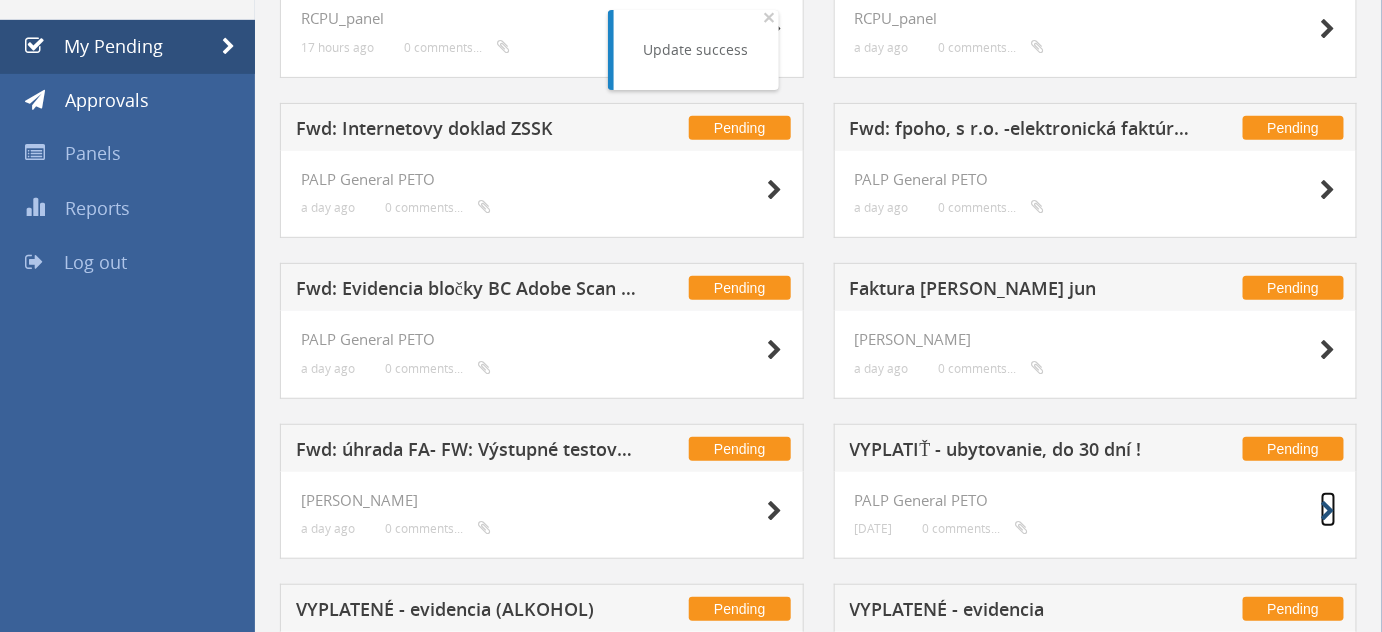 click at bounding box center (1328, 511) 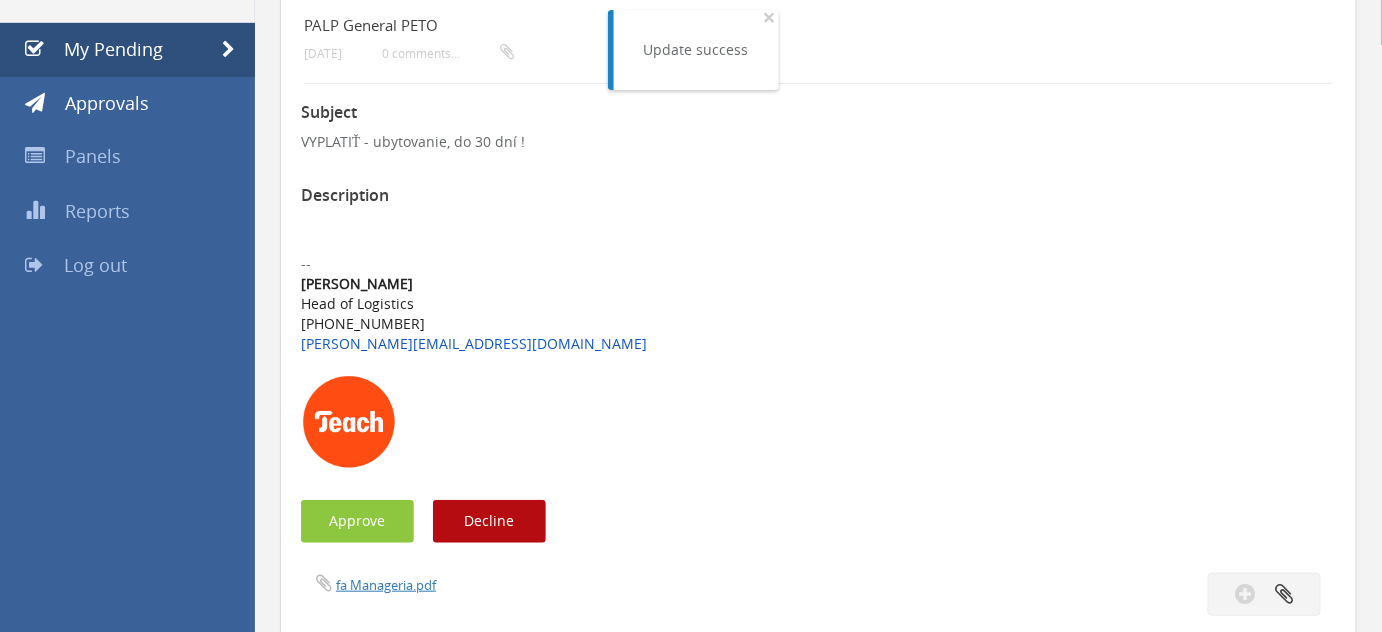 scroll, scrollTop: 395, scrollLeft: 0, axis: vertical 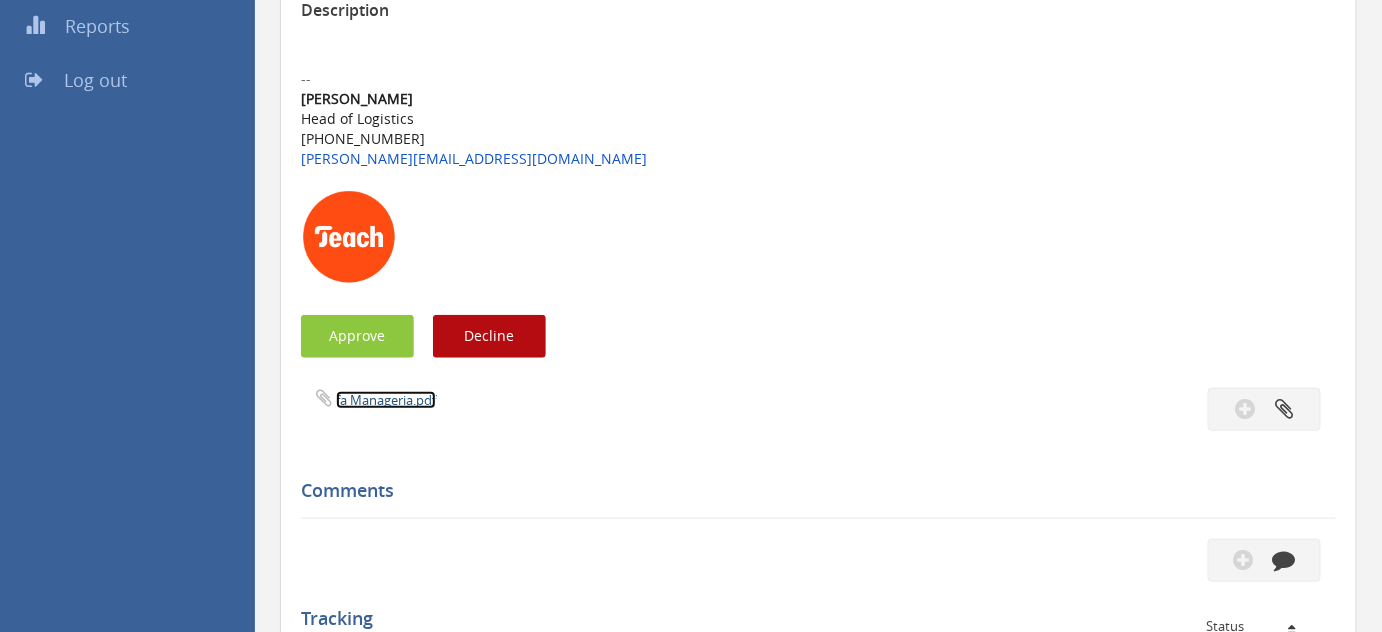 click on "fa Manageria.pdf" at bounding box center [386, 400] 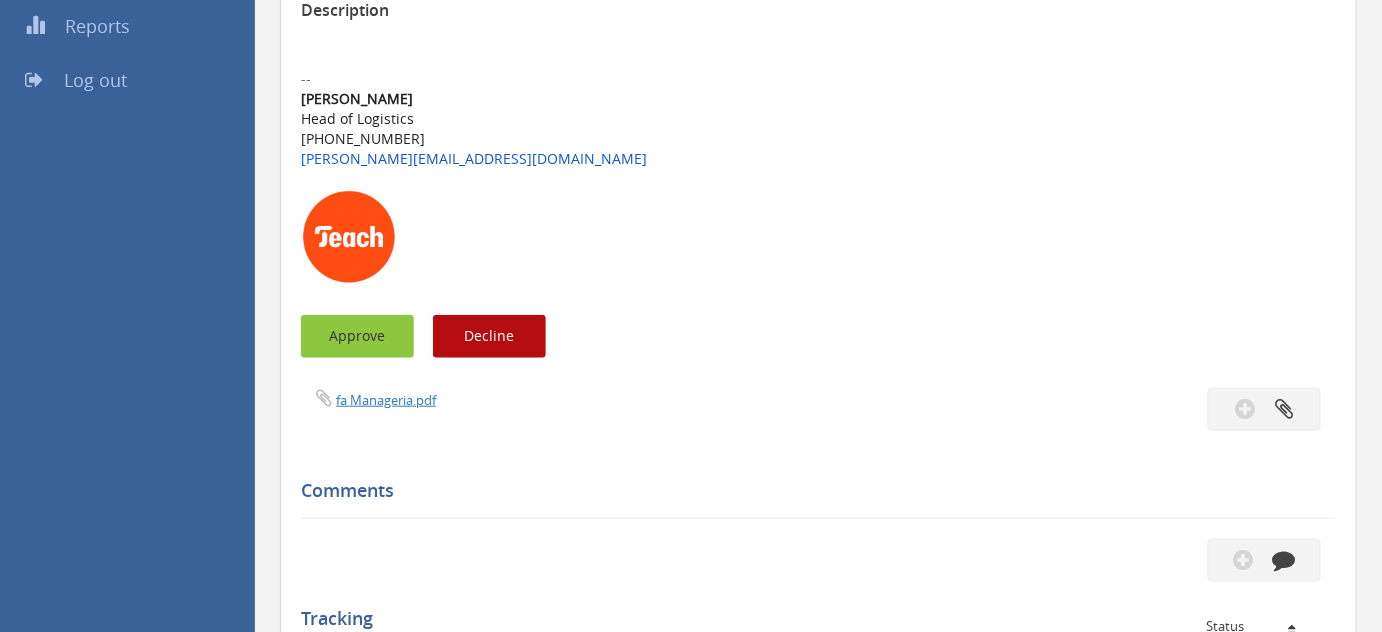click on "Approve" at bounding box center [357, 336] 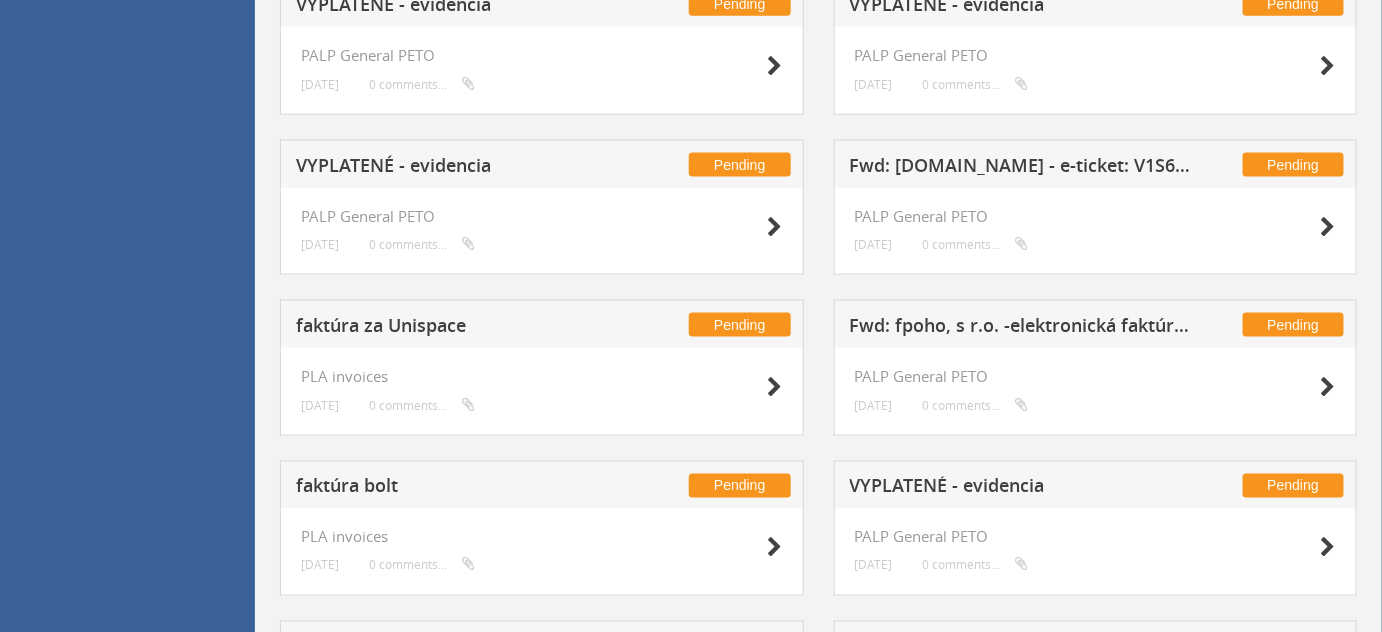 scroll, scrollTop: 1004, scrollLeft: 0, axis: vertical 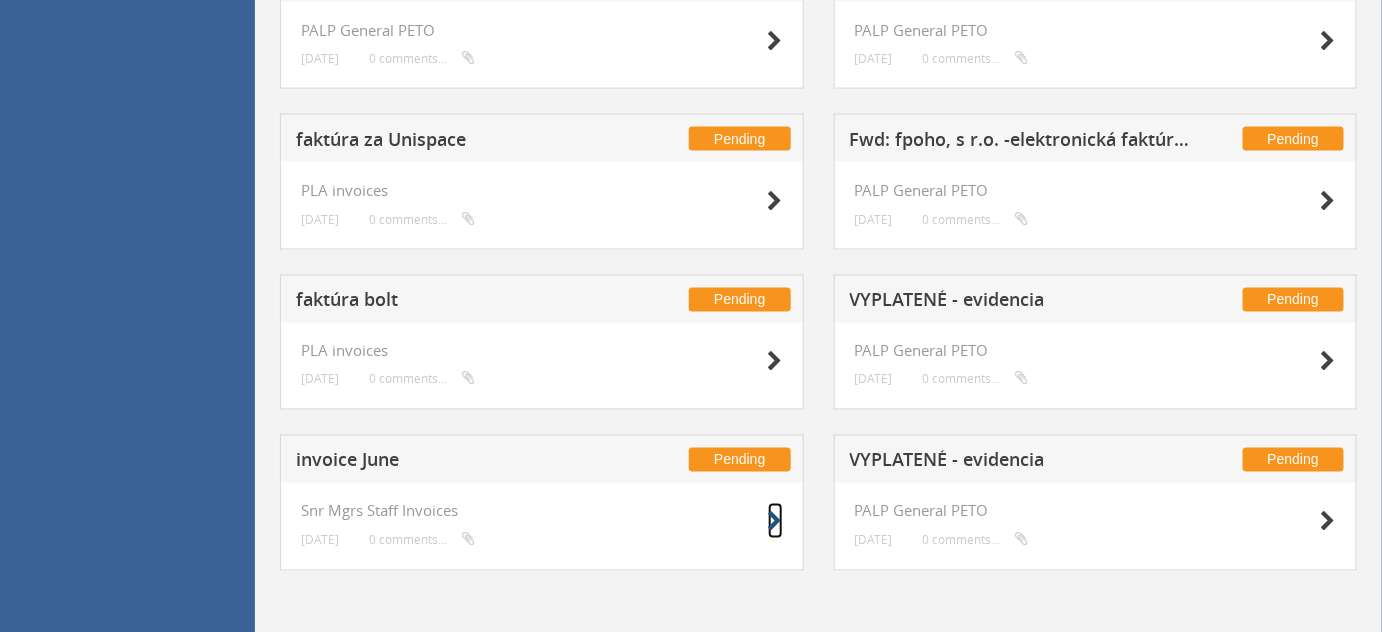 click at bounding box center (775, 522) 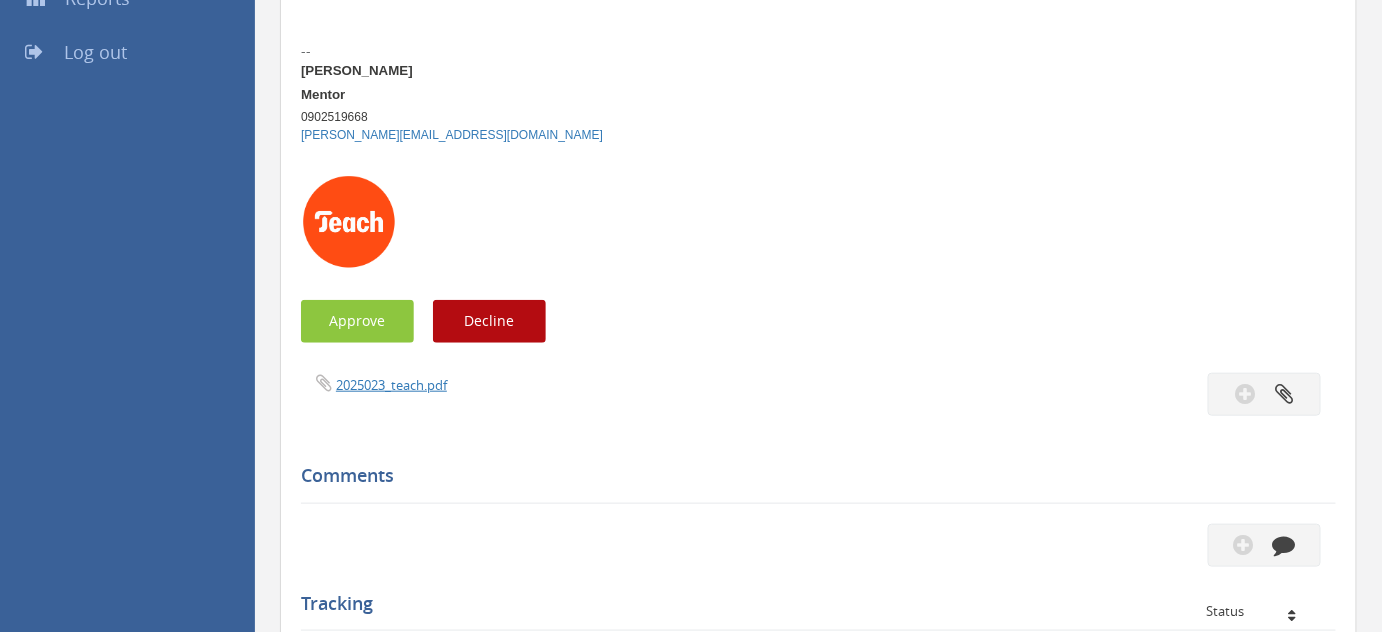 scroll, scrollTop: 458, scrollLeft: 0, axis: vertical 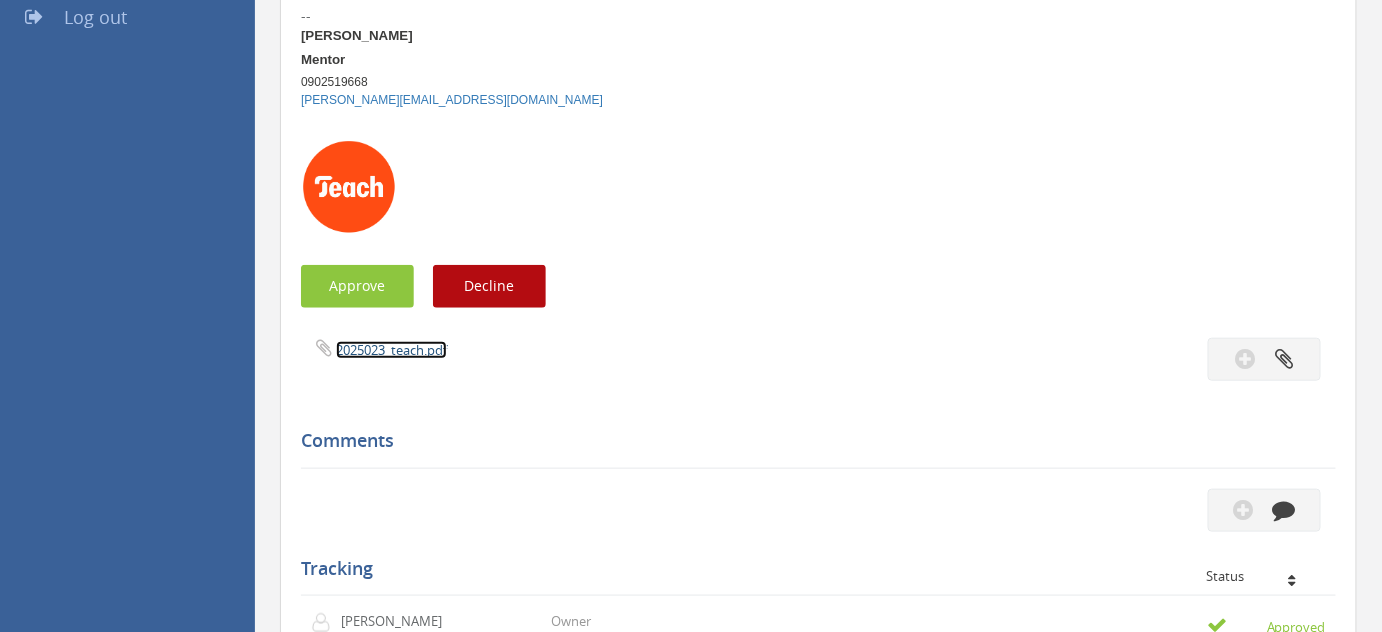 click on "2025023_teach.pdf" at bounding box center (391, 350) 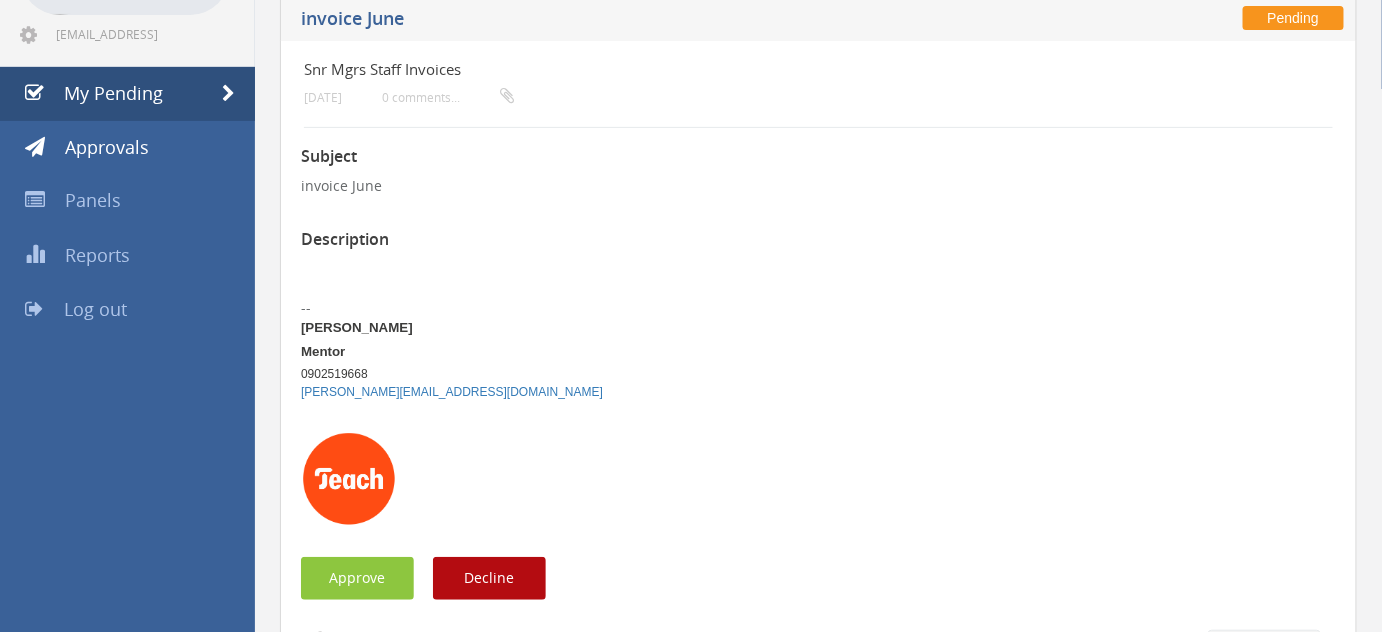 scroll, scrollTop: 277, scrollLeft: 0, axis: vertical 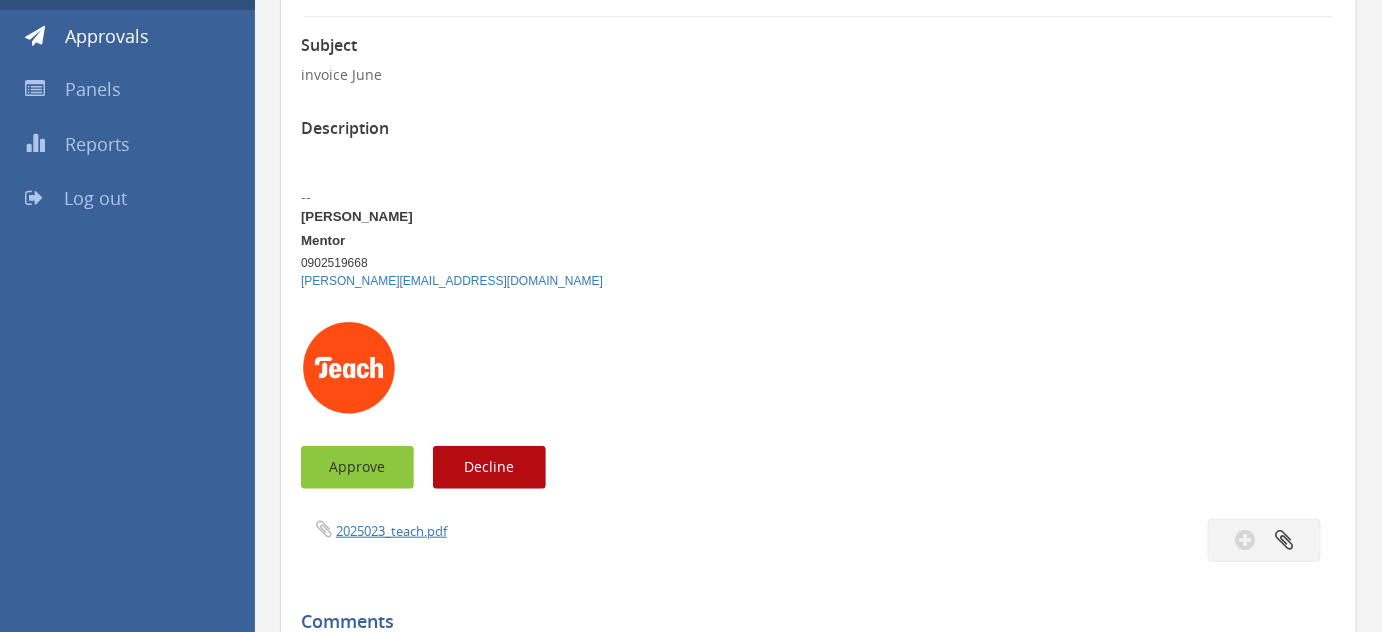 click on "Approve" at bounding box center (357, 467) 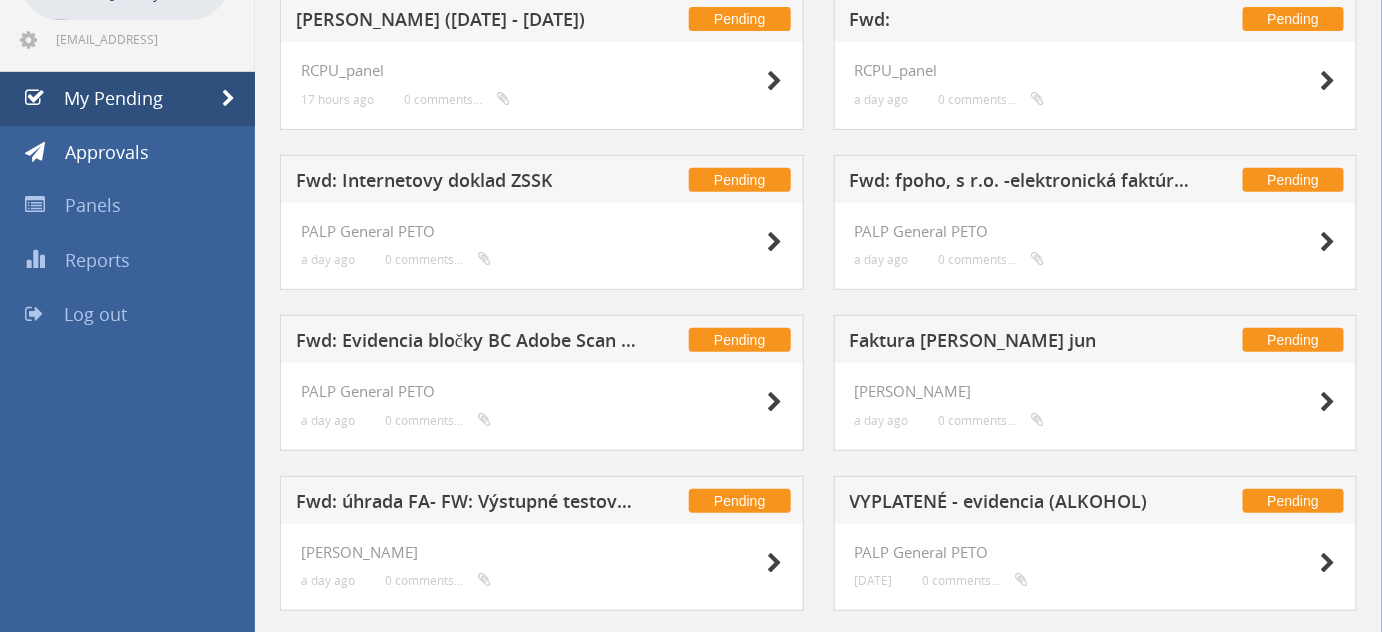 scroll, scrollTop: 0, scrollLeft: 0, axis: both 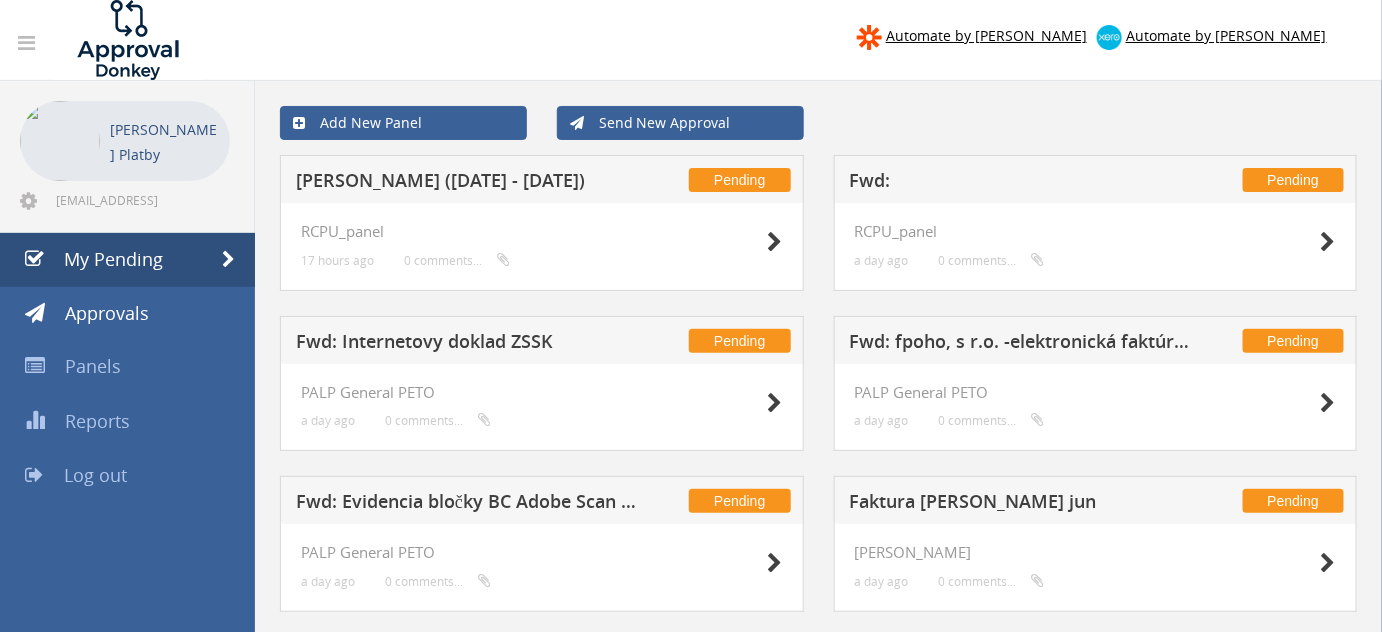 click on "RCPU_panel
a day ago 0 comments..." at bounding box center [1096, 246] 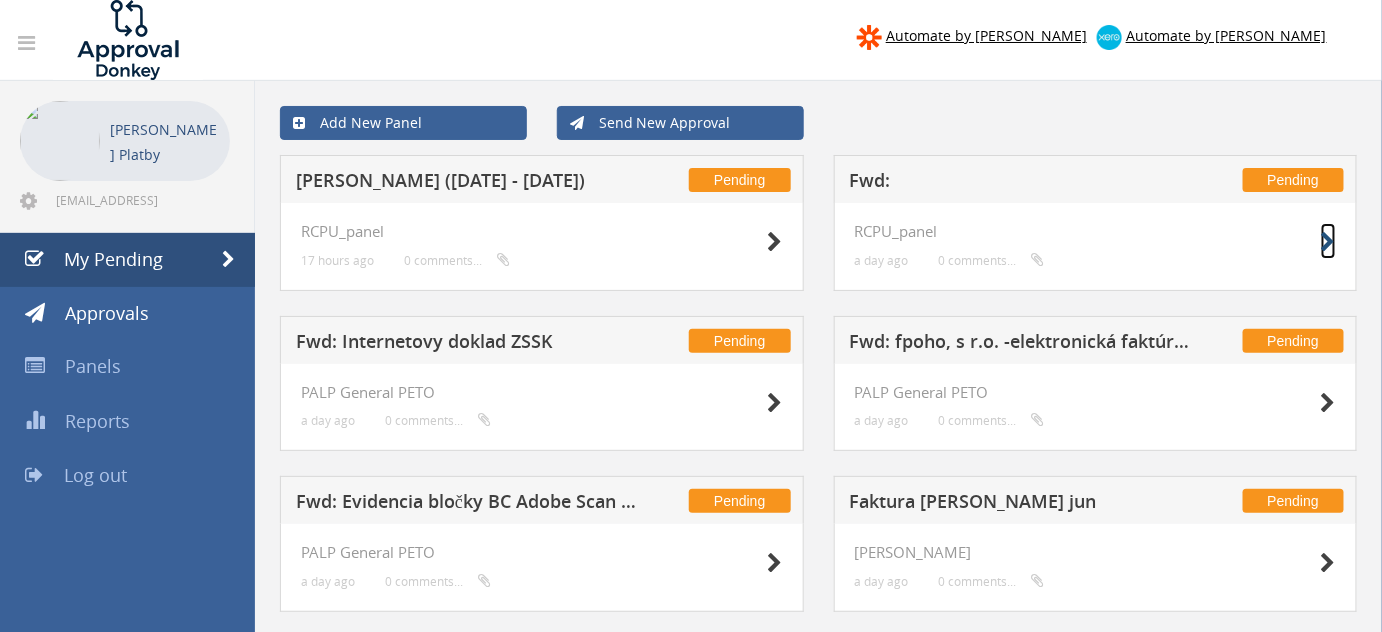 click at bounding box center (1328, 242) 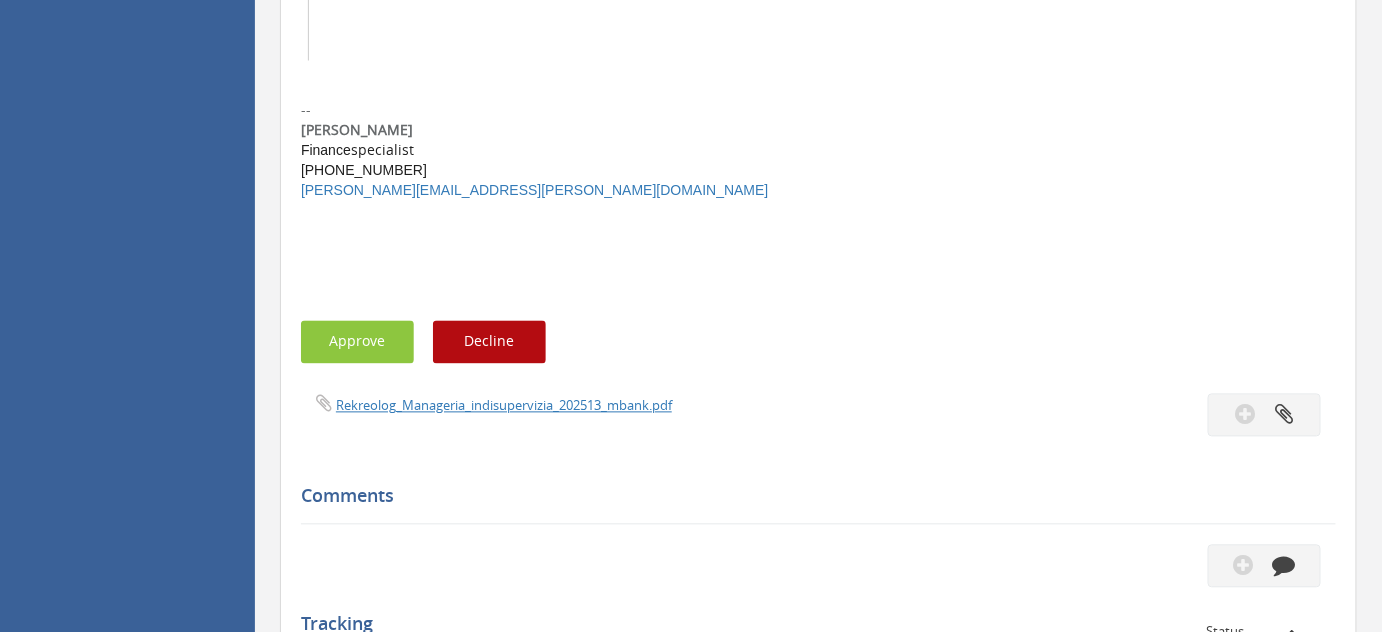 scroll, scrollTop: 1181, scrollLeft: 0, axis: vertical 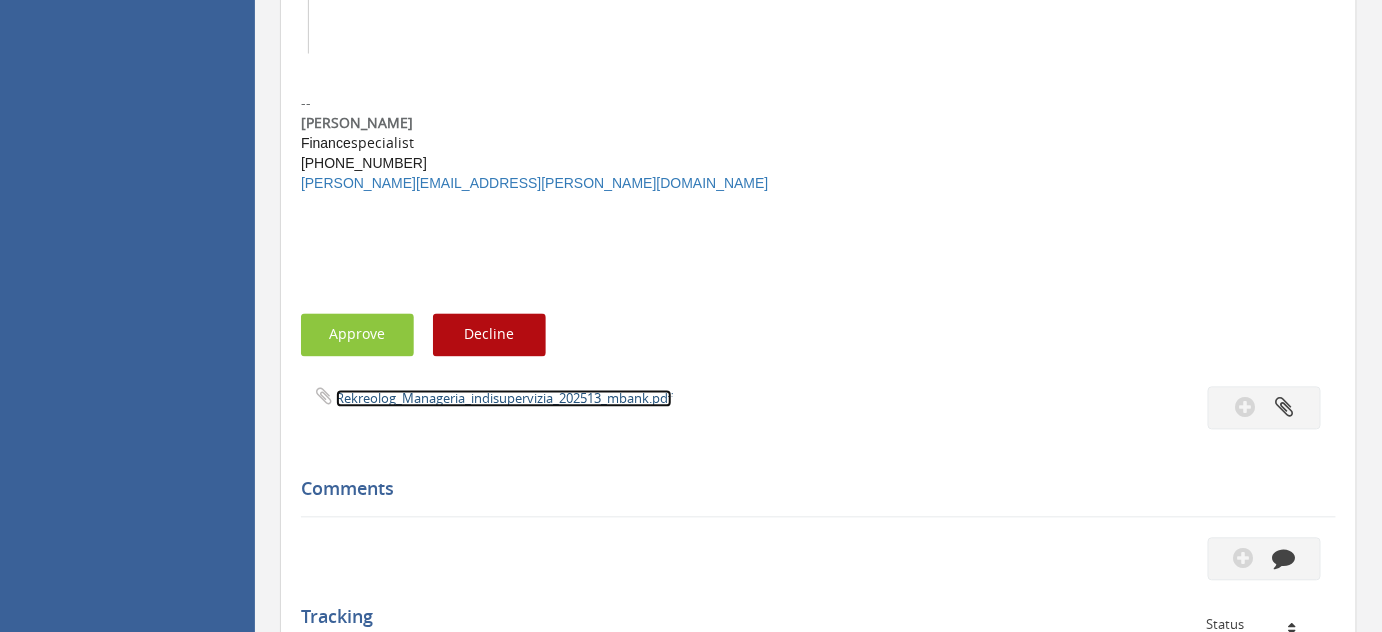 click on "Rekreolog_Manageria_indisupervizia_202513_mbank.pdf" at bounding box center (504, 399) 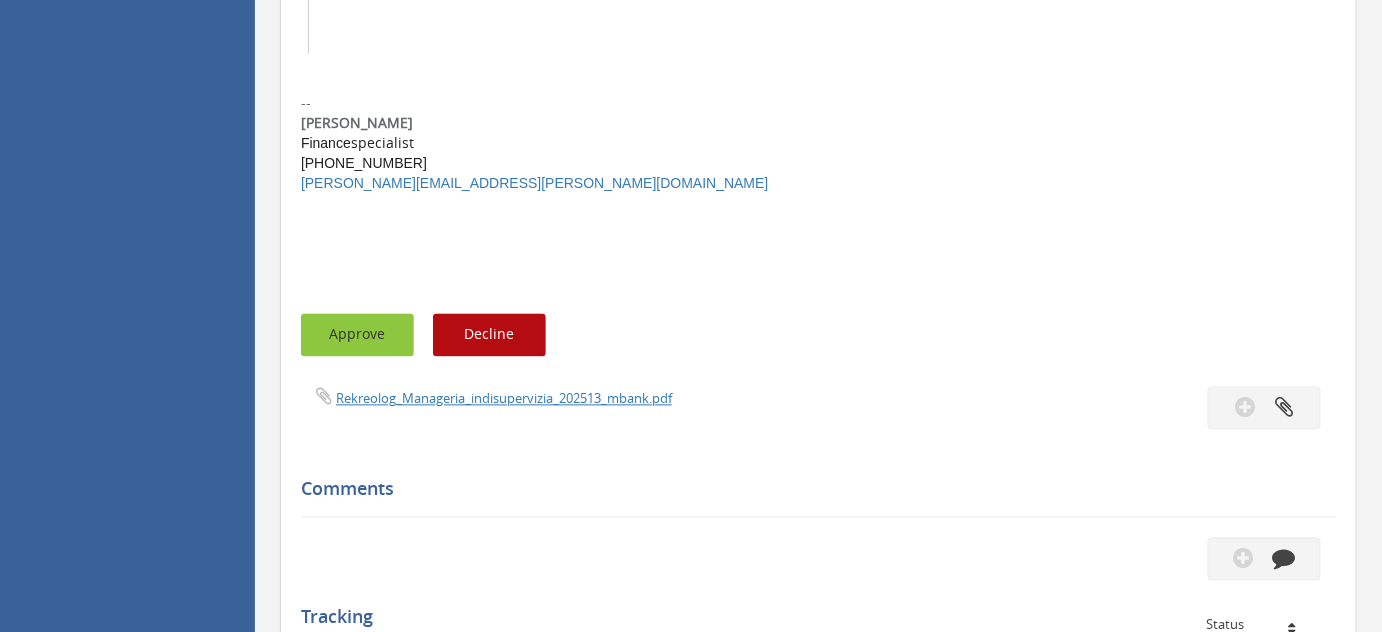 click on "Approve" at bounding box center [357, 335] 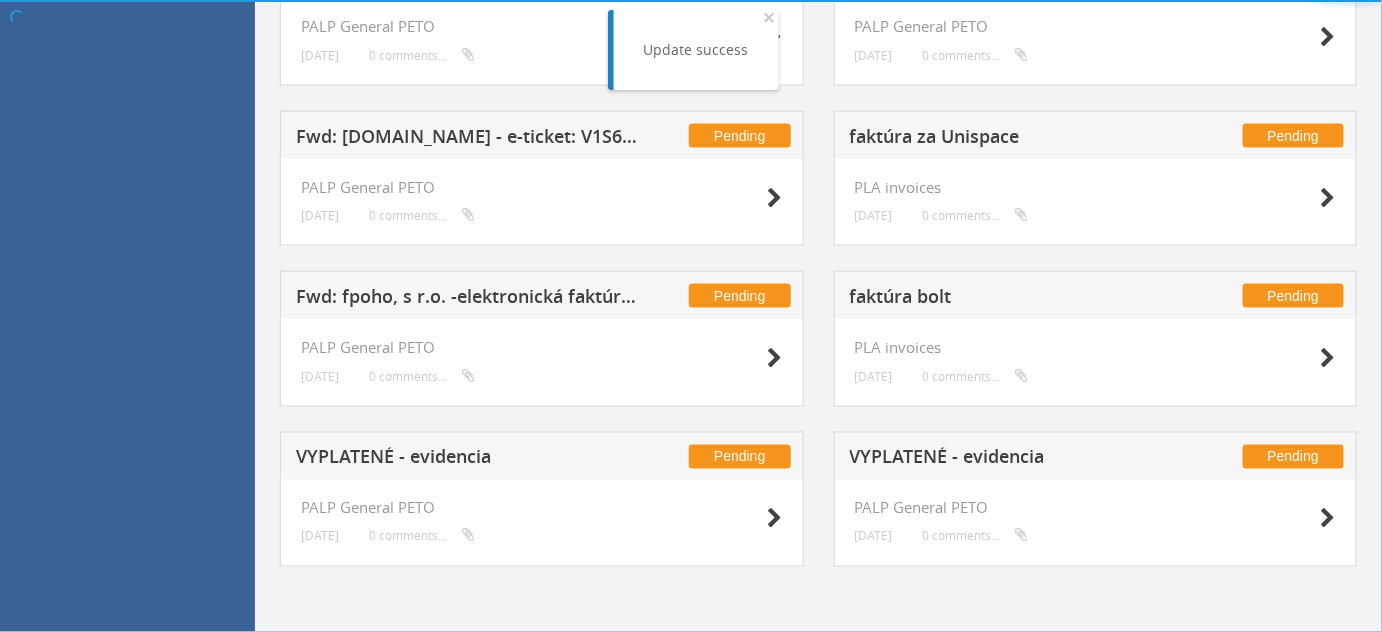 scroll, scrollTop: 844, scrollLeft: 0, axis: vertical 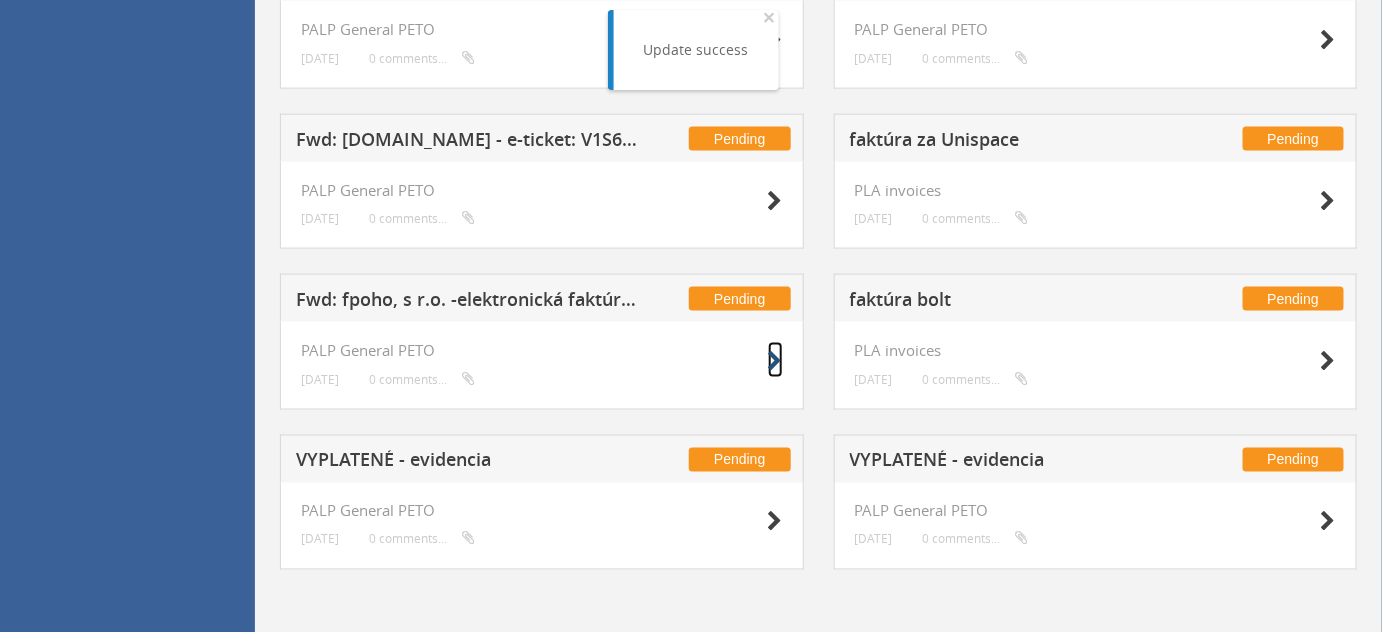 click at bounding box center (775, 361) 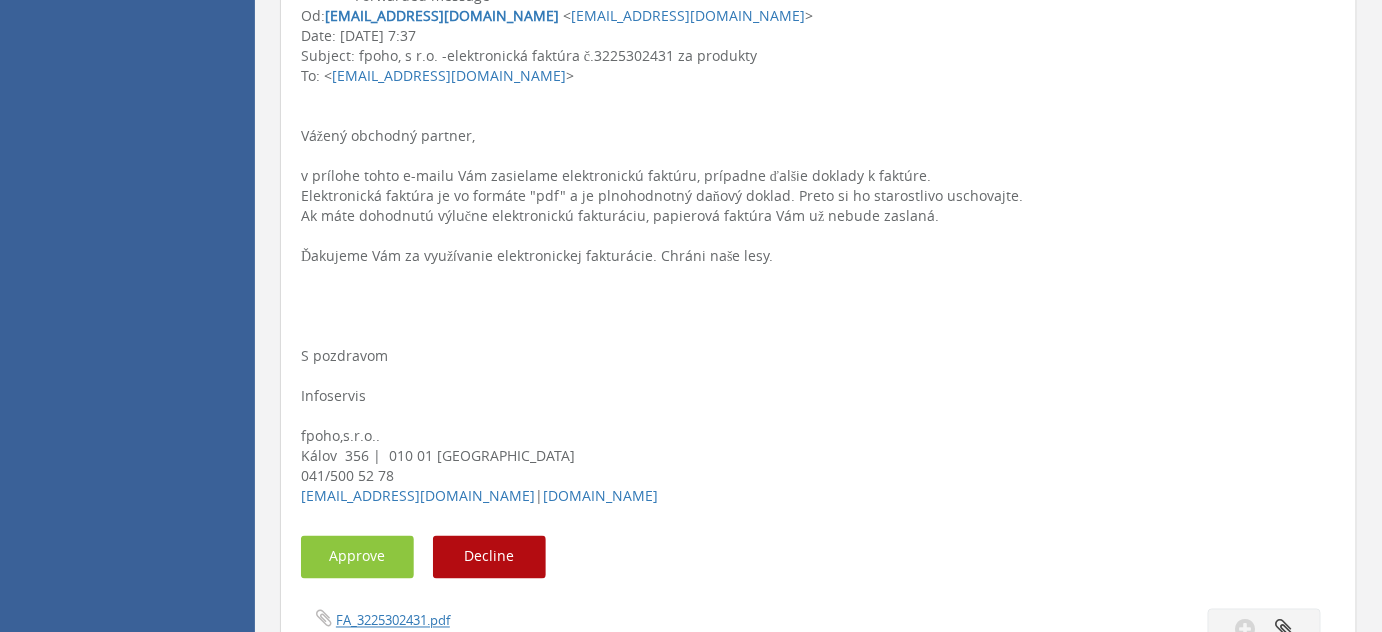 scroll, scrollTop: 753, scrollLeft: 0, axis: vertical 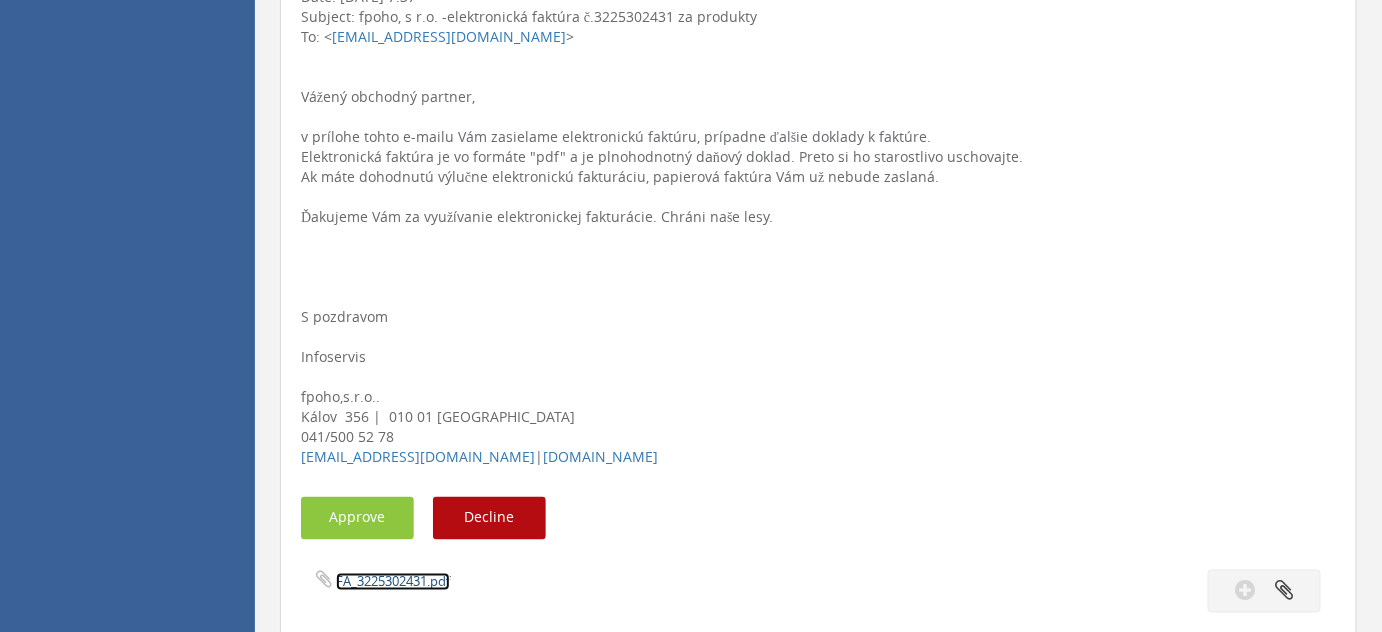 click on "FA_3225302431.pdf" at bounding box center [393, 582] 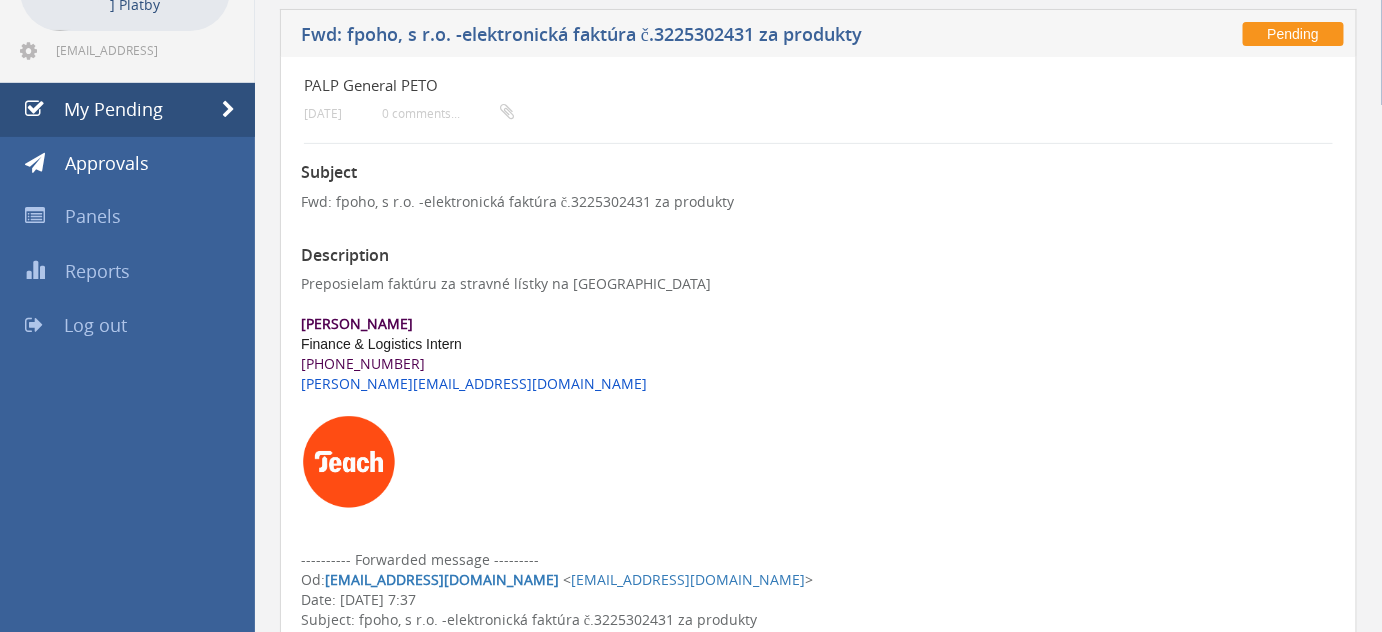 scroll, scrollTop: 117, scrollLeft: 0, axis: vertical 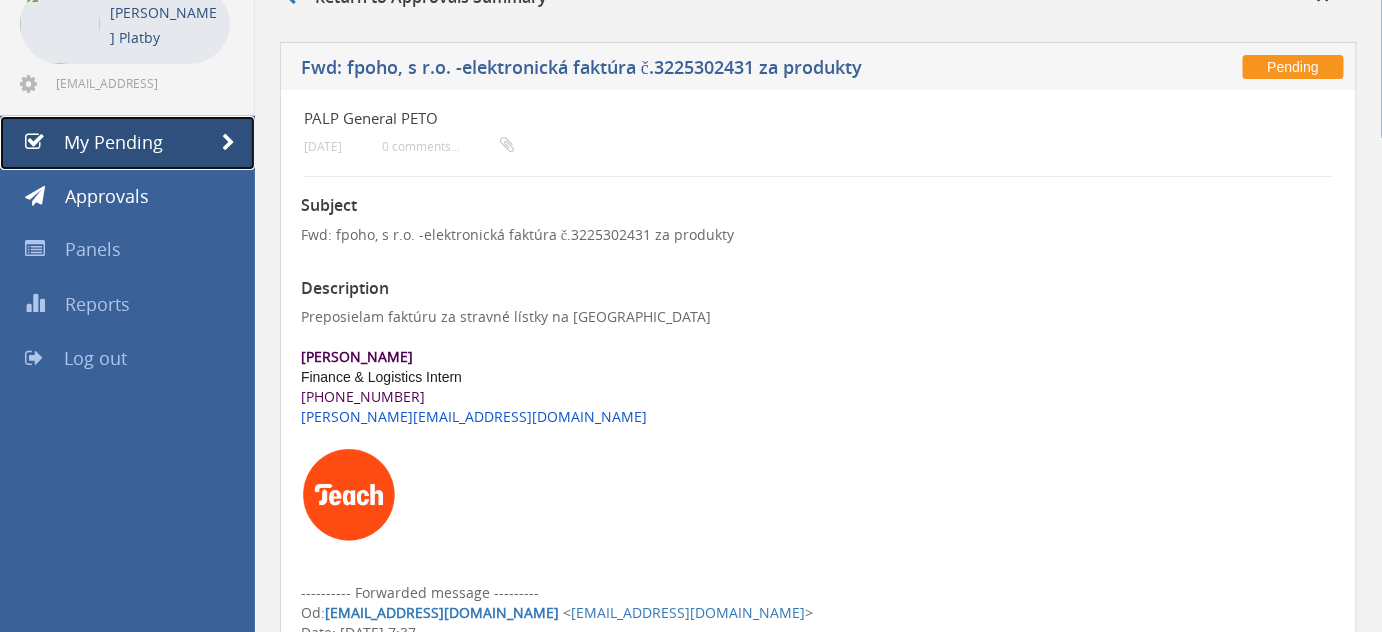 click on "My Pending" at bounding box center (113, 142) 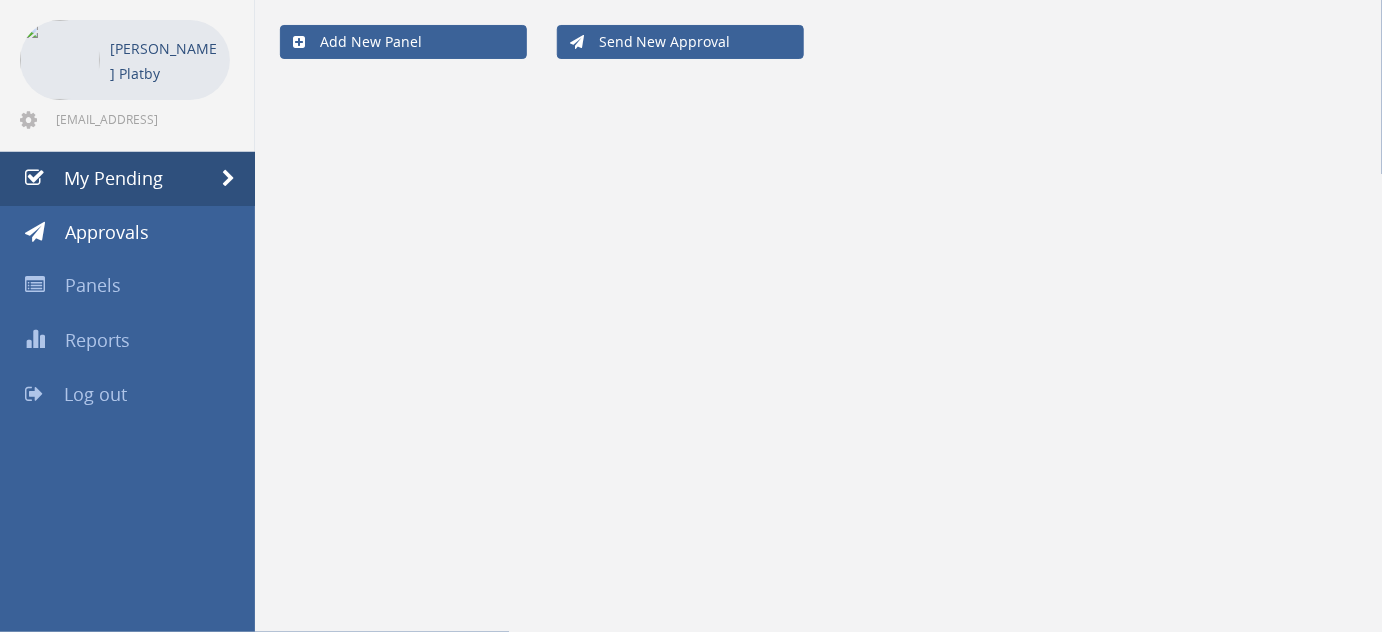 scroll, scrollTop: 80, scrollLeft: 0, axis: vertical 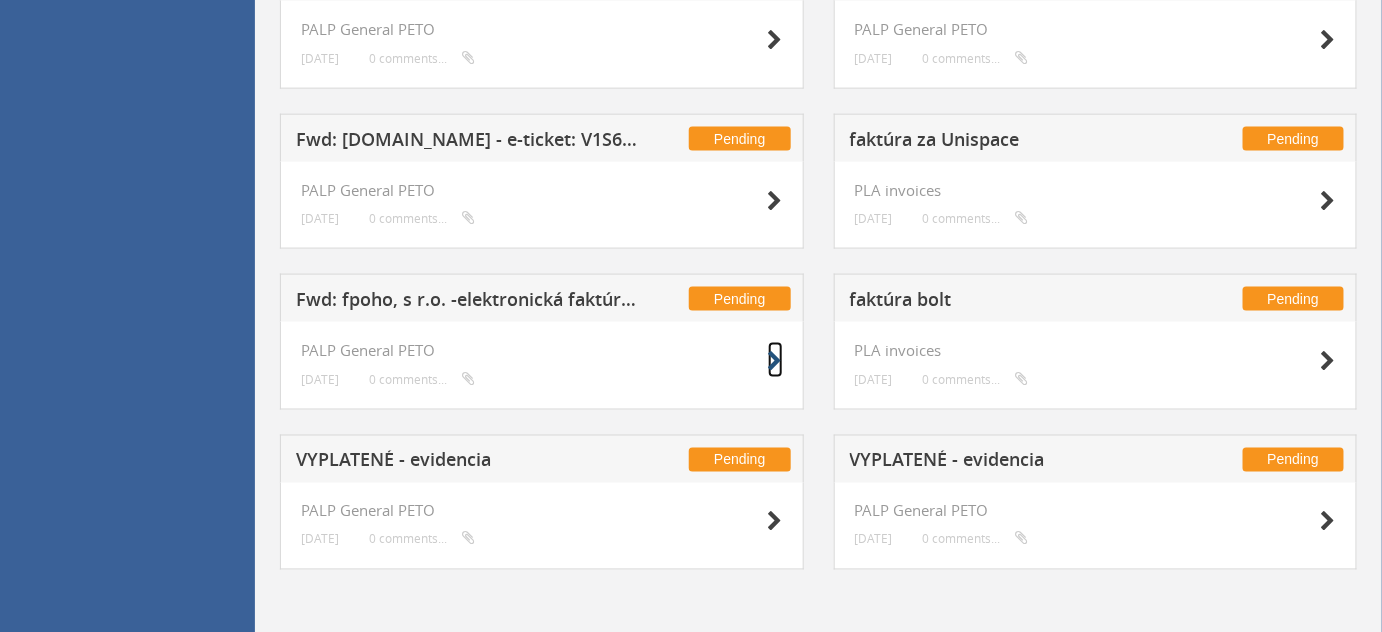 click at bounding box center [775, 361] 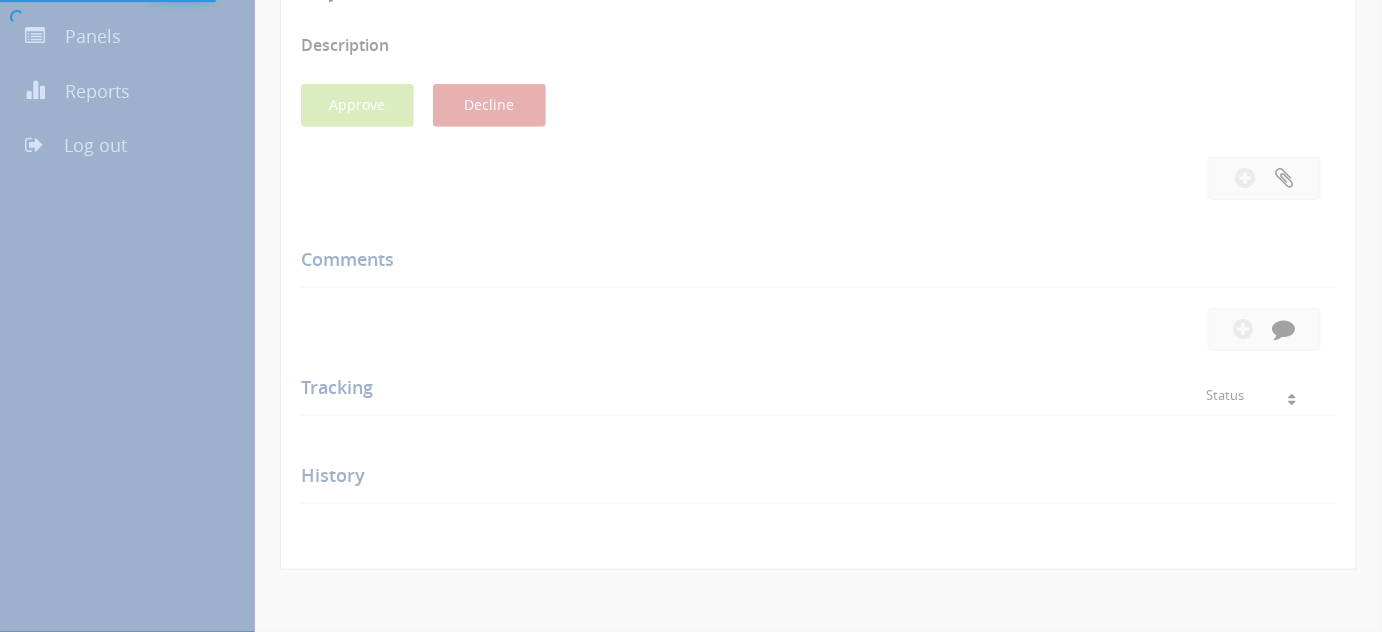 scroll, scrollTop: 844, scrollLeft: 0, axis: vertical 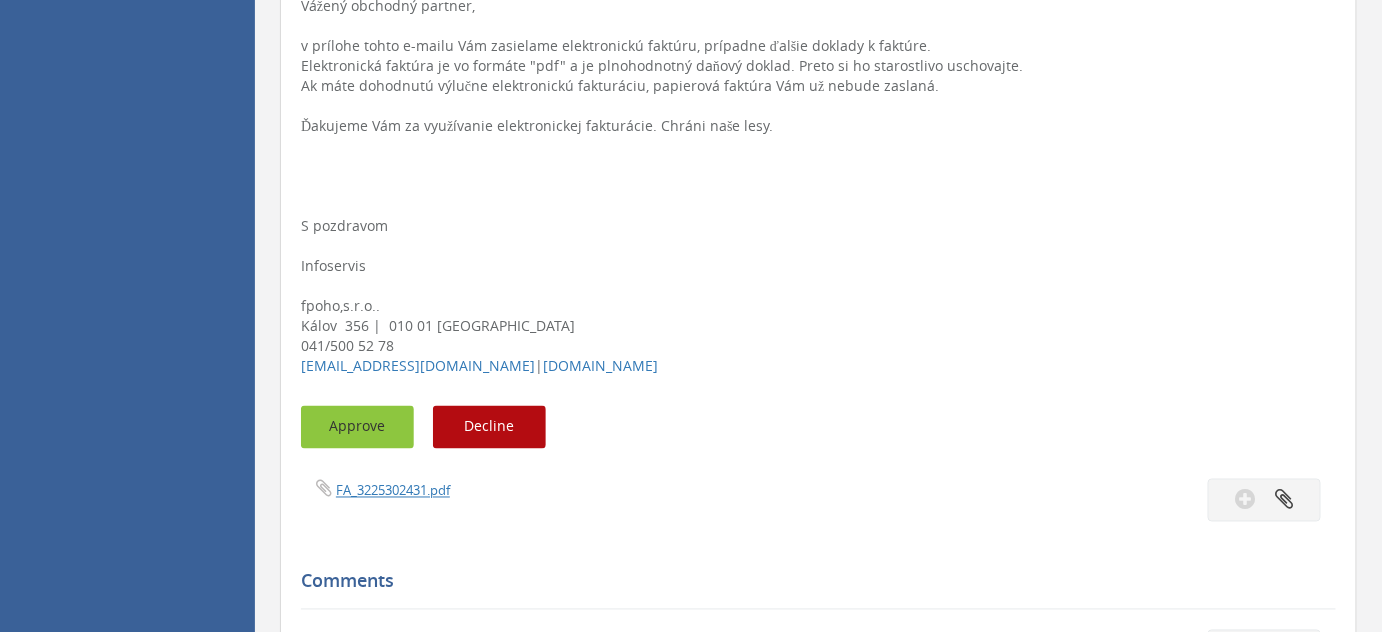 click on "Approve" at bounding box center [357, 427] 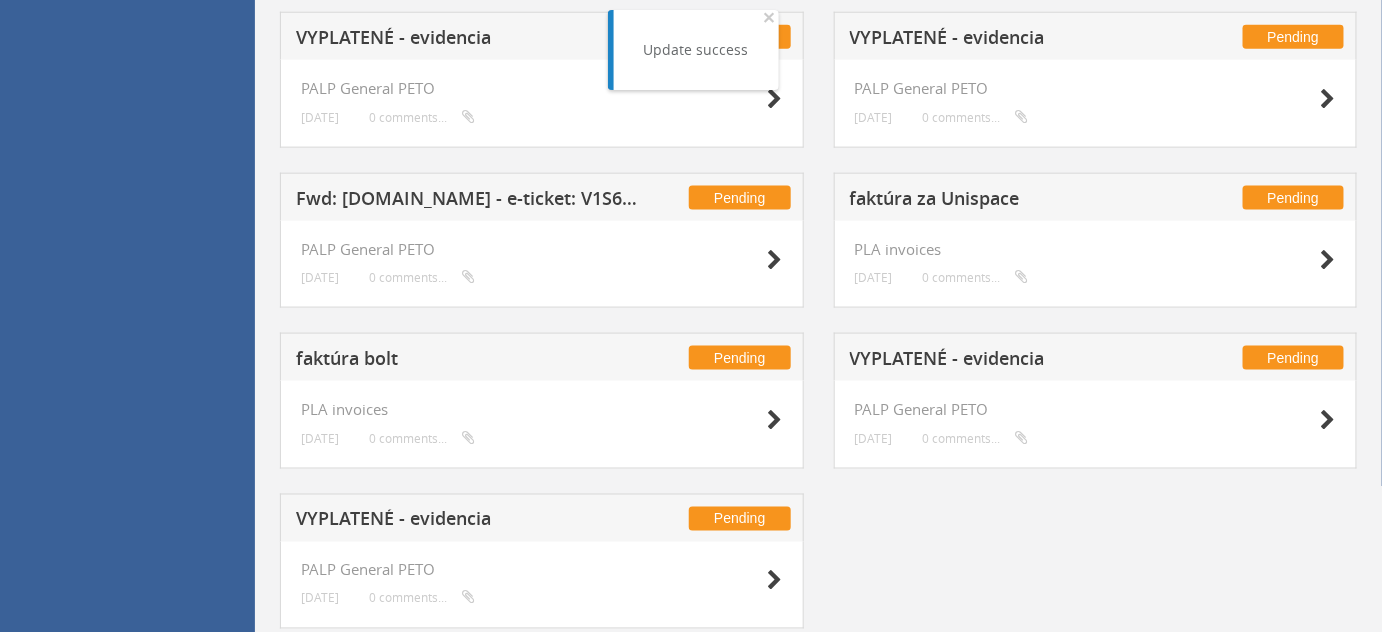 scroll, scrollTop: 753, scrollLeft: 0, axis: vertical 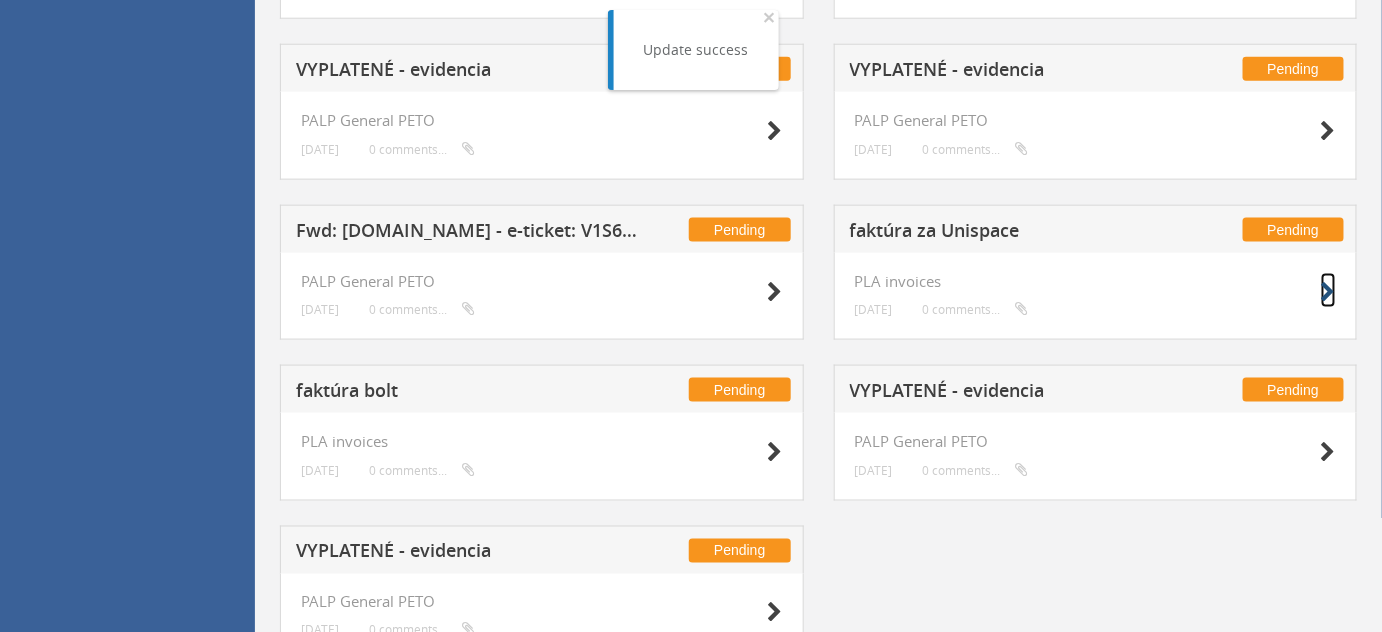 click at bounding box center [1328, 292] 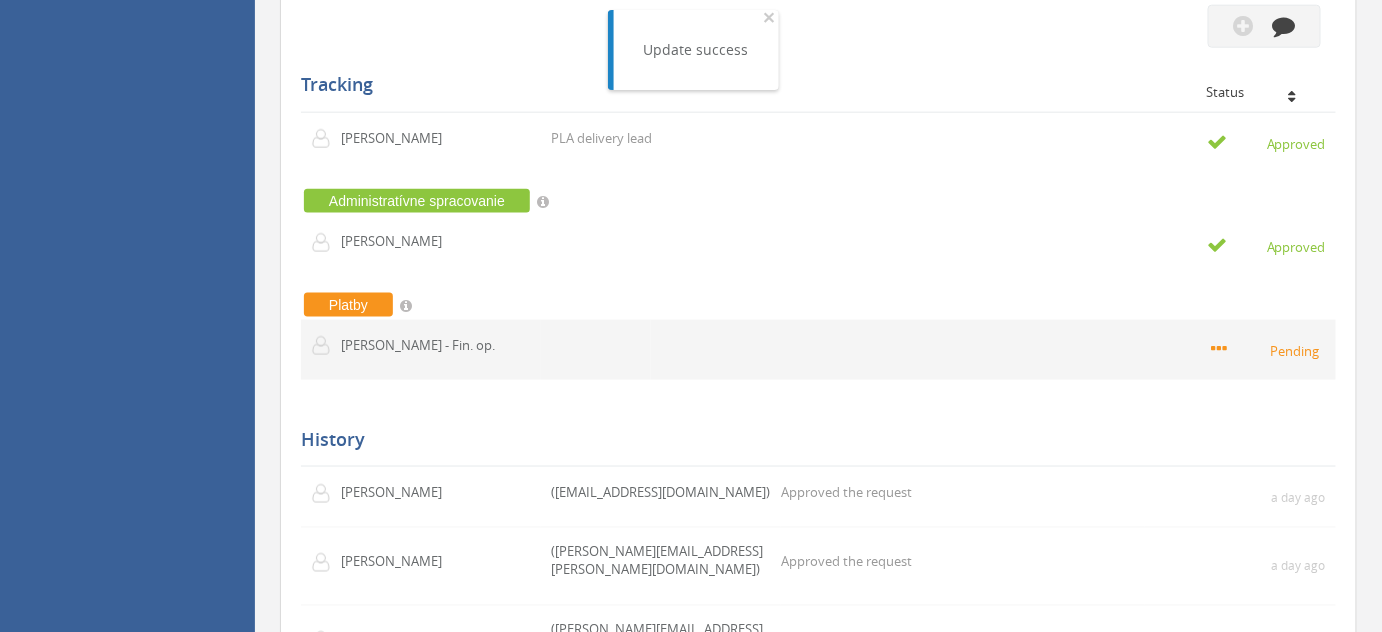 scroll, scrollTop: 298, scrollLeft: 0, axis: vertical 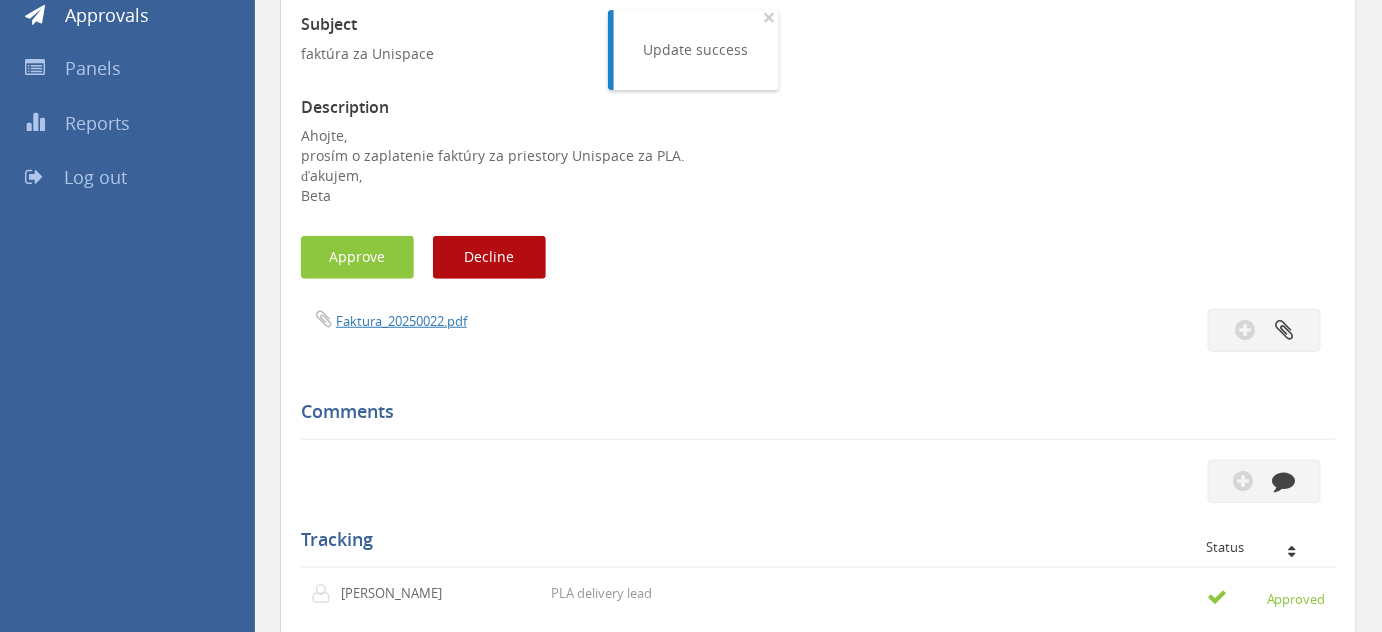 click on "Faktura_20250022.pdf" at bounding box center [552, 320] 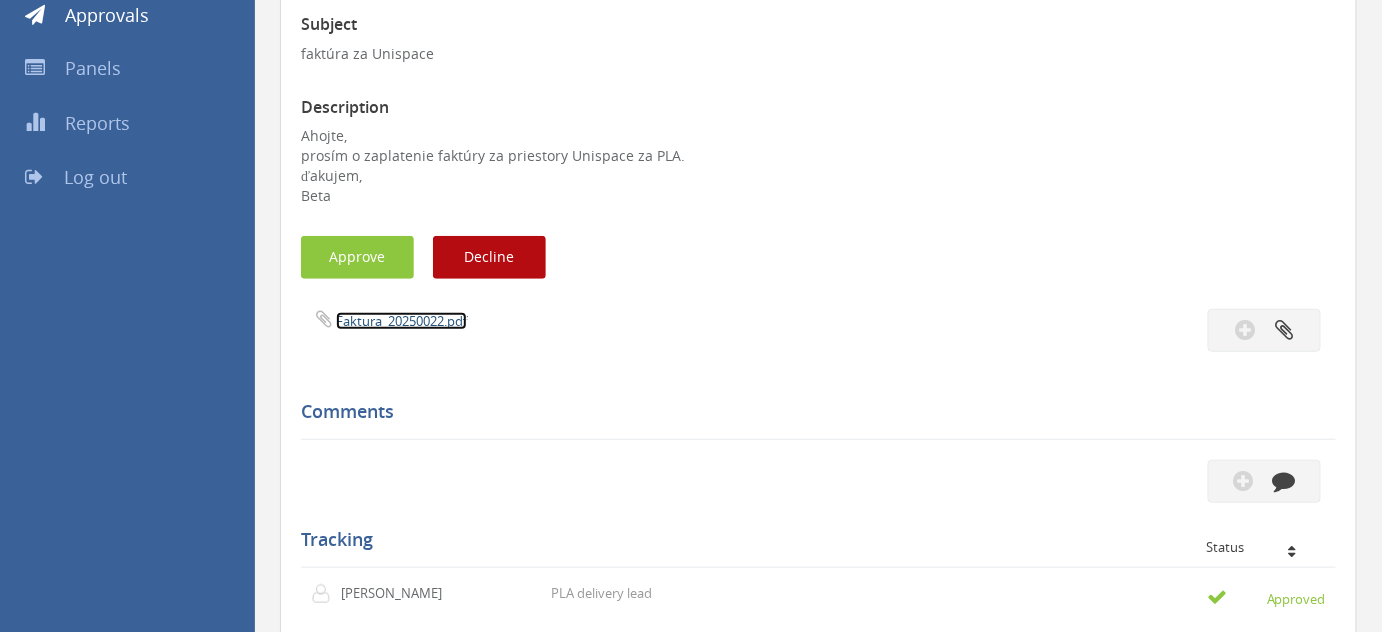 click on "Faktura_20250022.pdf" at bounding box center [401, 321] 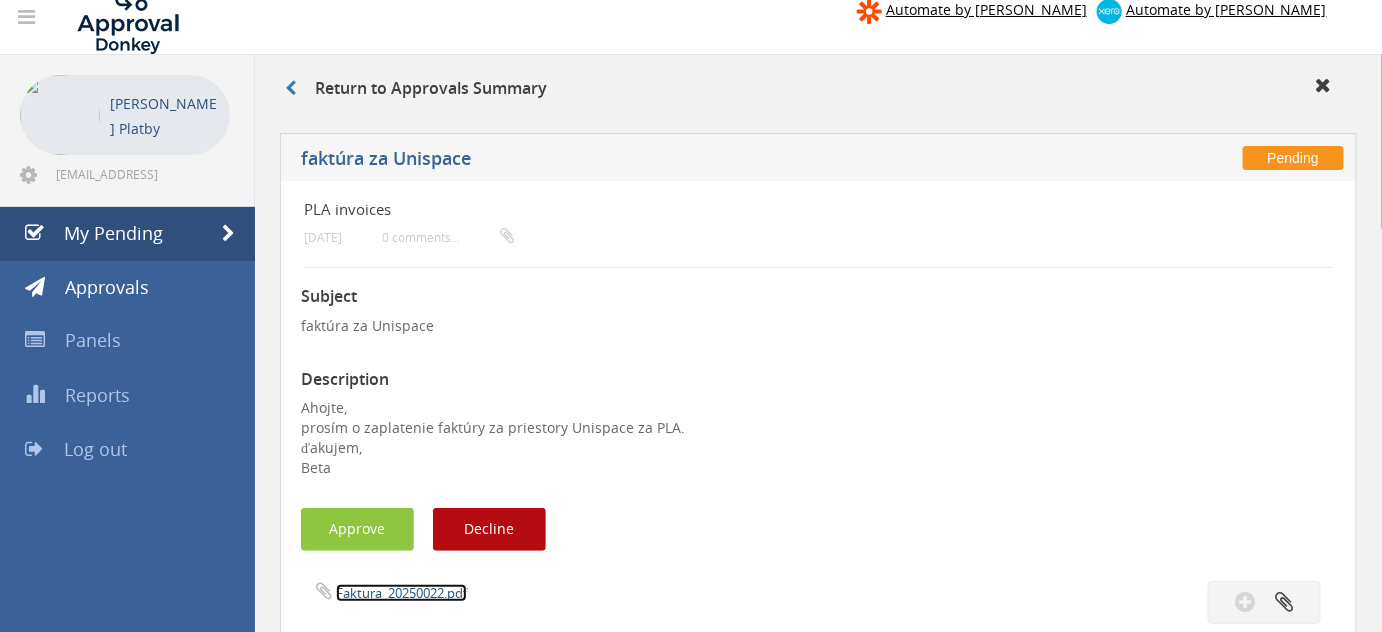scroll, scrollTop: 26, scrollLeft: 0, axis: vertical 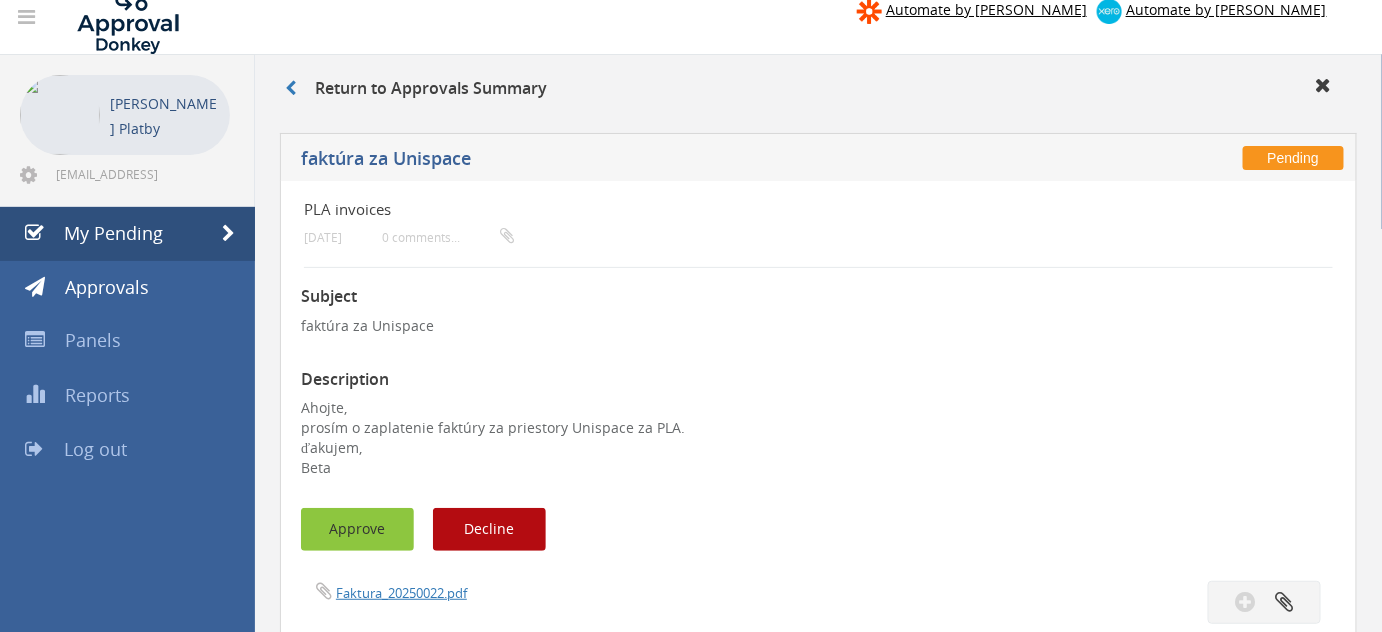 click on "Approve" at bounding box center [357, 529] 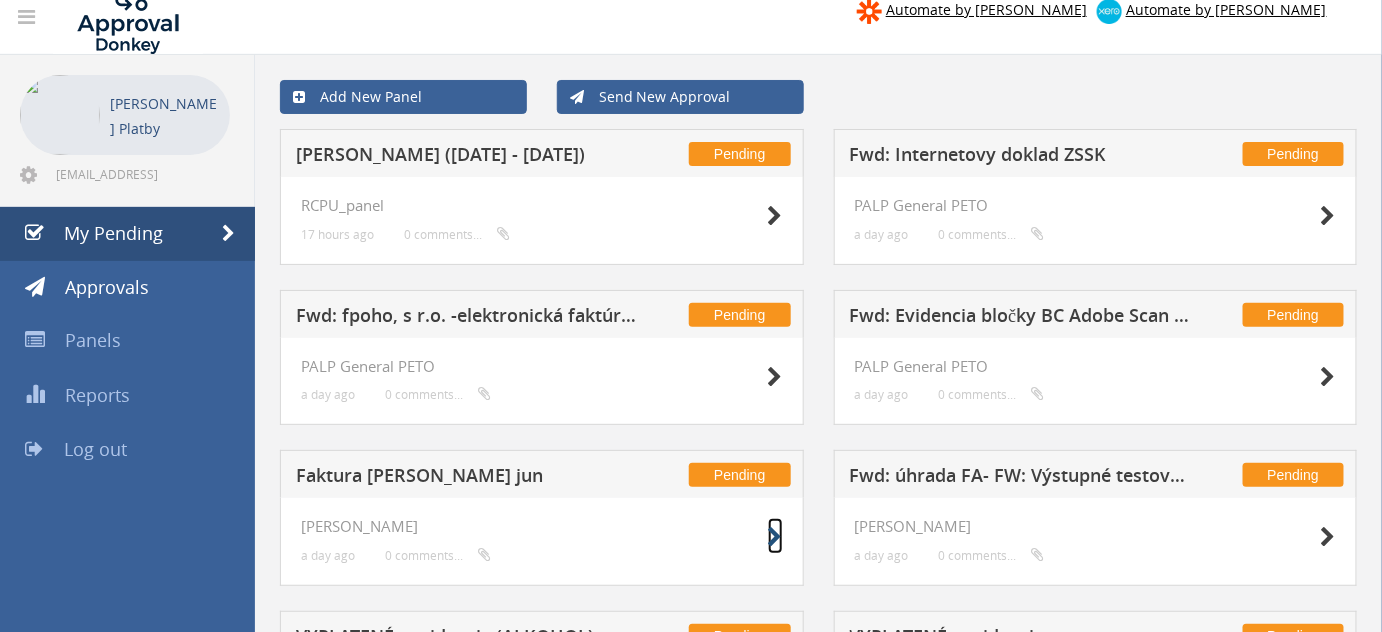 click at bounding box center [775, 537] 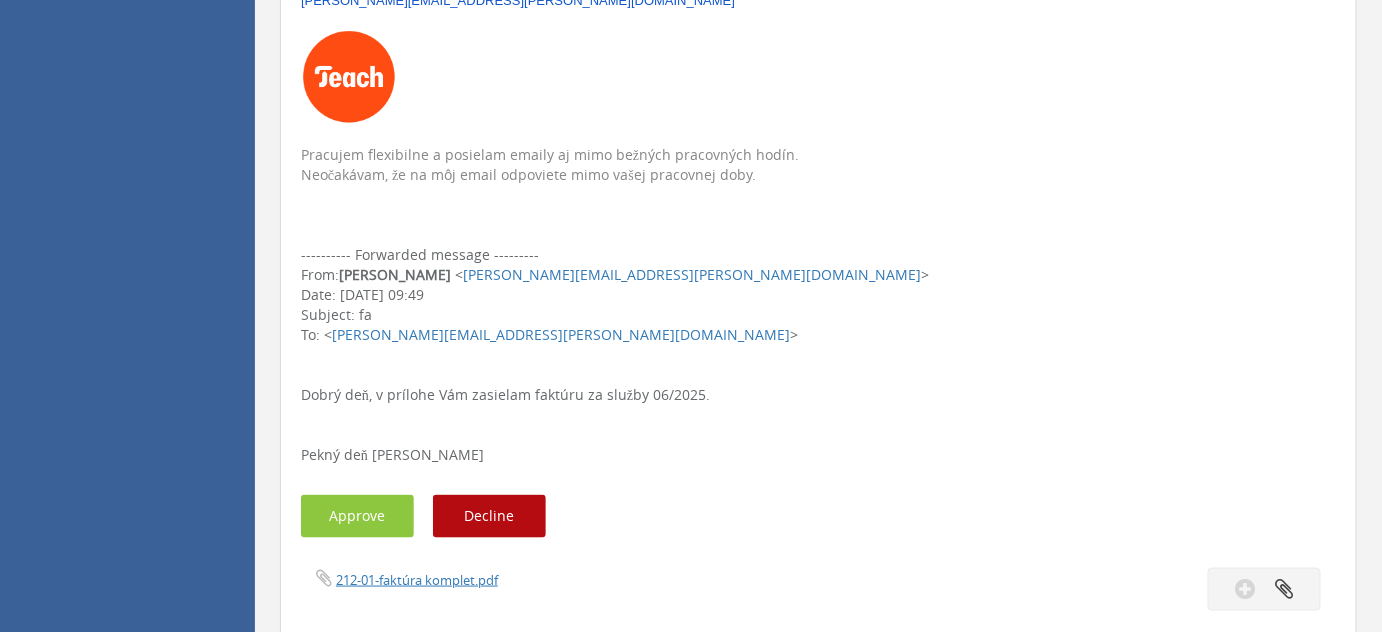 scroll, scrollTop: 571, scrollLeft: 0, axis: vertical 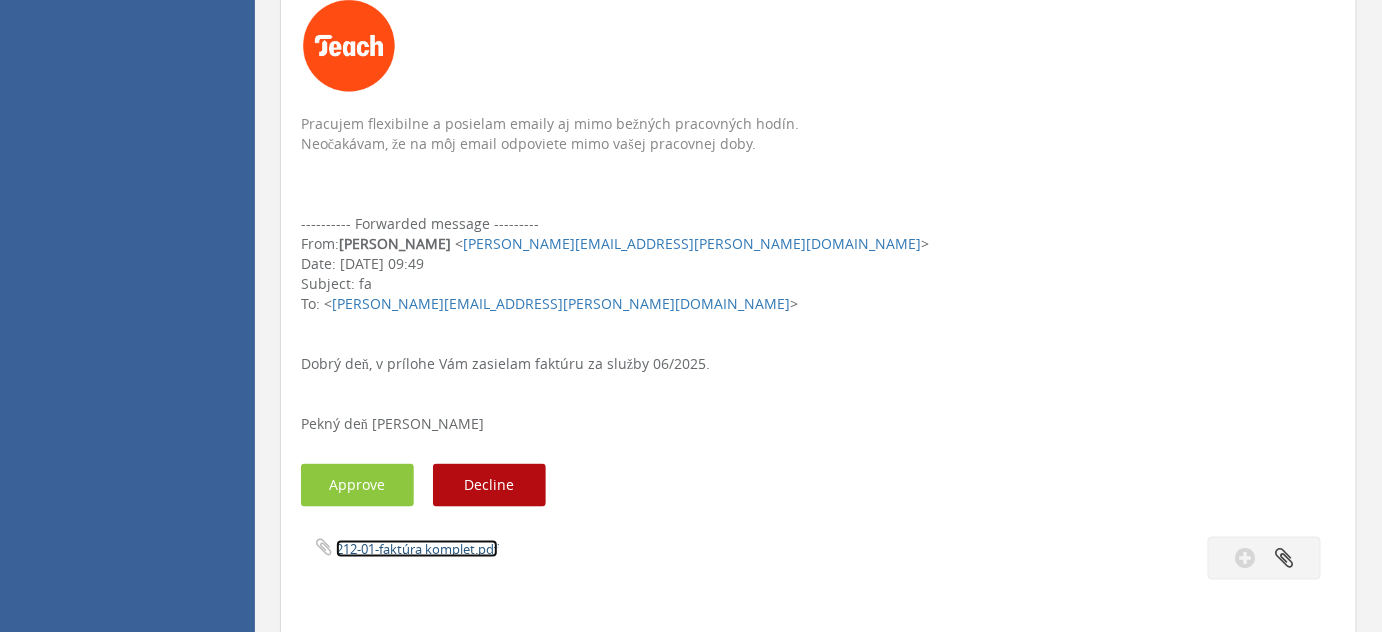 click on "212-01-faktúra komplet.pdf" at bounding box center [417, 549] 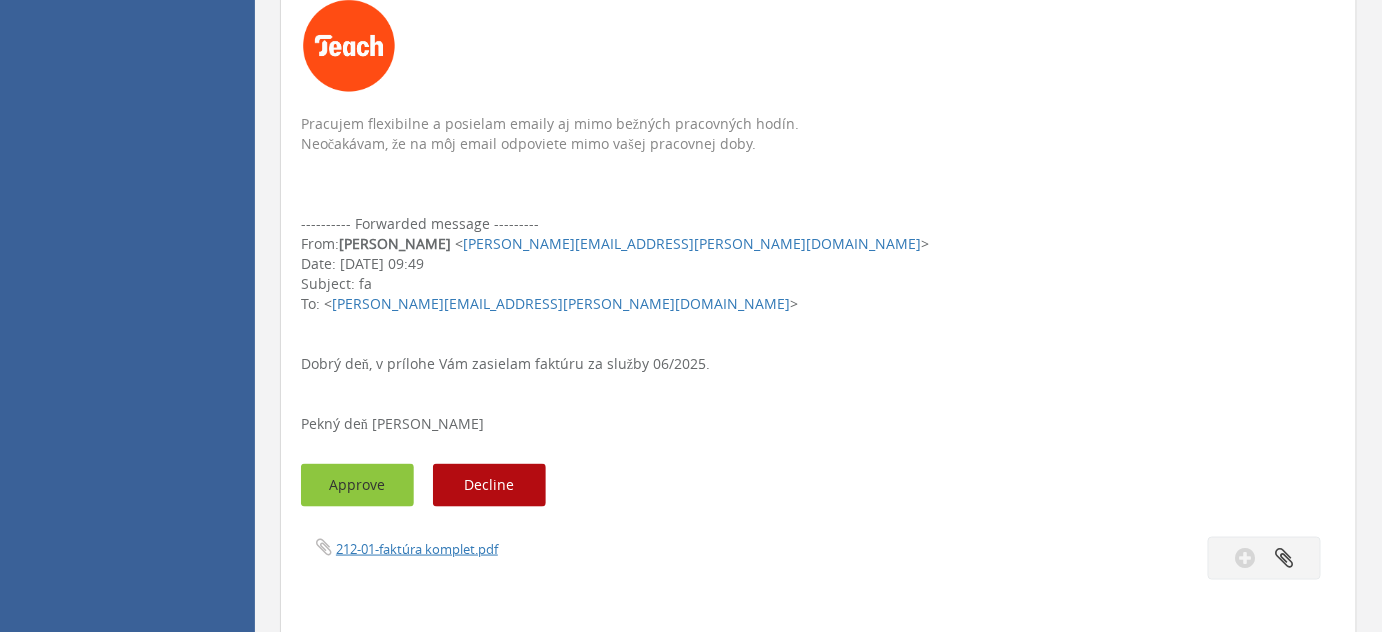 click on "Approve" at bounding box center (357, 485) 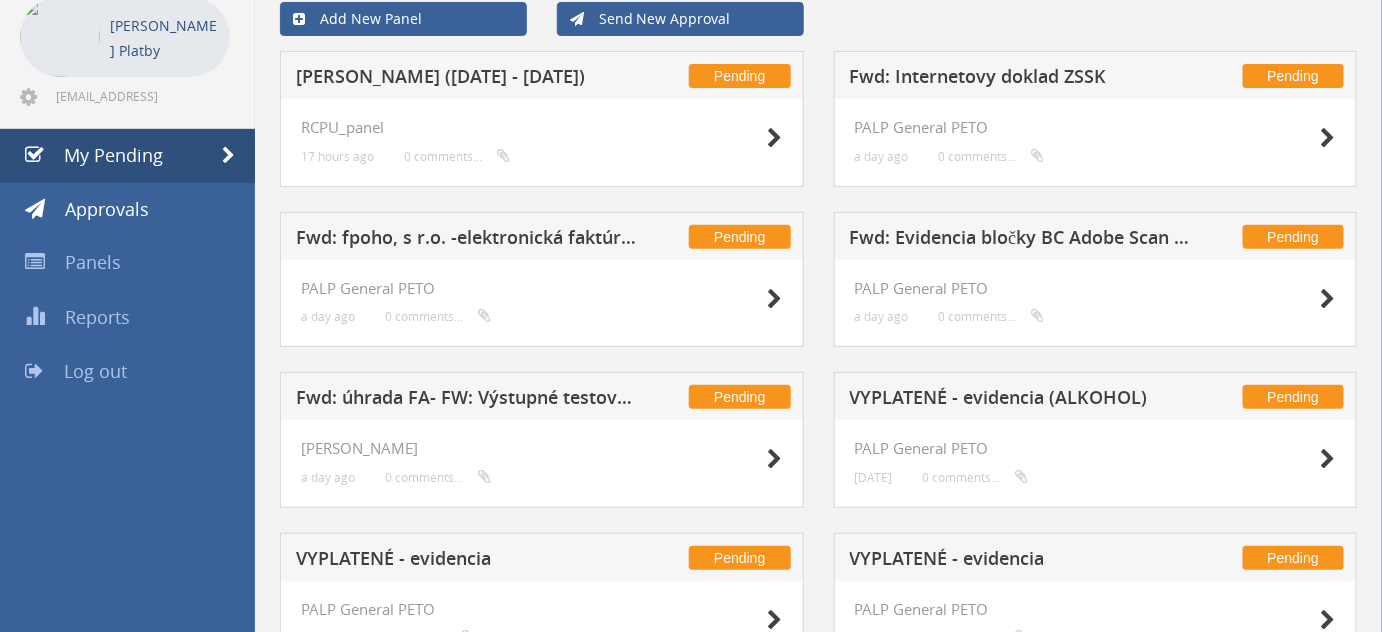 scroll, scrollTop: 0, scrollLeft: 0, axis: both 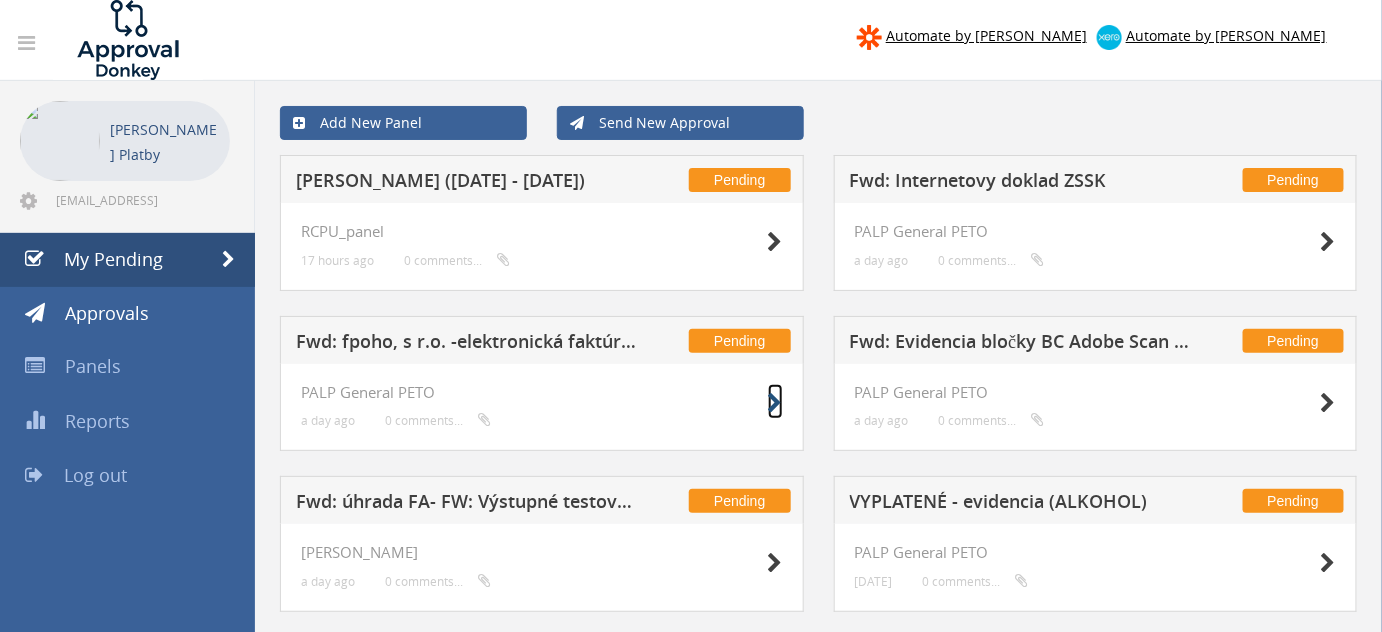 click at bounding box center [775, 403] 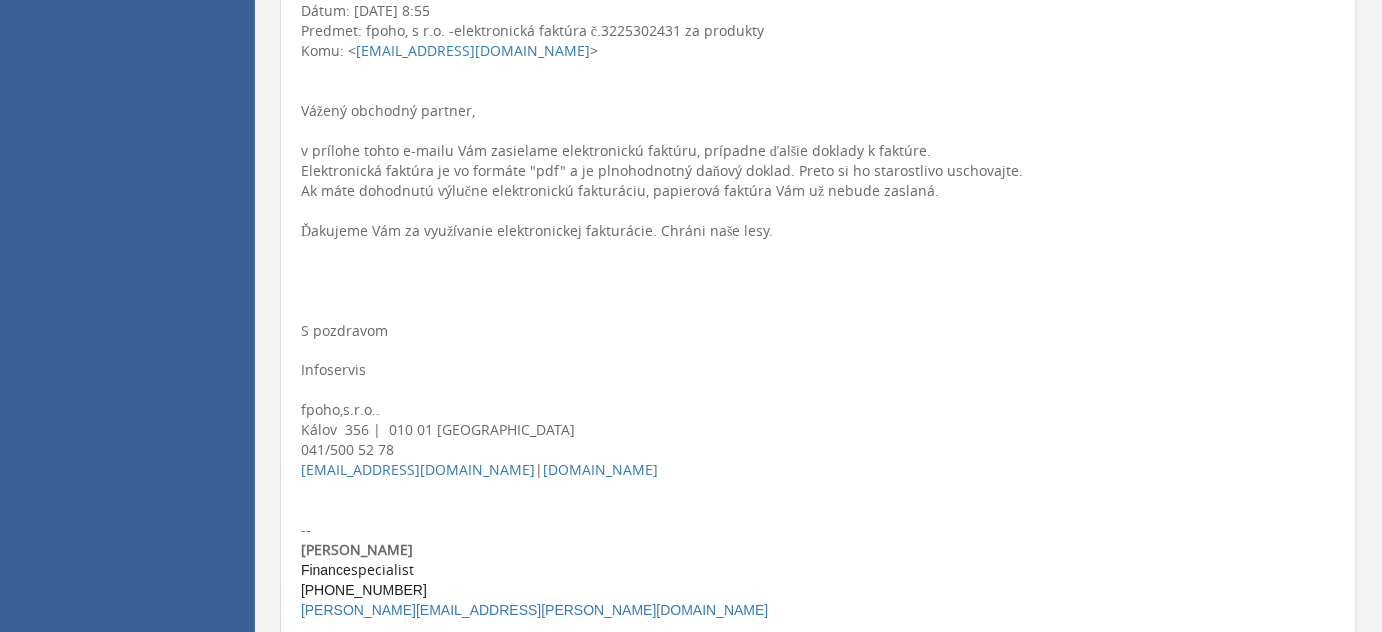 scroll, scrollTop: 1363, scrollLeft: 0, axis: vertical 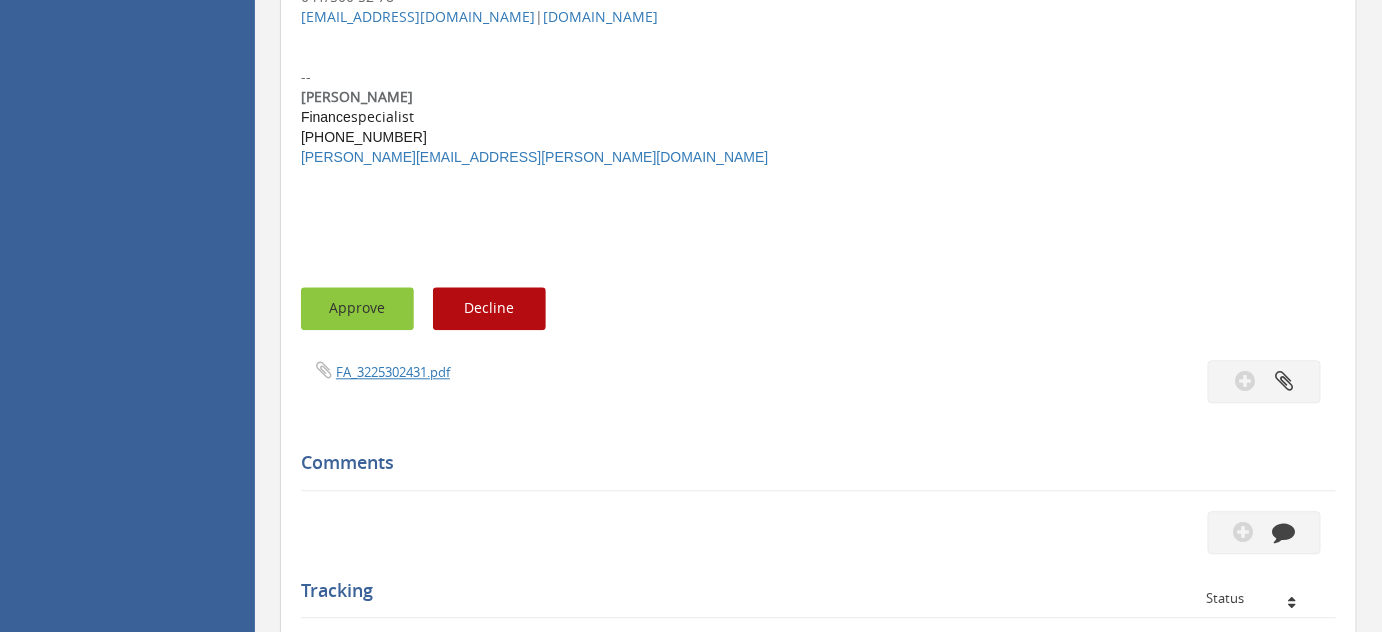 click on "Approve" at bounding box center (357, 308) 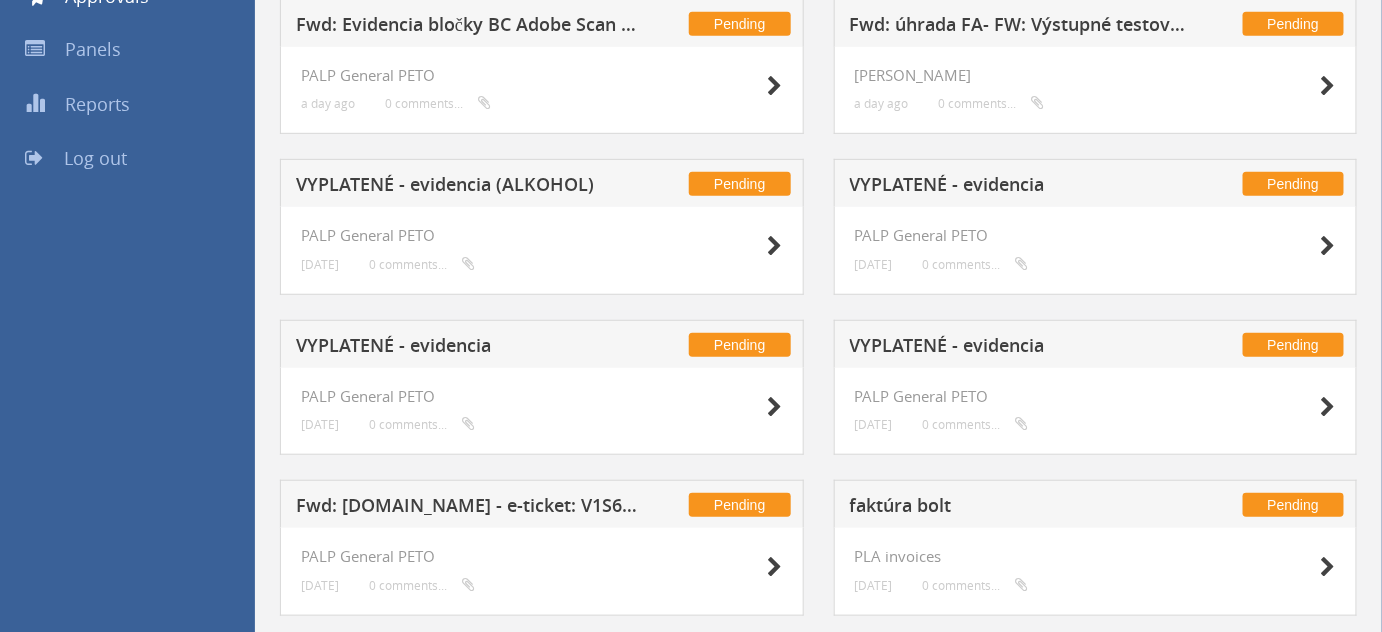 scroll, scrollTop: 523, scrollLeft: 0, axis: vertical 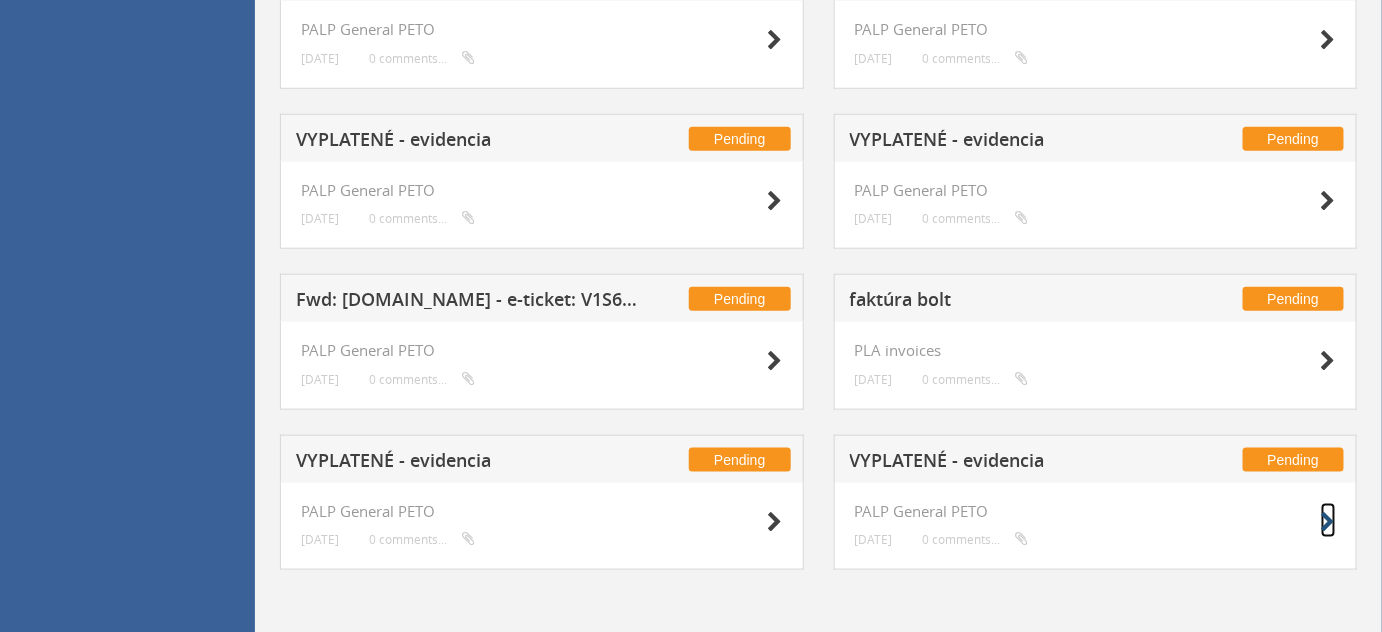click at bounding box center (1328, 522) 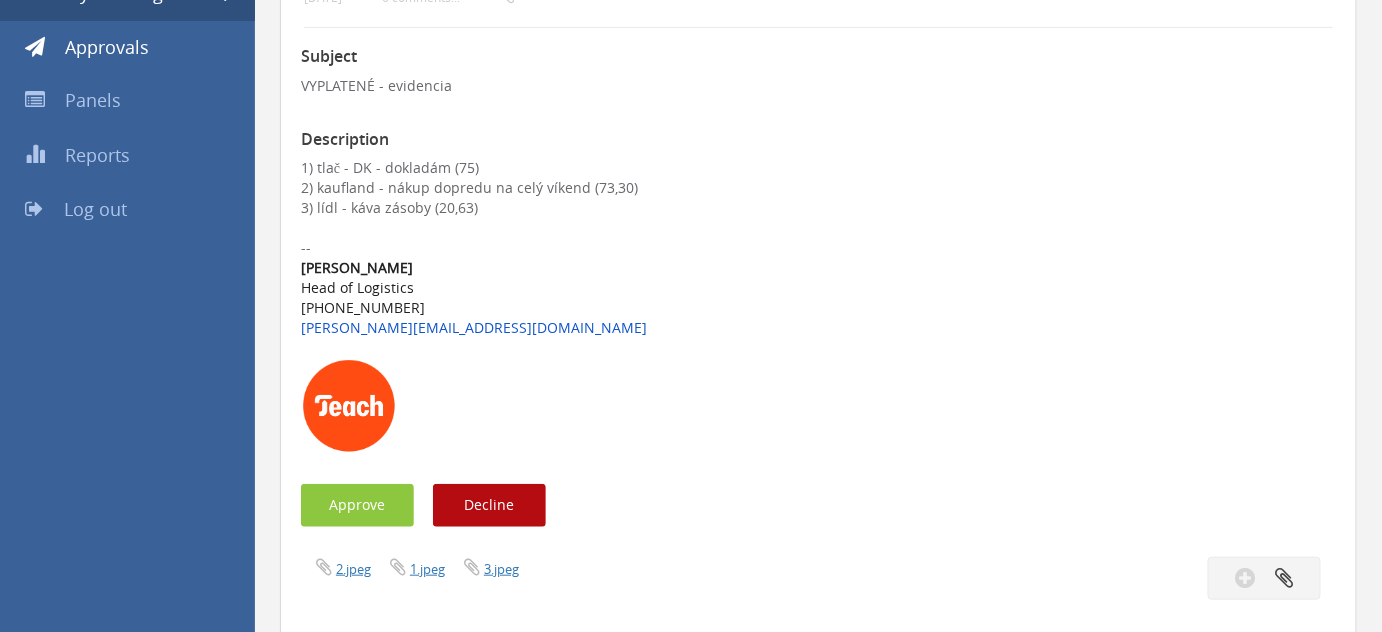 scroll, scrollTop: 250, scrollLeft: 0, axis: vertical 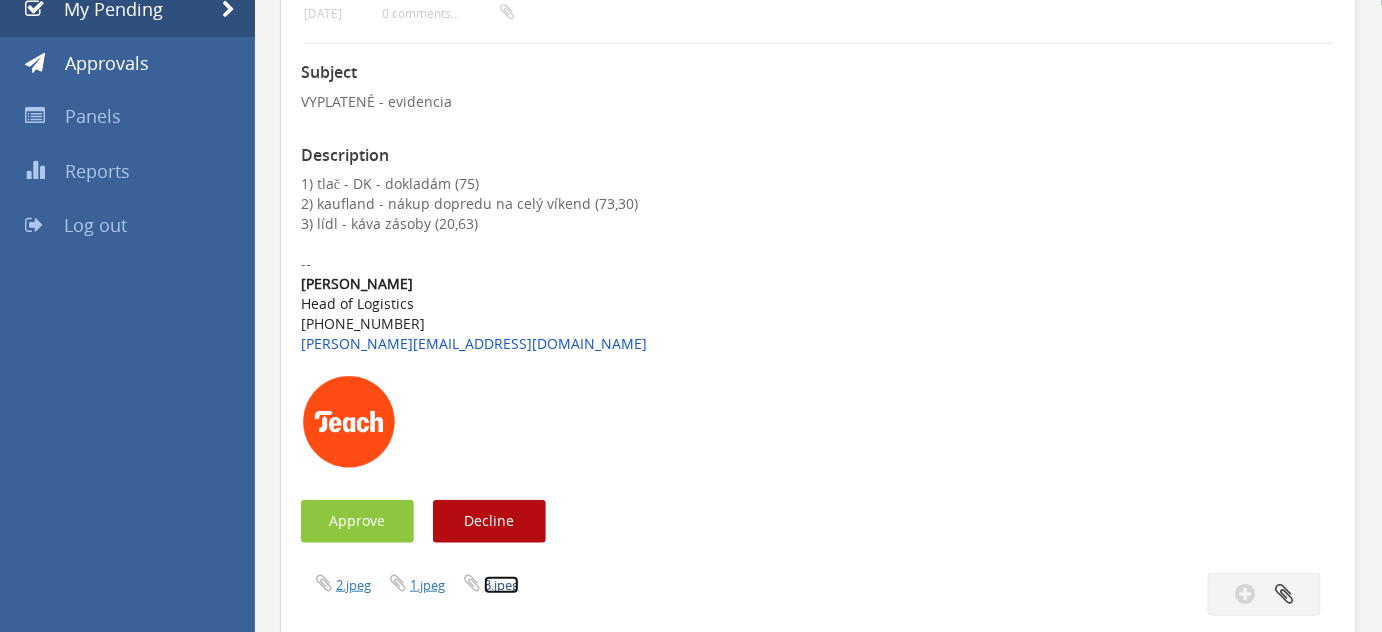 click on "3.jpeg" at bounding box center (501, 585) 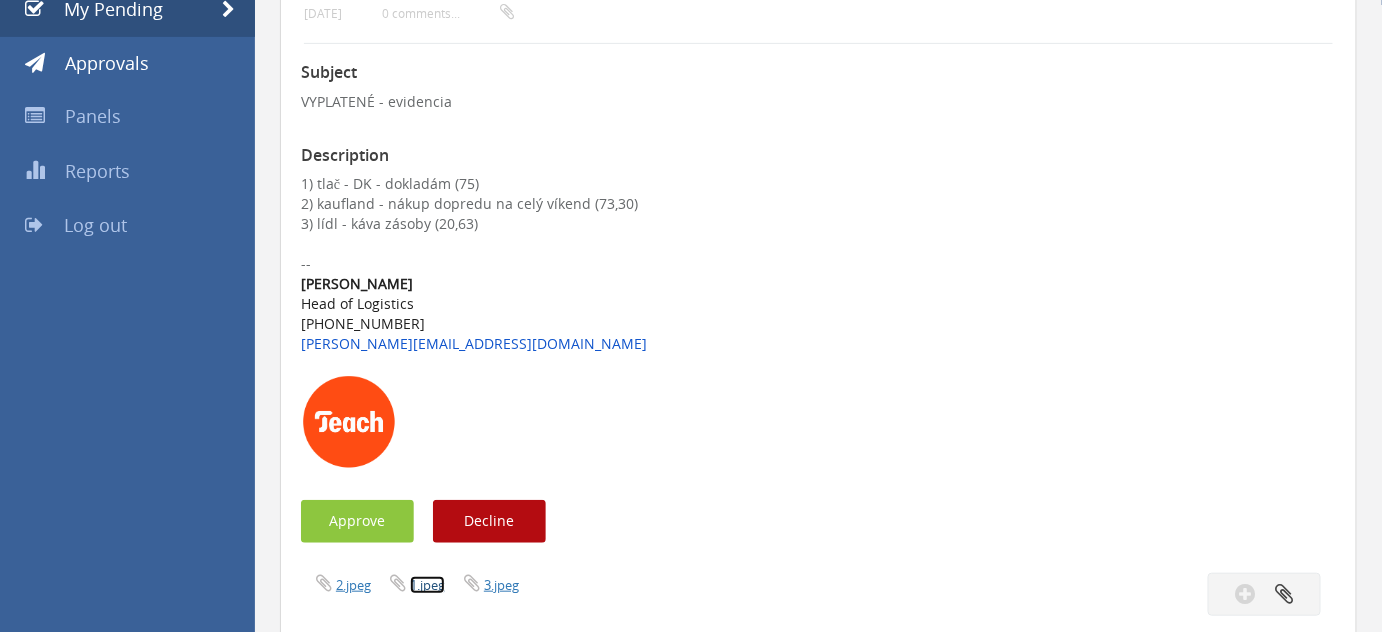 click on "1.jpeg" at bounding box center [427, 585] 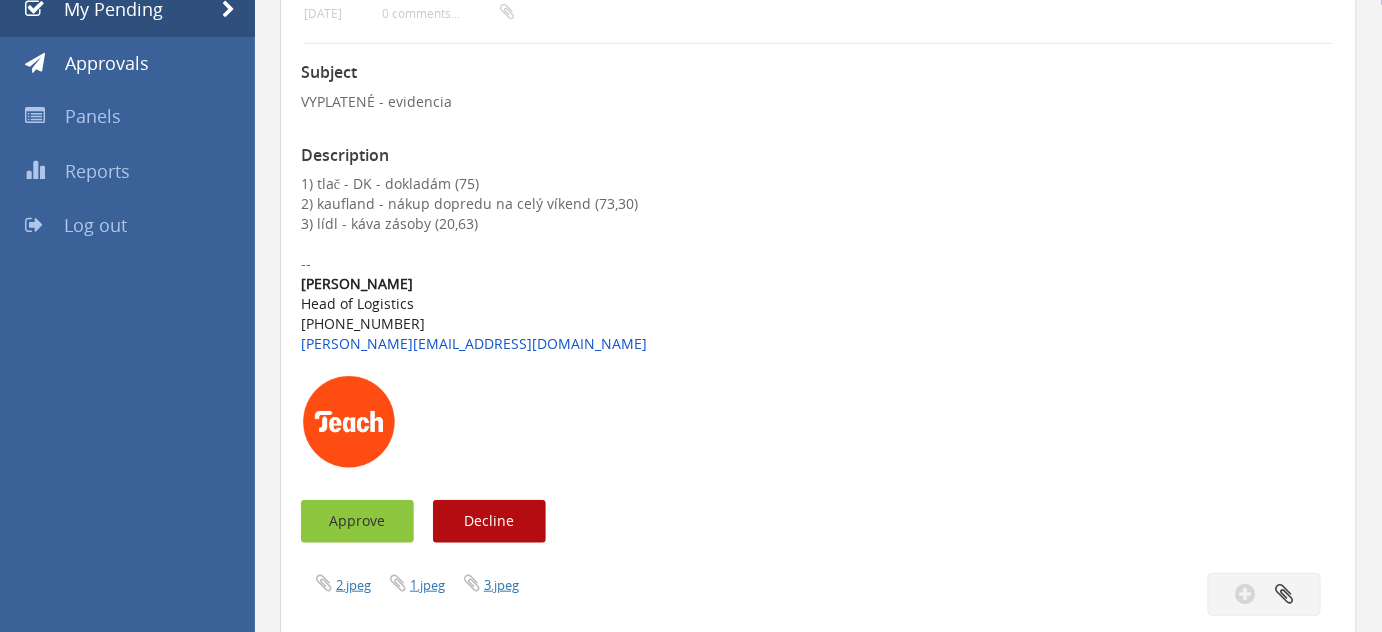 click on "Approve" at bounding box center (357, 521) 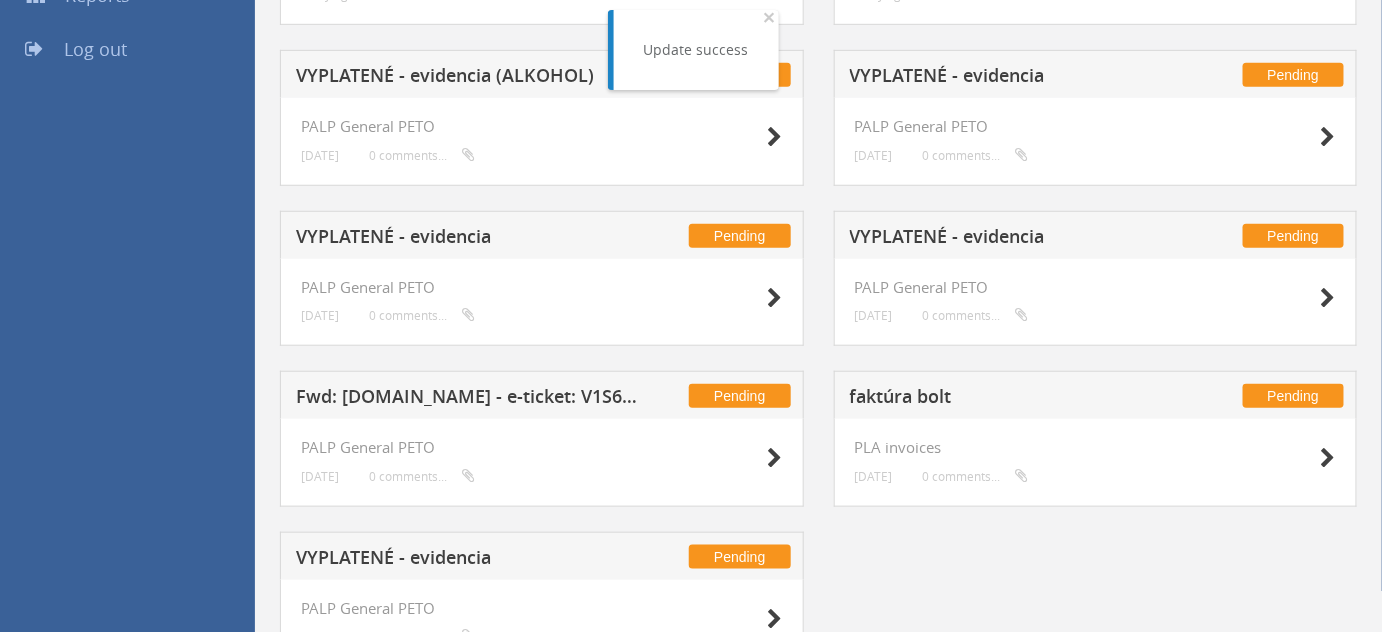 scroll, scrollTop: 523, scrollLeft: 0, axis: vertical 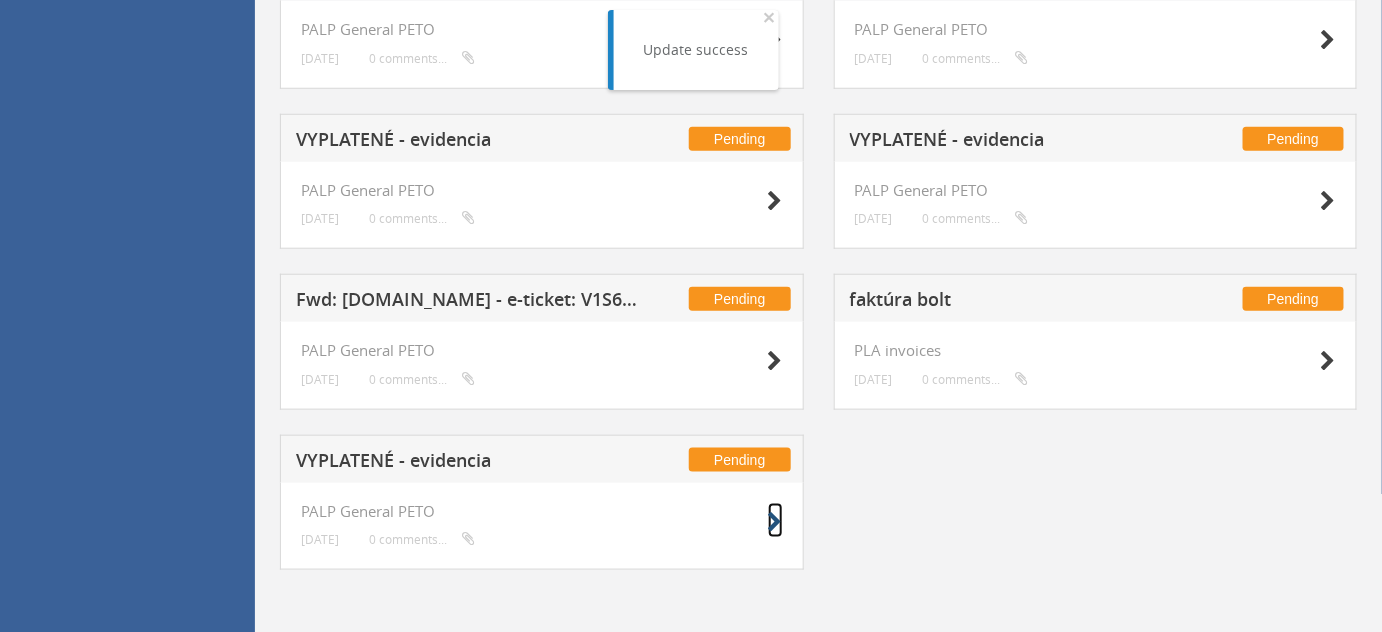 click at bounding box center [775, 522] 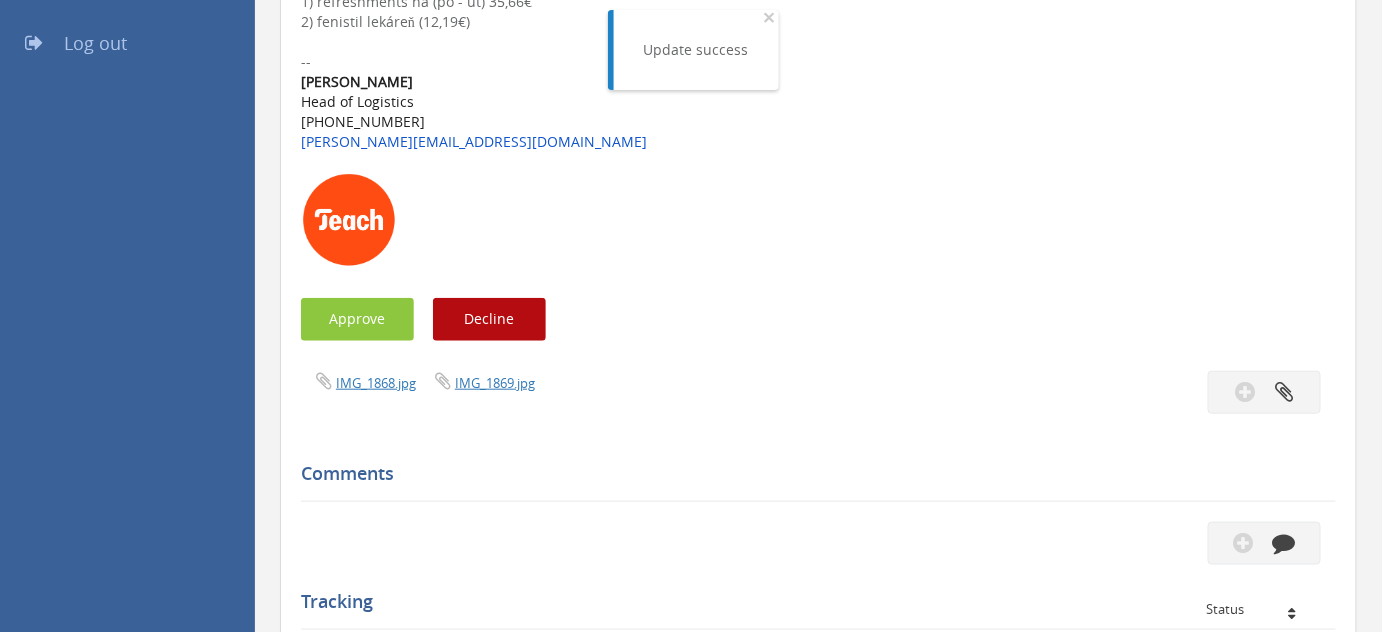scroll, scrollTop: 160, scrollLeft: 0, axis: vertical 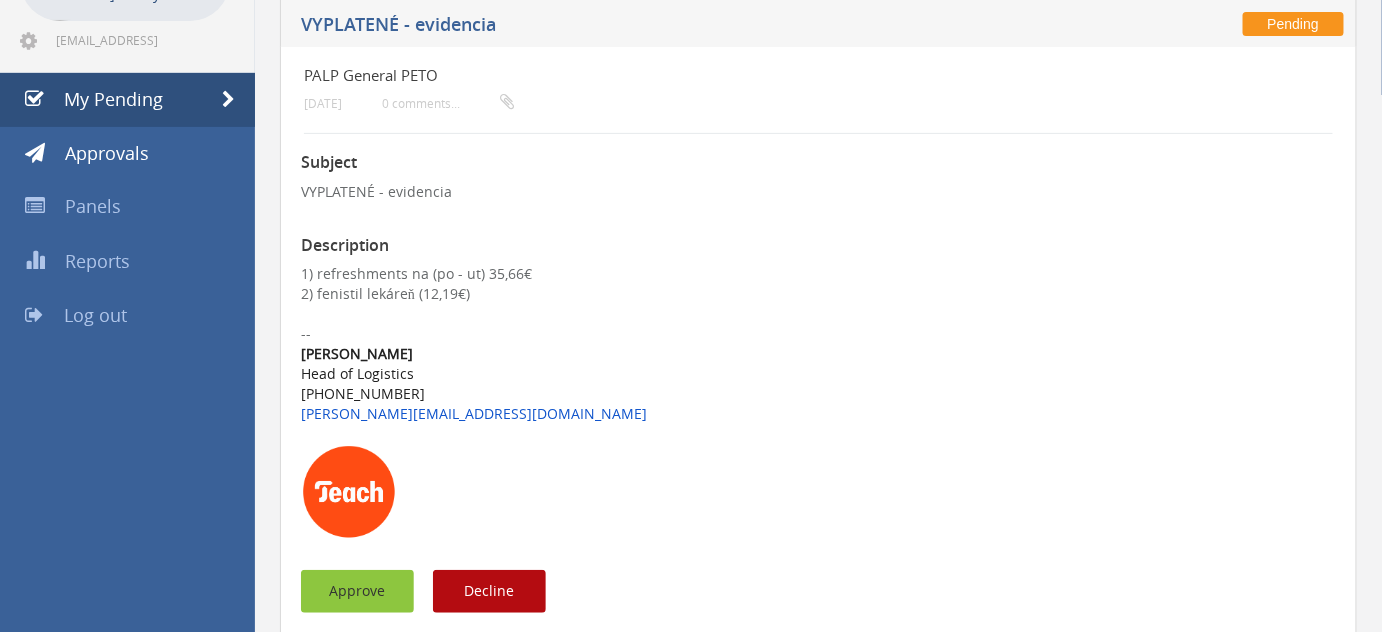 click on "Approve" at bounding box center [357, 591] 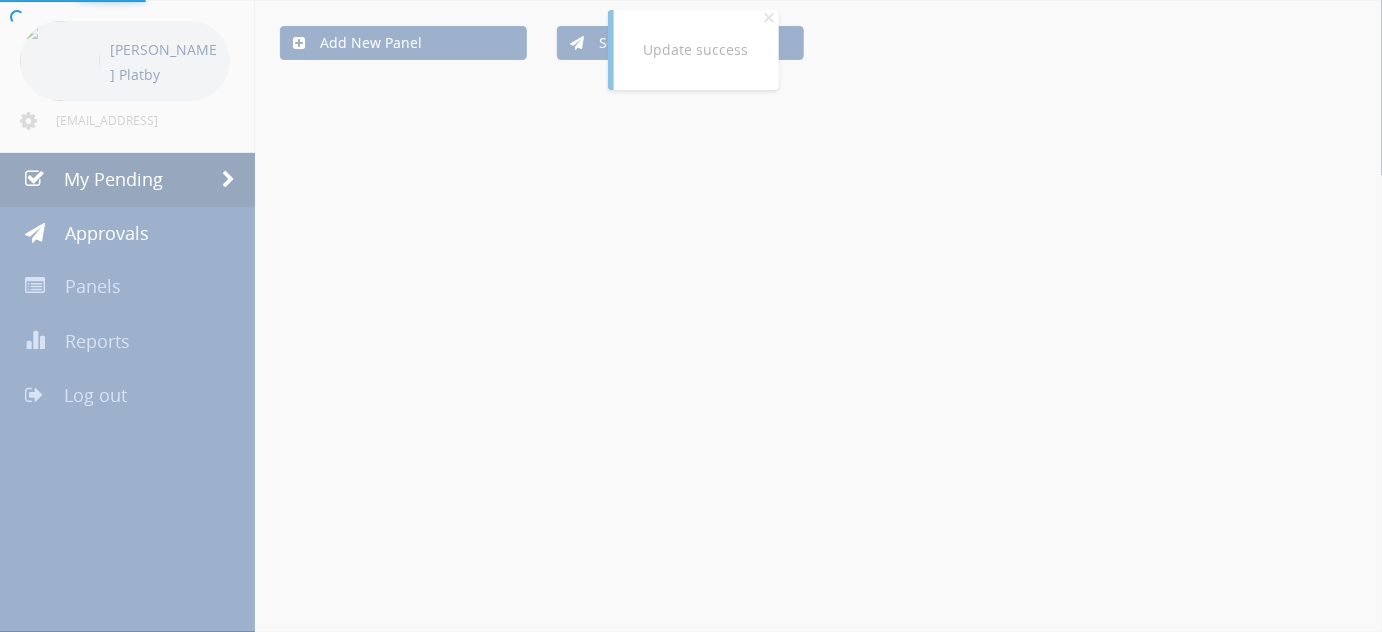 scroll, scrollTop: 160, scrollLeft: 0, axis: vertical 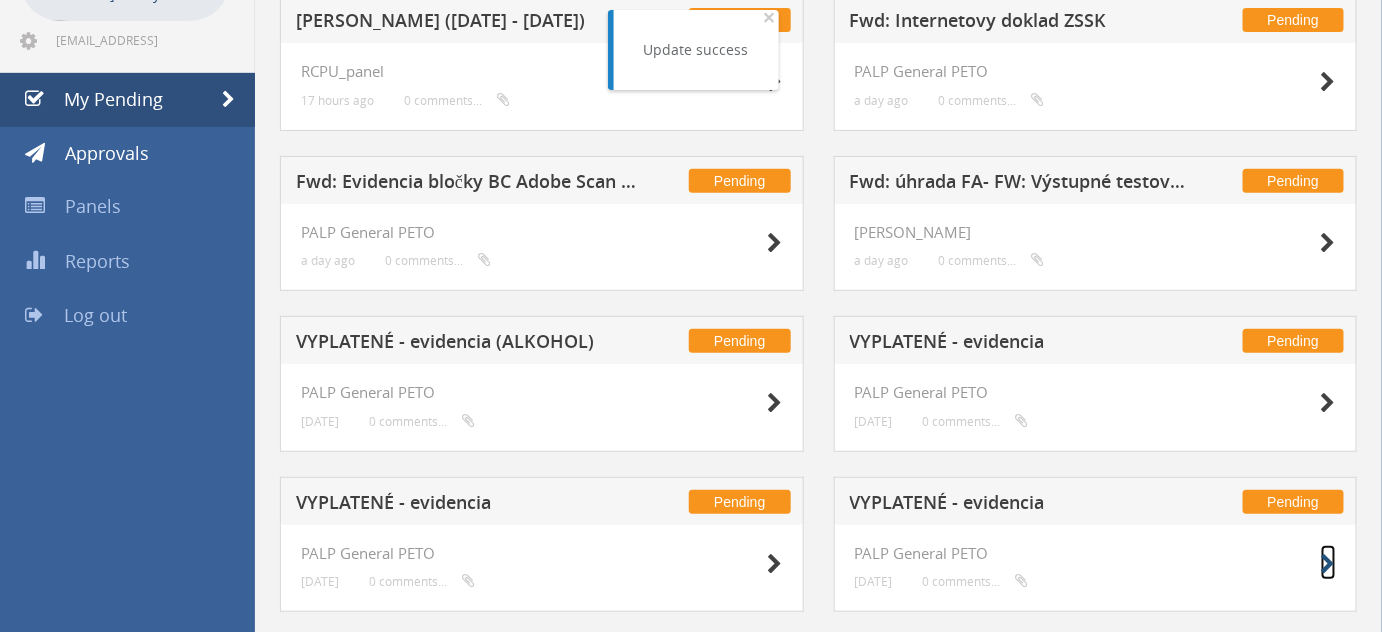 click at bounding box center (1328, 564) 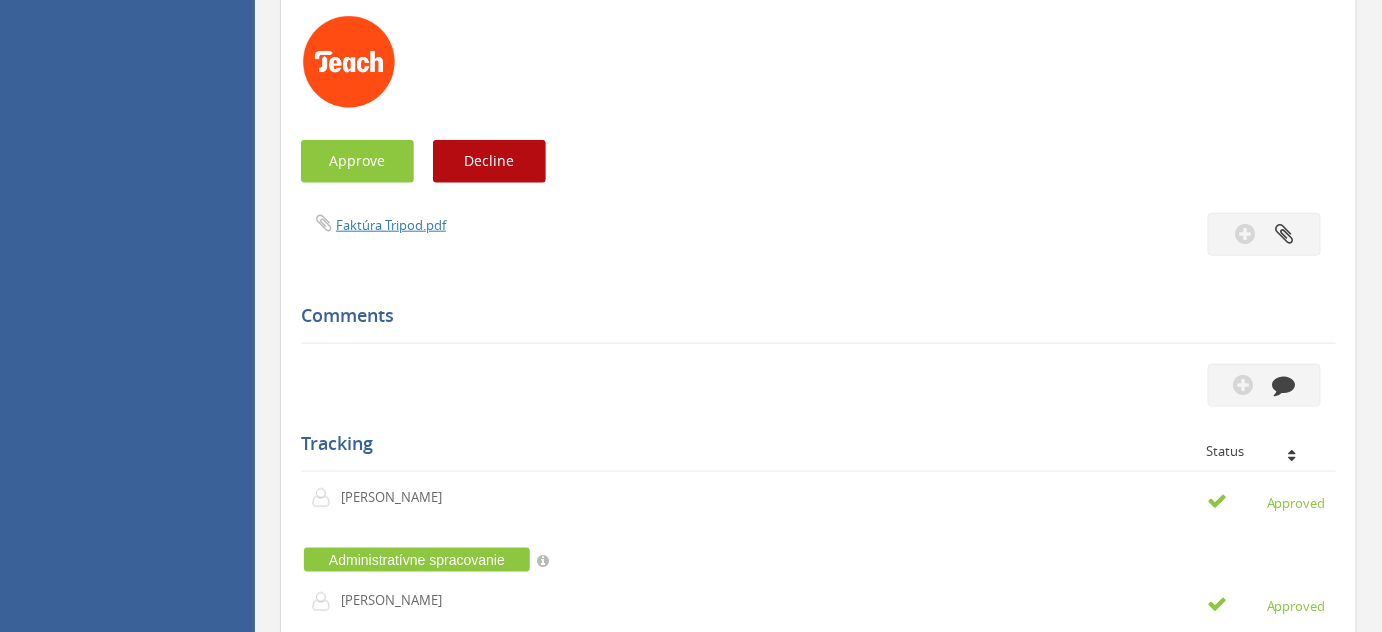 scroll, scrollTop: 614, scrollLeft: 0, axis: vertical 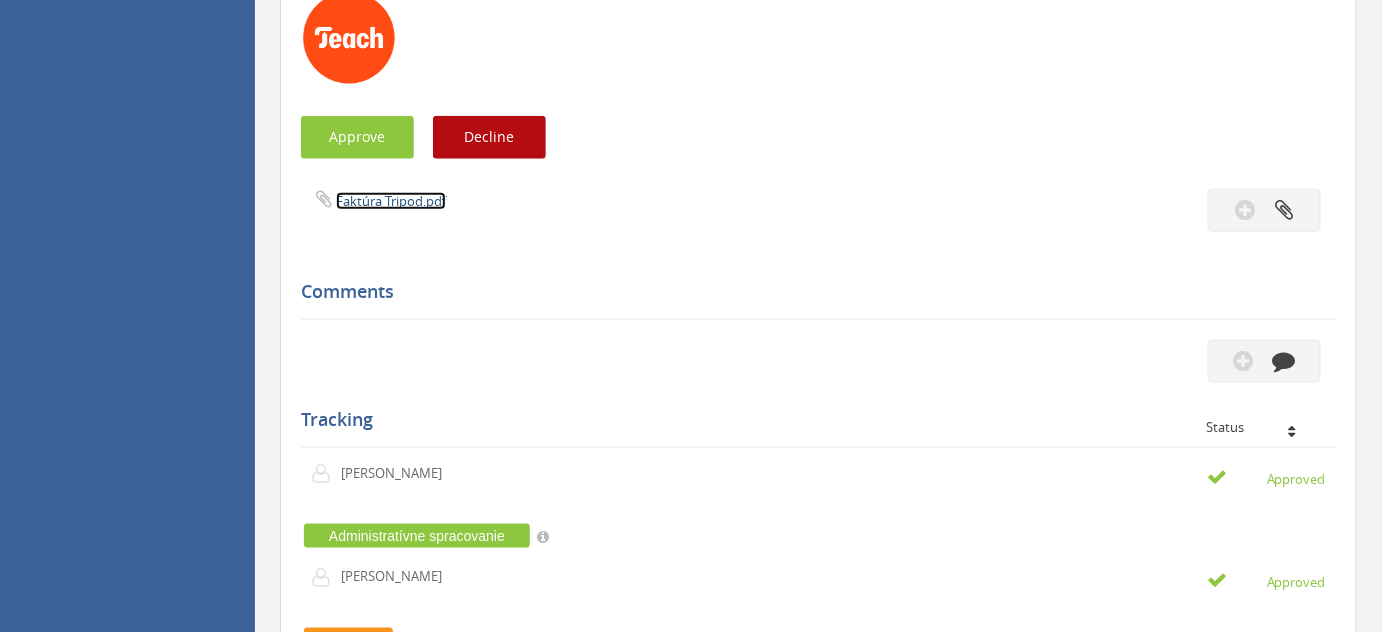 click on "Faktúra Tripod.pdf" at bounding box center [391, 201] 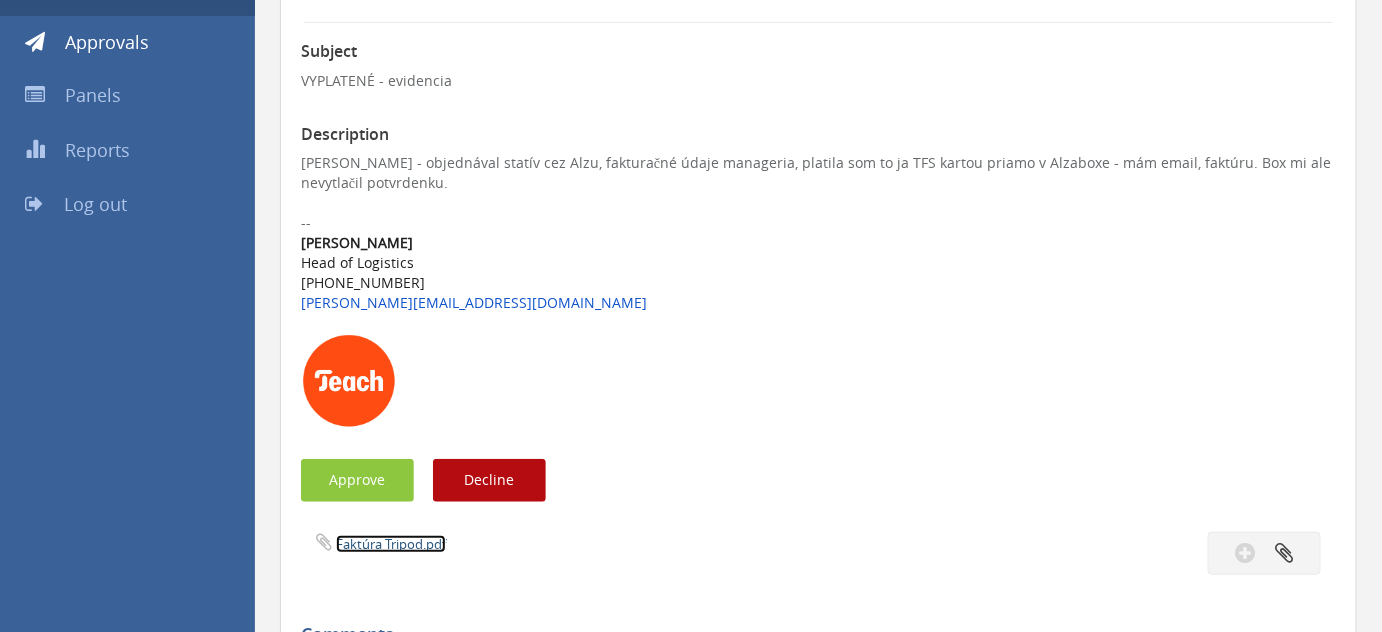 scroll, scrollTop: 69, scrollLeft: 0, axis: vertical 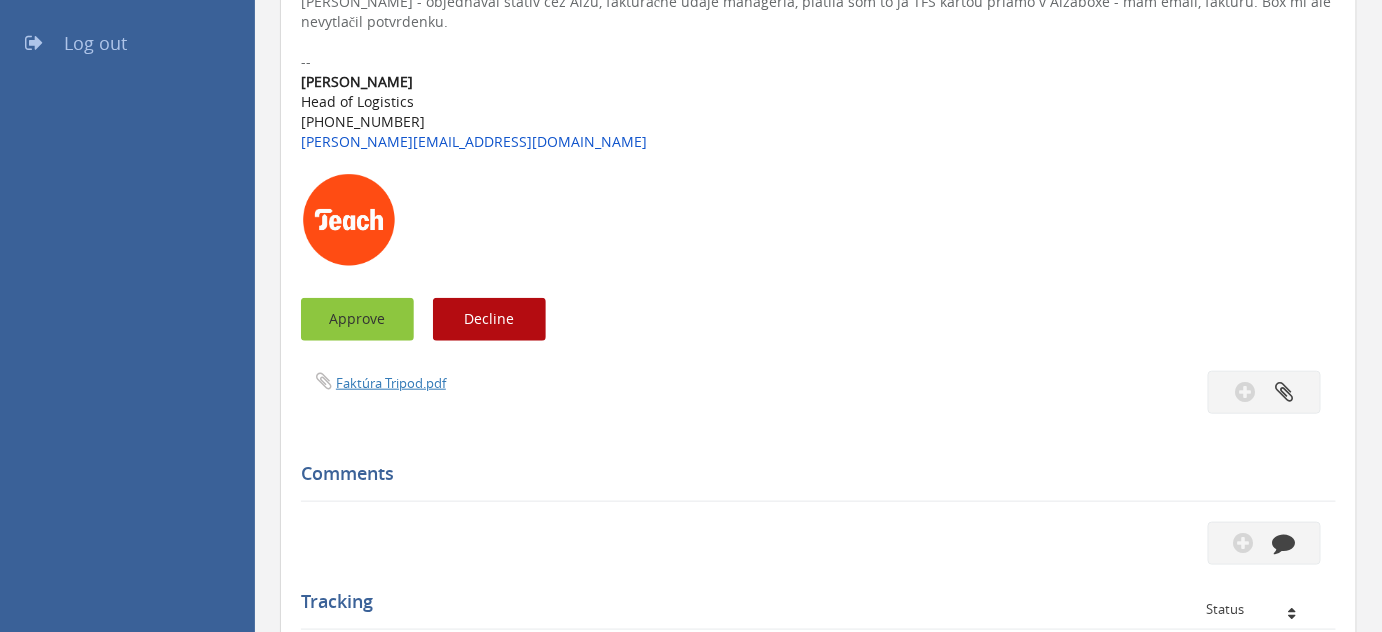 click on "Approve" at bounding box center [357, 319] 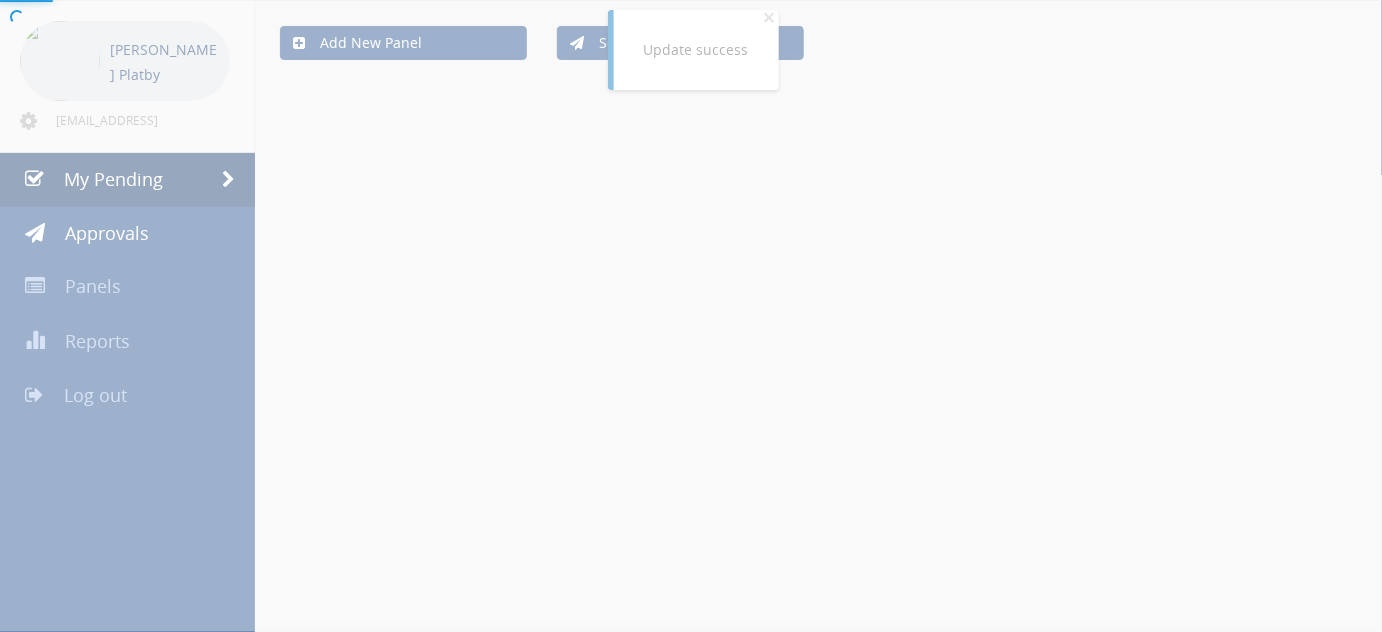 scroll, scrollTop: 363, scrollLeft: 0, axis: vertical 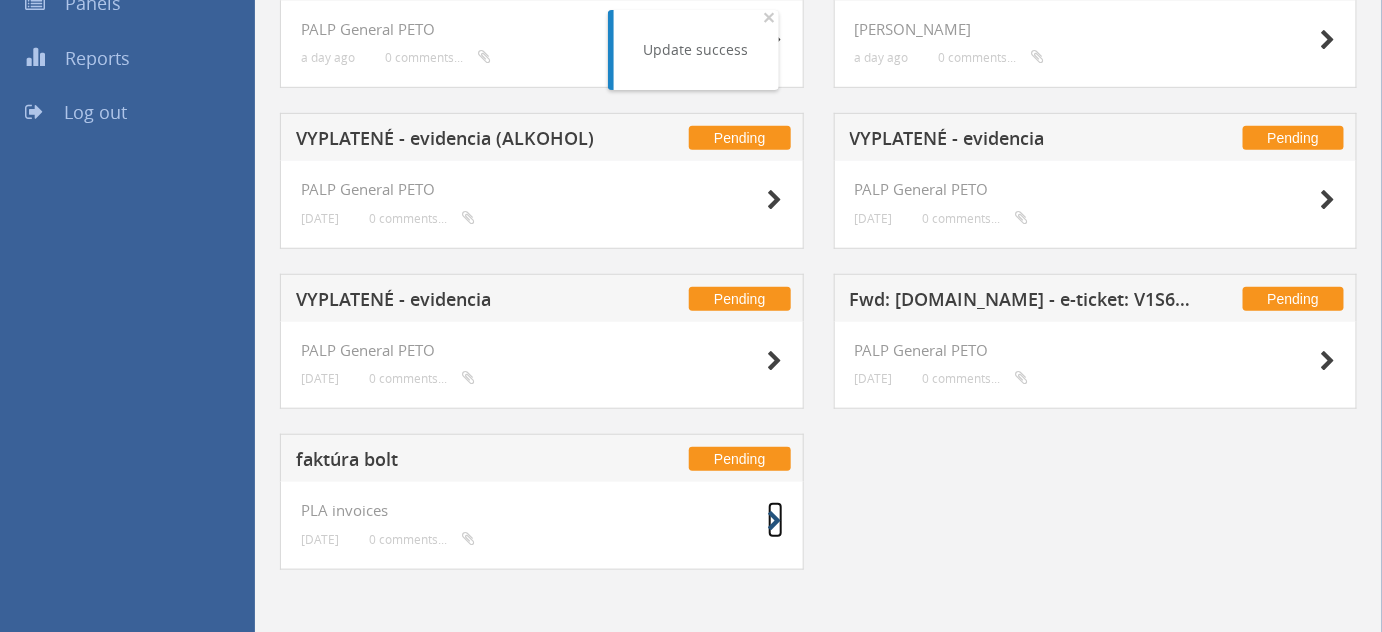 click at bounding box center (775, 521) 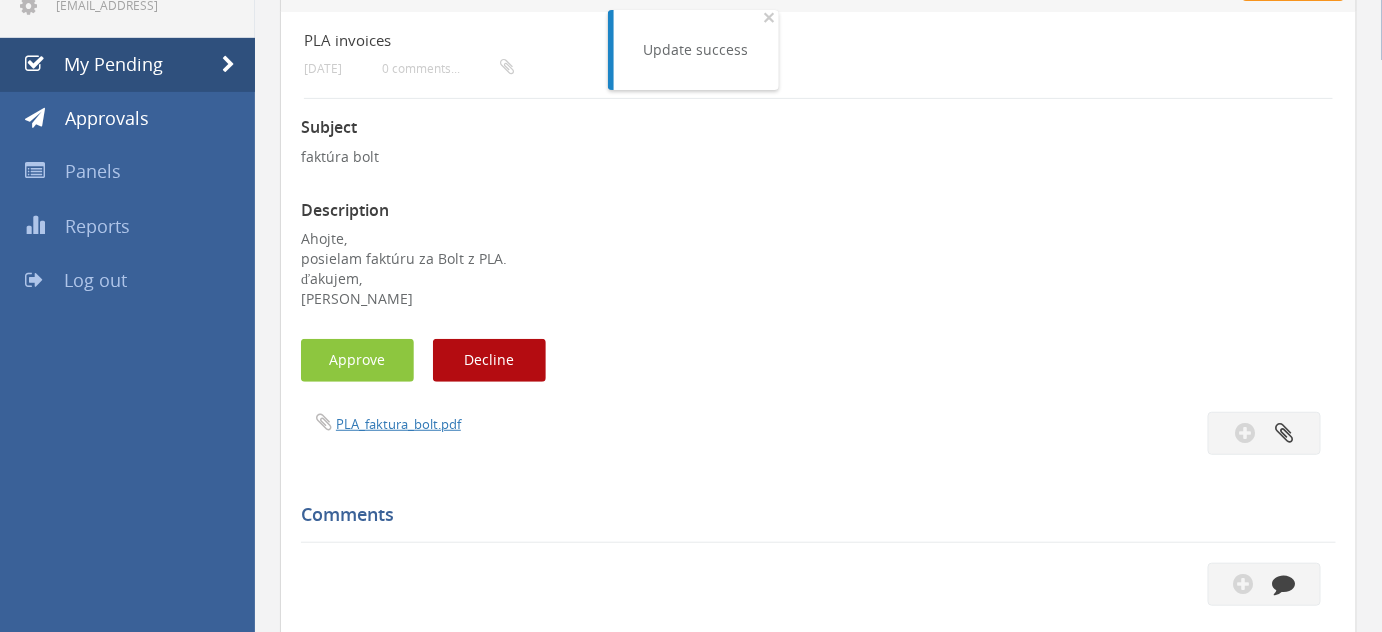 scroll, scrollTop: 181, scrollLeft: 0, axis: vertical 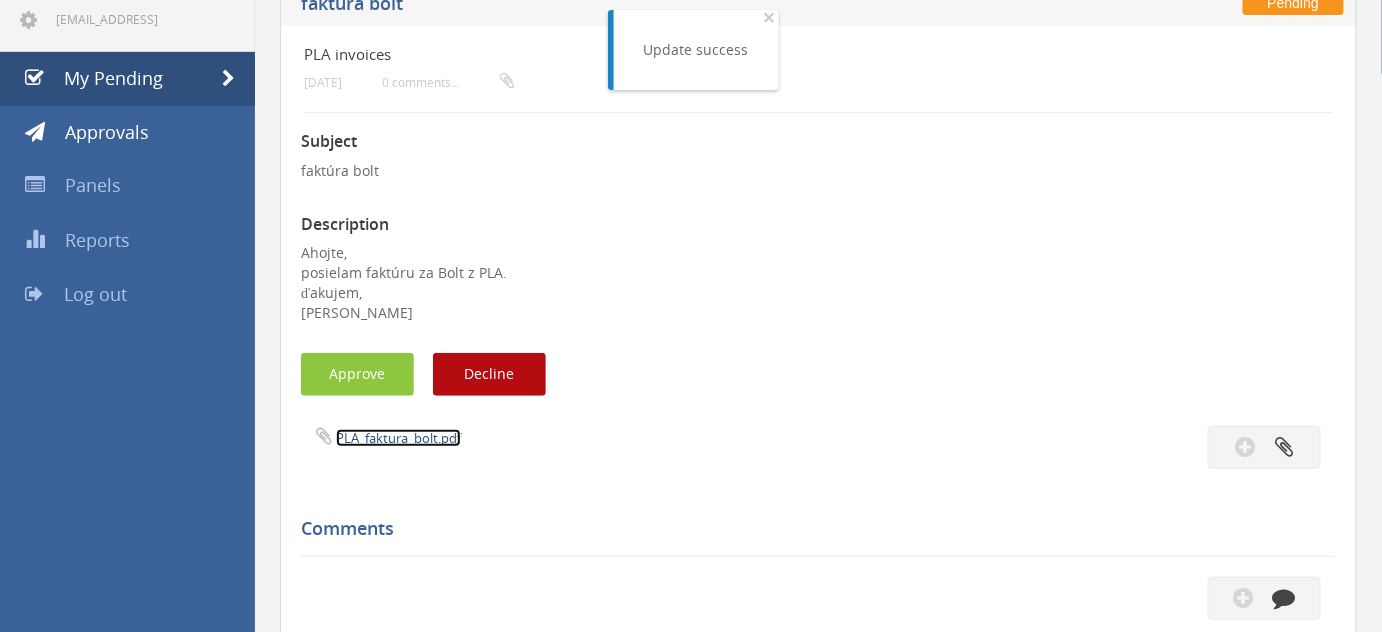 click on "PLA_faktura_bolt.pdf" at bounding box center [398, 438] 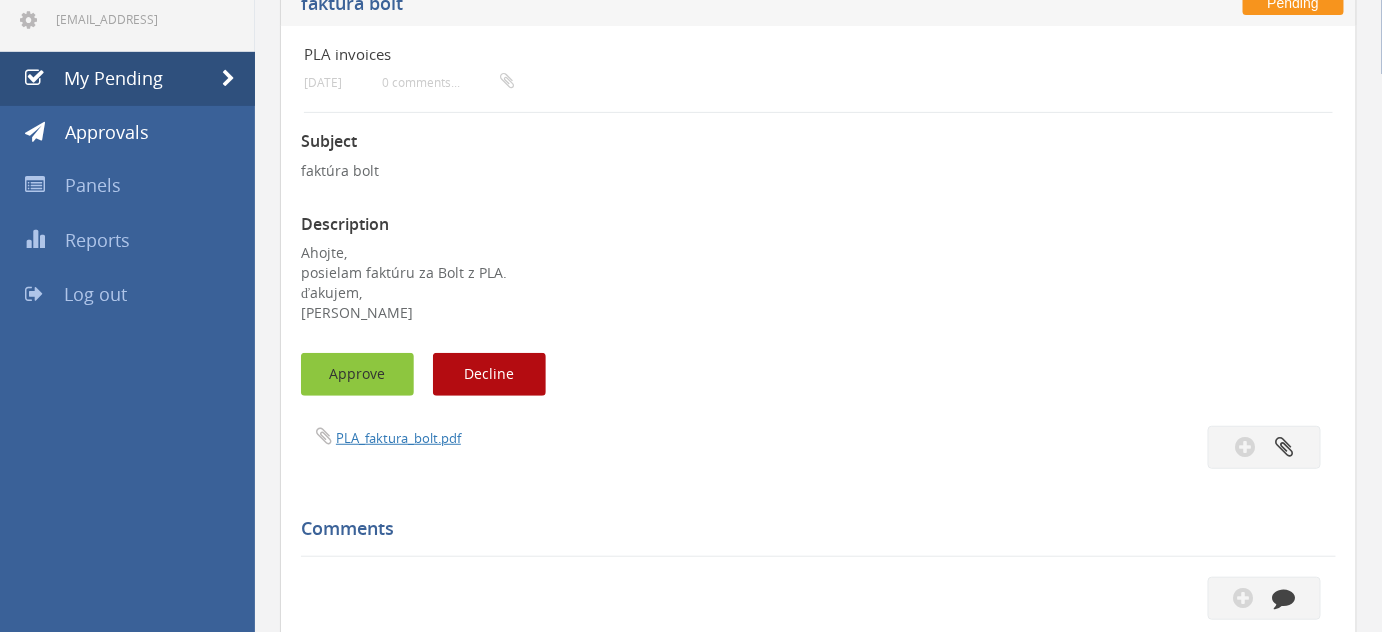 click on "Approve" at bounding box center (357, 374) 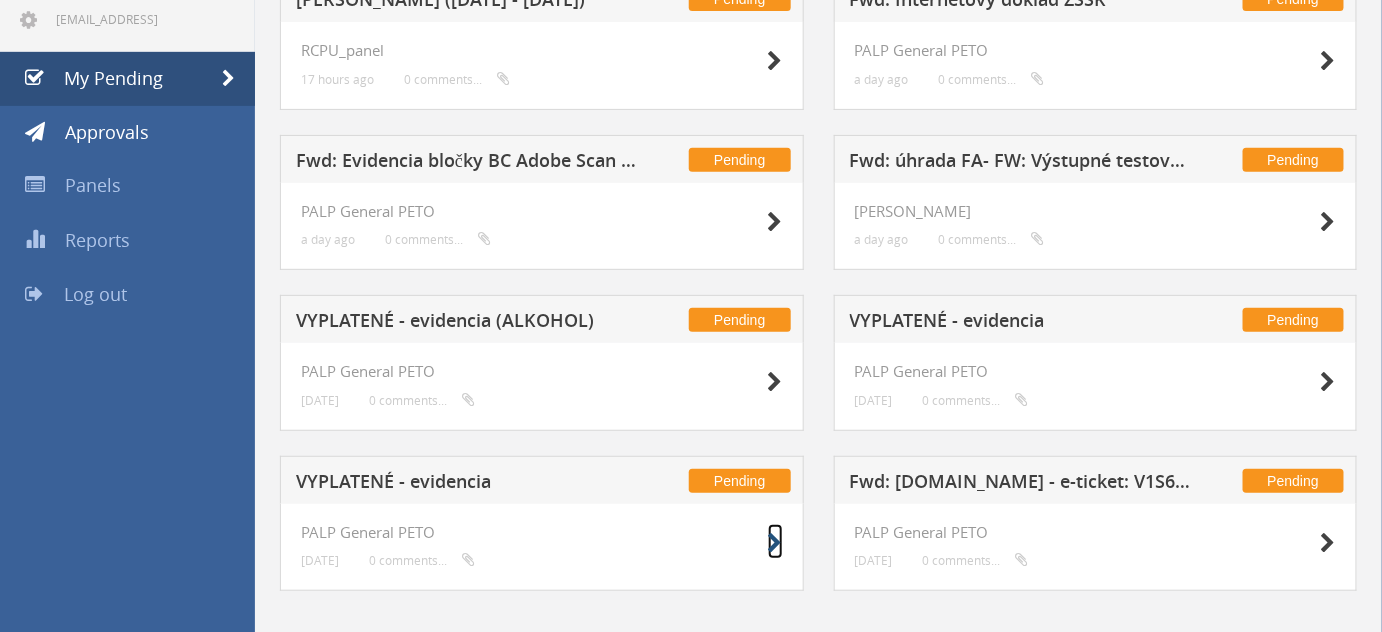 click at bounding box center [775, 543] 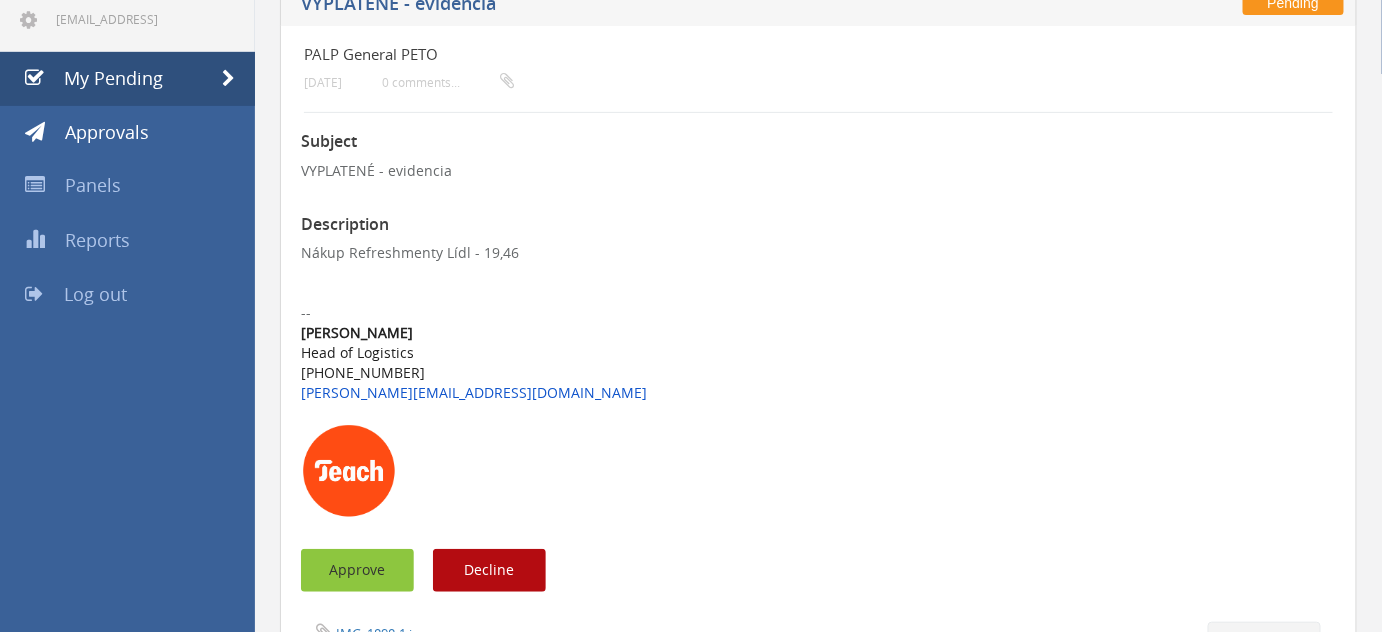 click on "Approve" at bounding box center [357, 570] 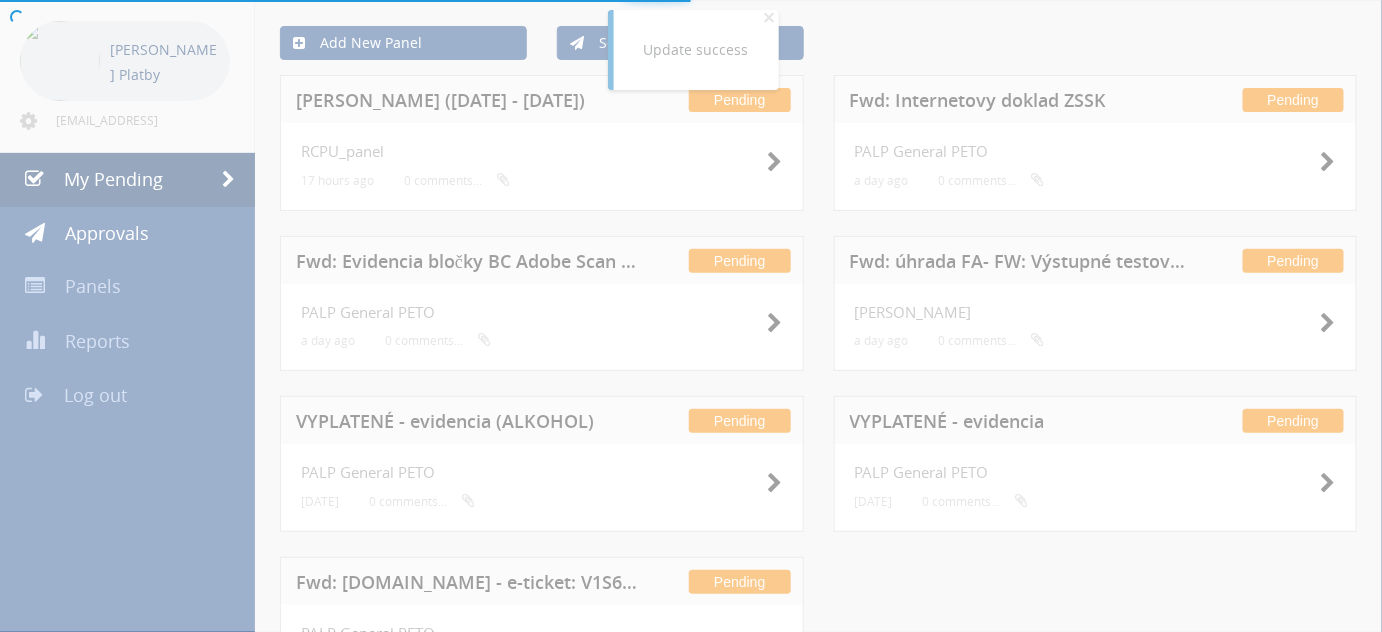 scroll, scrollTop: 181, scrollLeft: 0, axis: vertical 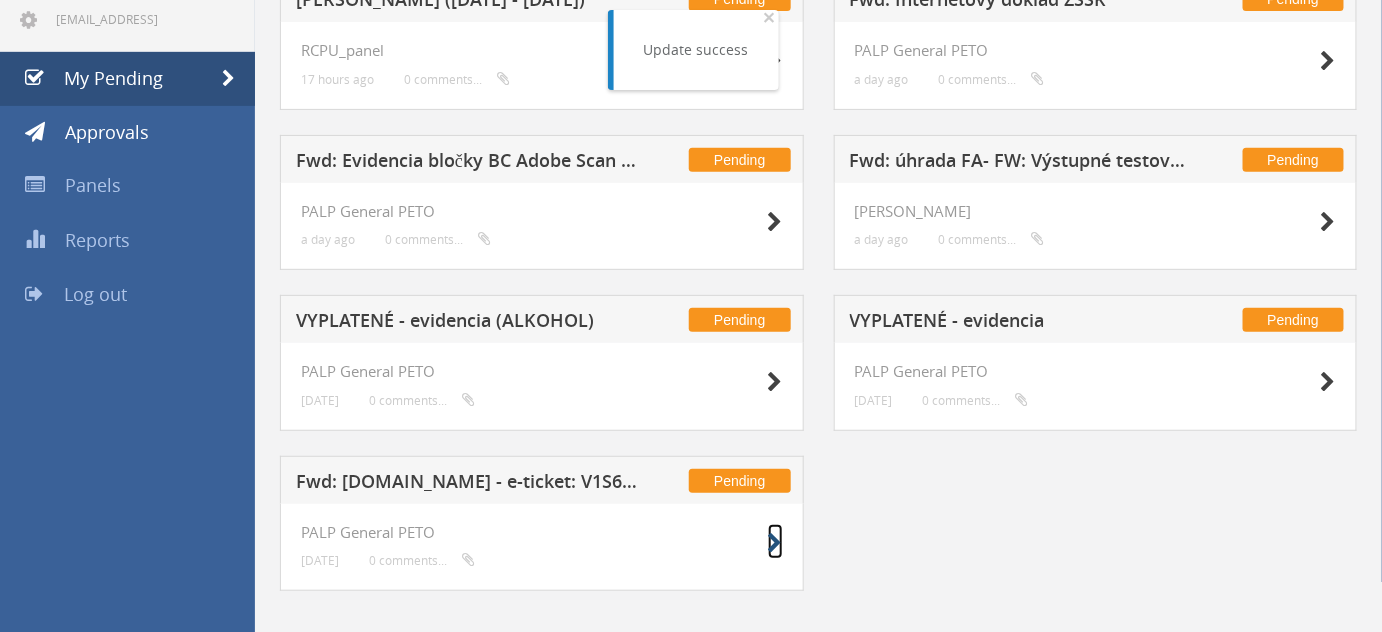 click at bounding box center (775, 543) 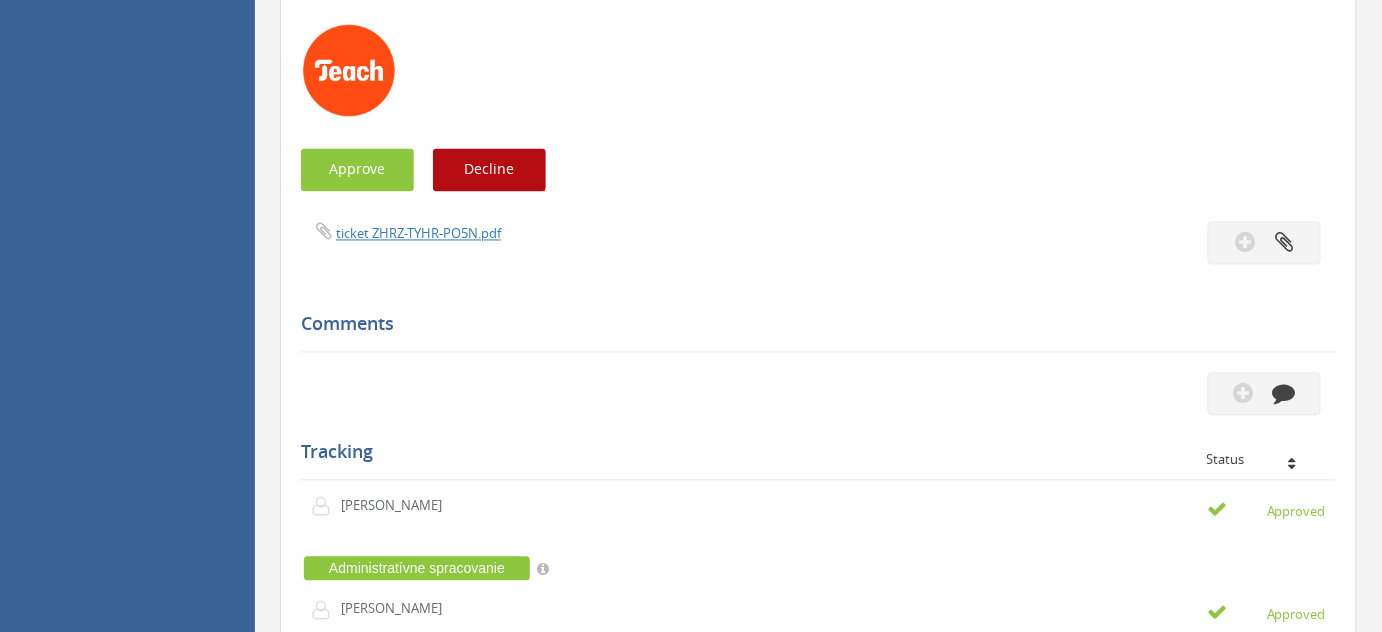 scroll, scrollTop: 1181, scrollLeft: 0, axis: vertical 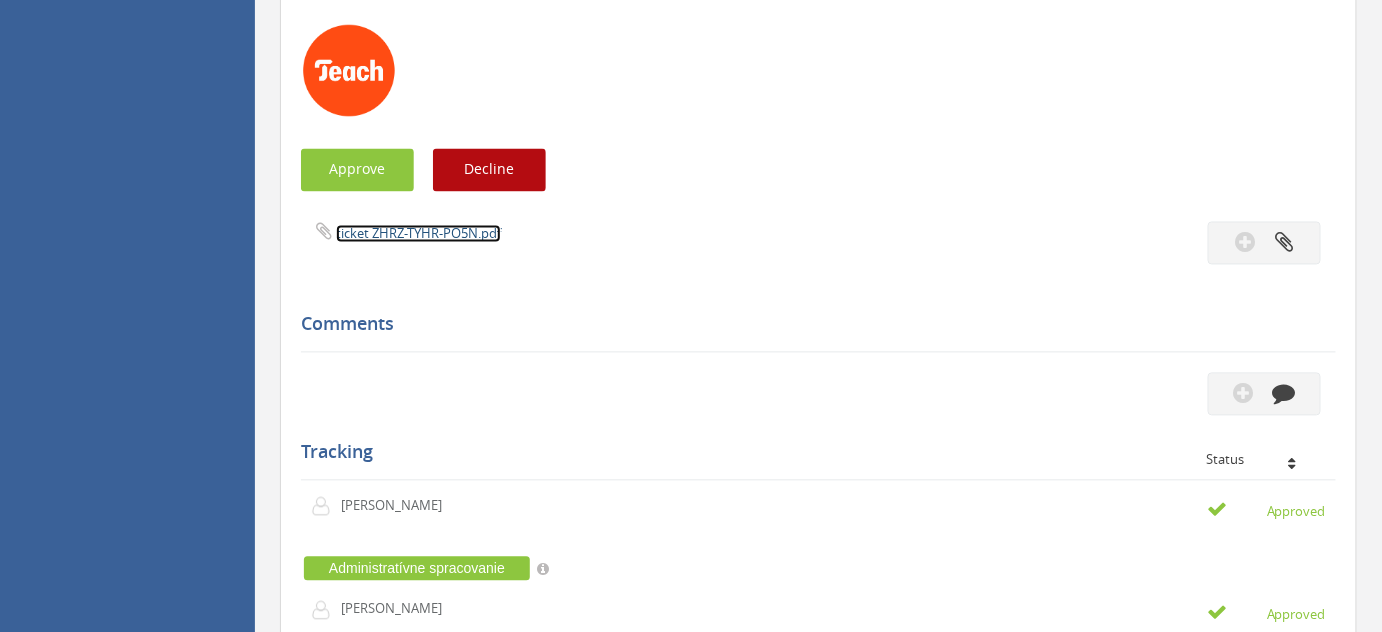 click on "ticket ZHRZ-TYHR-PO5N.pdf" at bounding box center (418, 234) 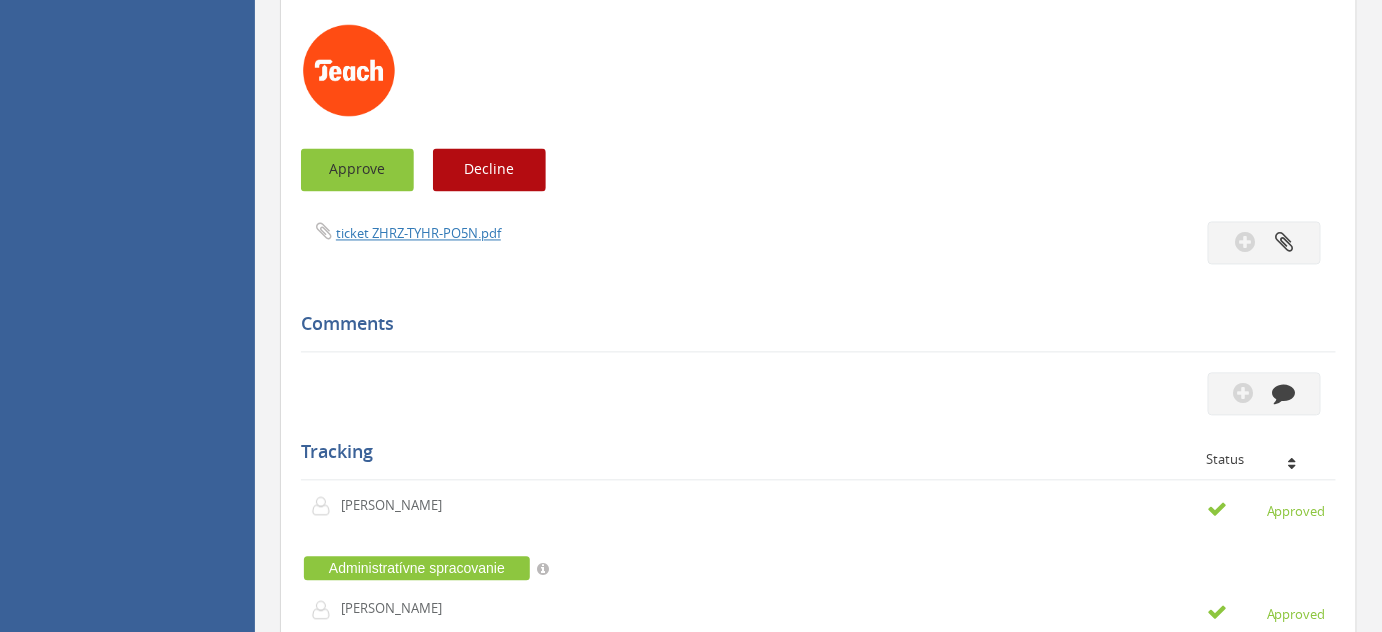 click on "Approve" at bounding box center (357, 170) 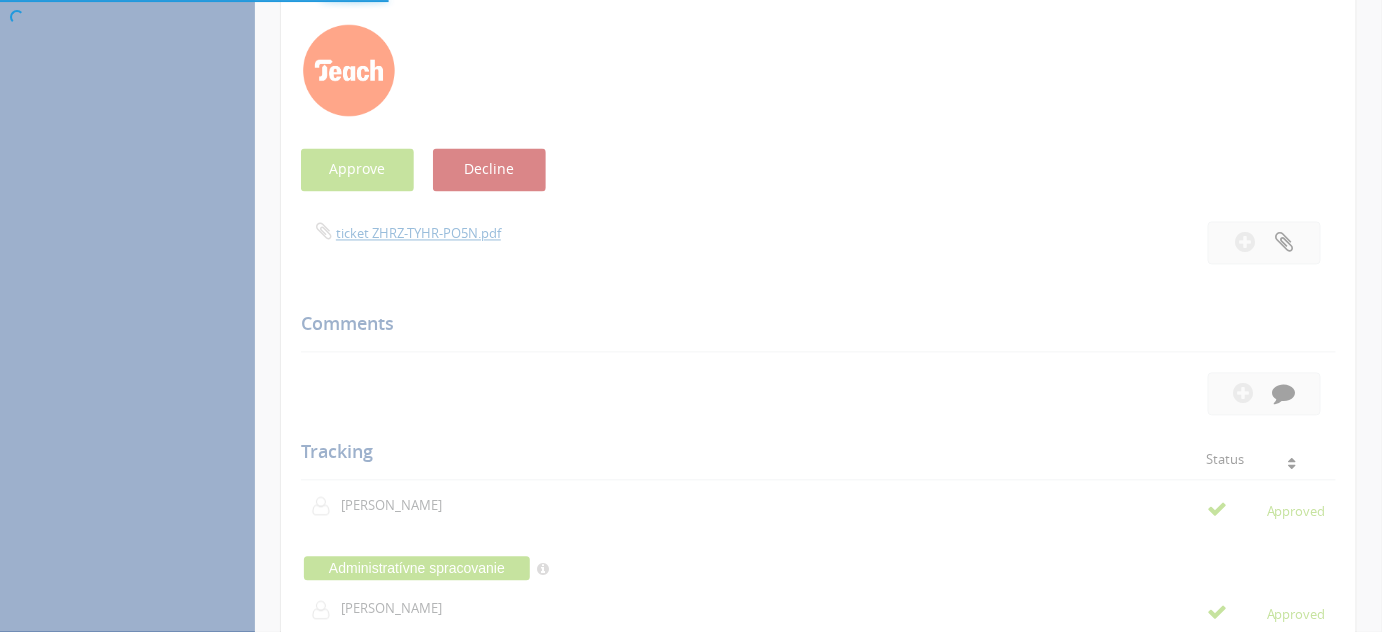 scroll, scrollTop: 80, scrollLeft: 0, axis: vertical 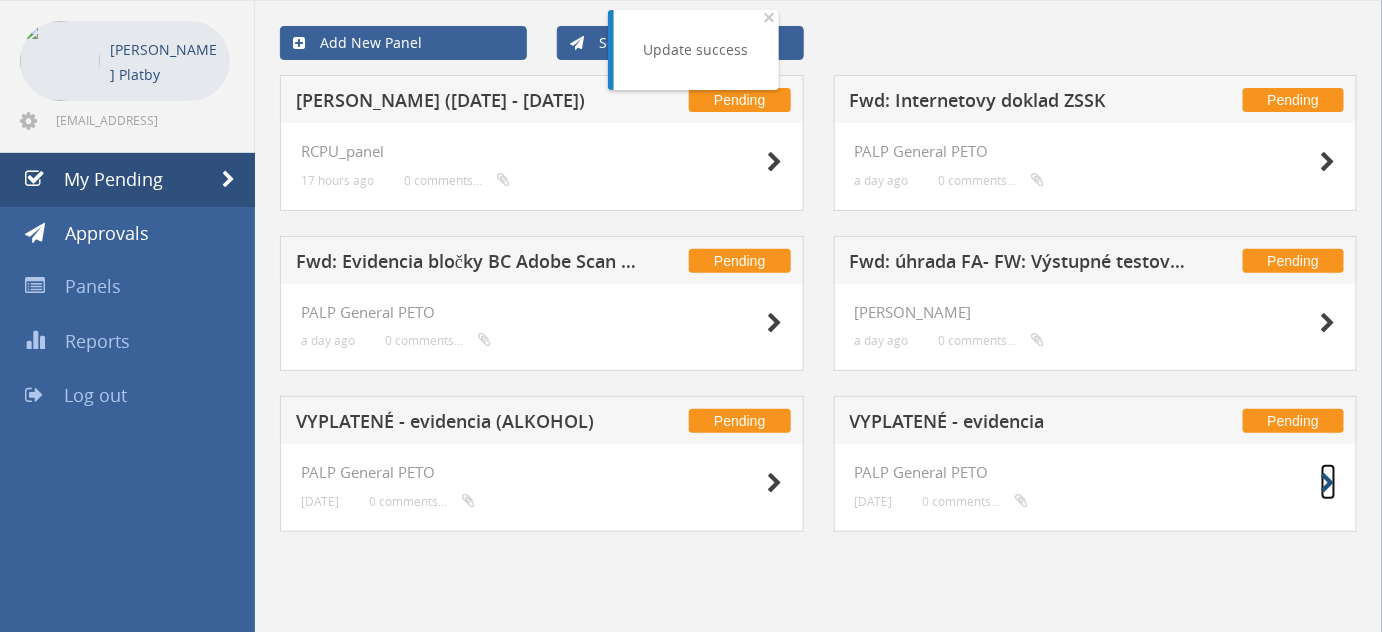 click at bounding box center [1328, 483] 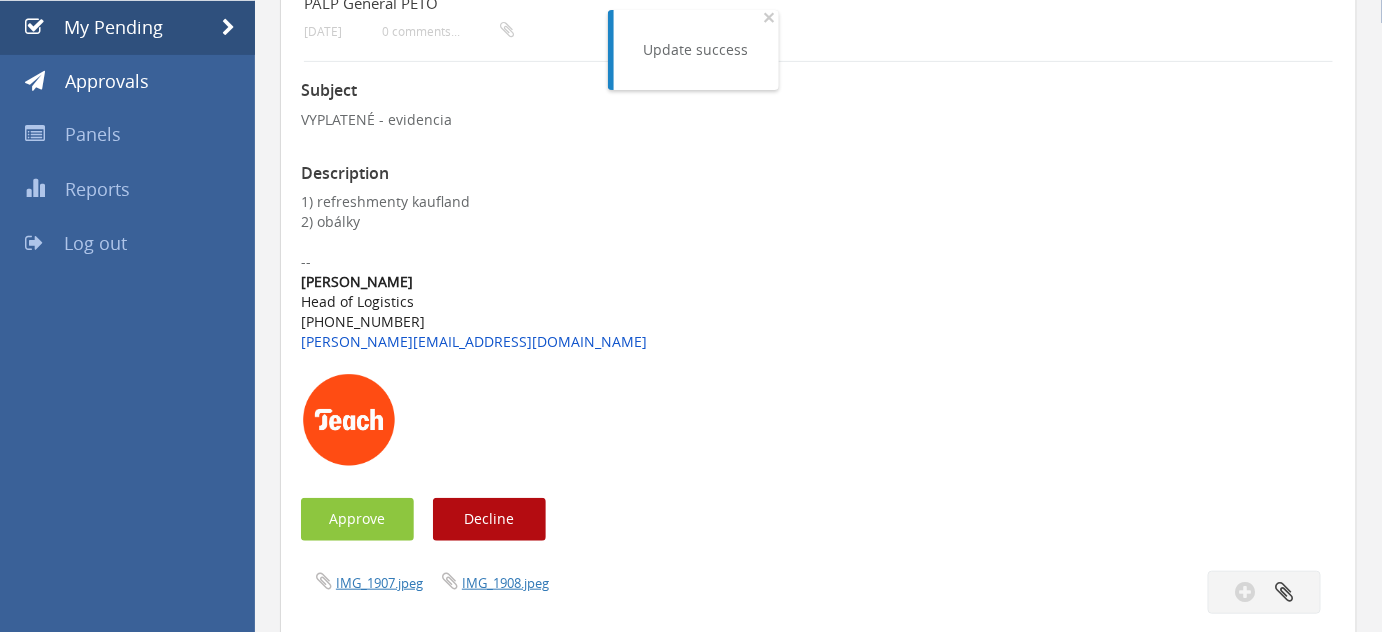 scroll, scrollTop: 262, scrollLeft: 0, axis: vertical 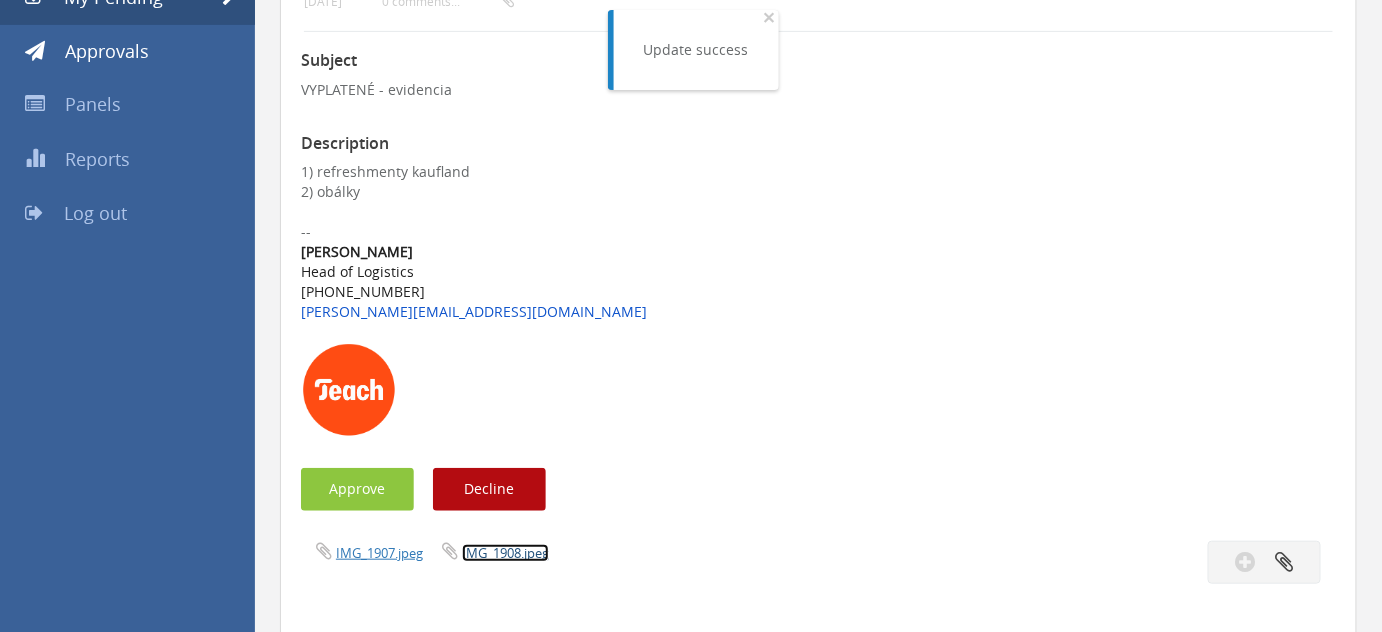 click on "IMG_1908.jpeg" at bounding box center [505, 553] 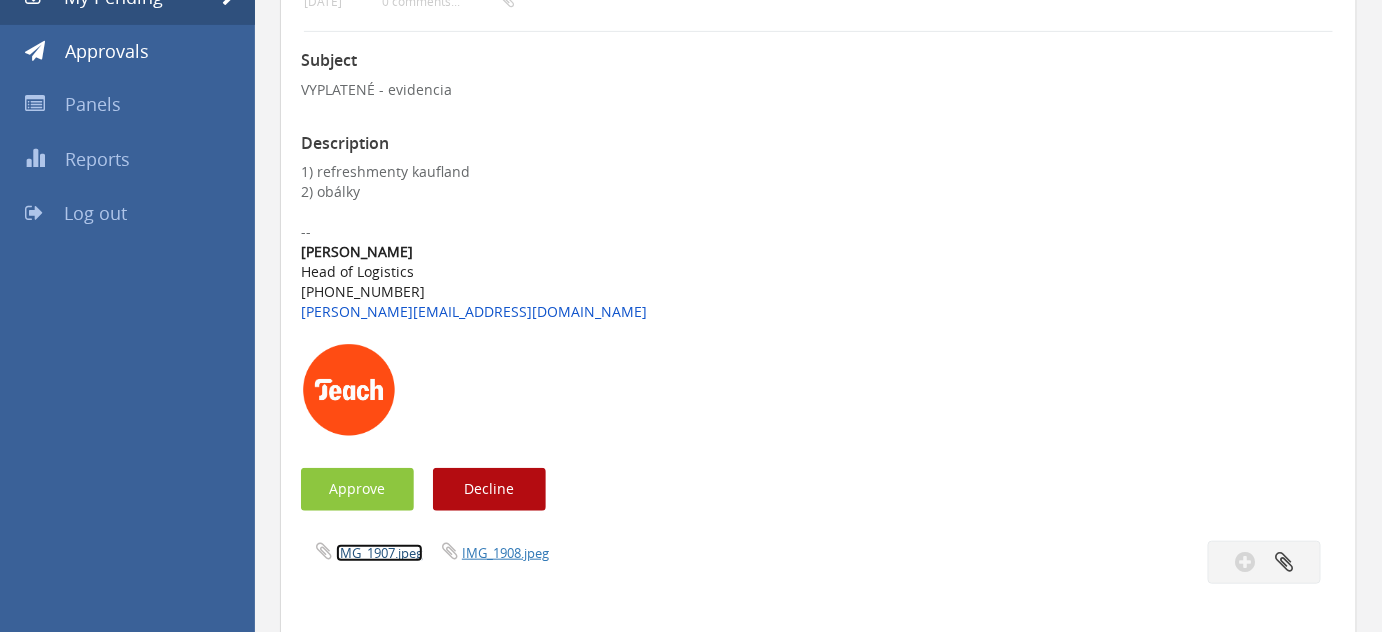 click on "IMG_1907.jpeg" at bounding box center (379, 553) 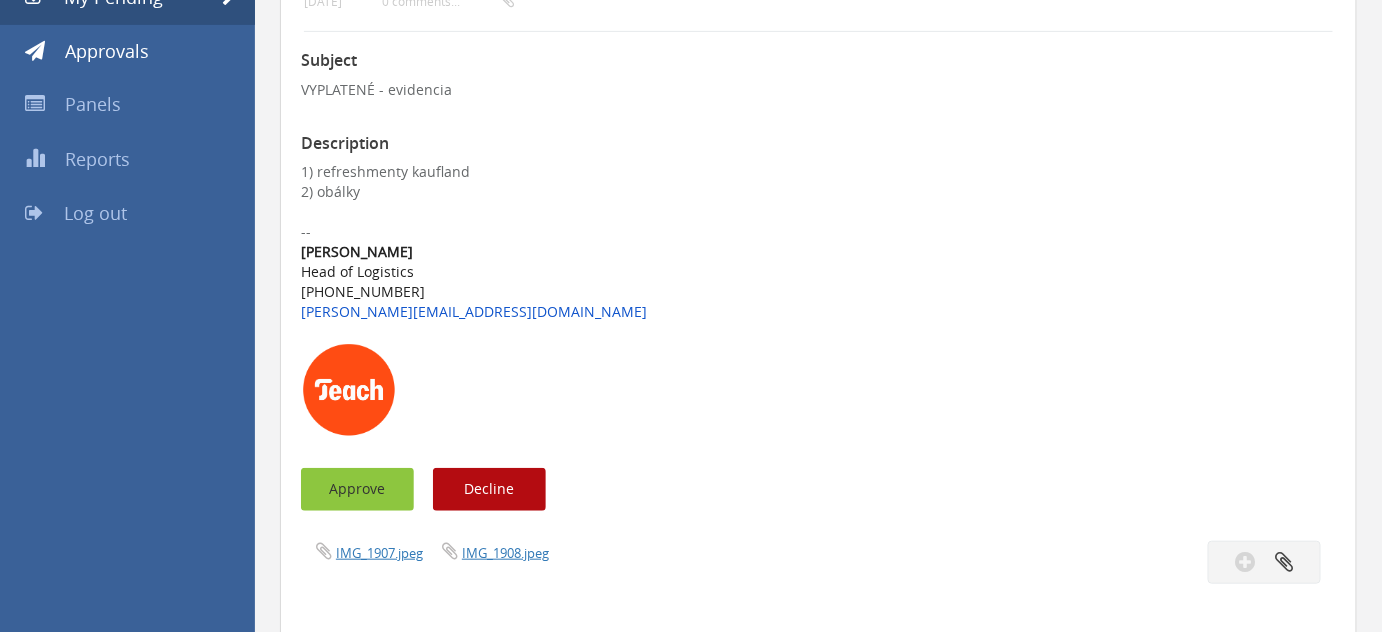 click on "Approve" at bounding box center (357, 489) 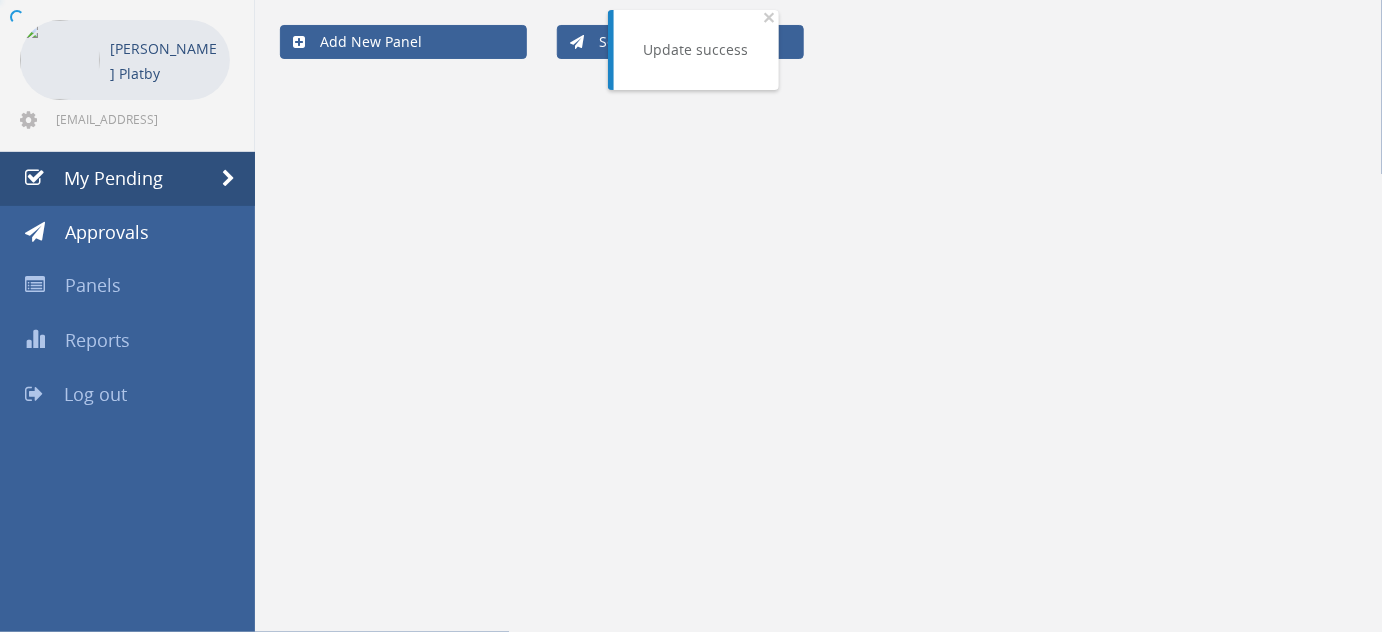 scroll, scrollTop: 80, scrollLeft: 0, axis: vertical 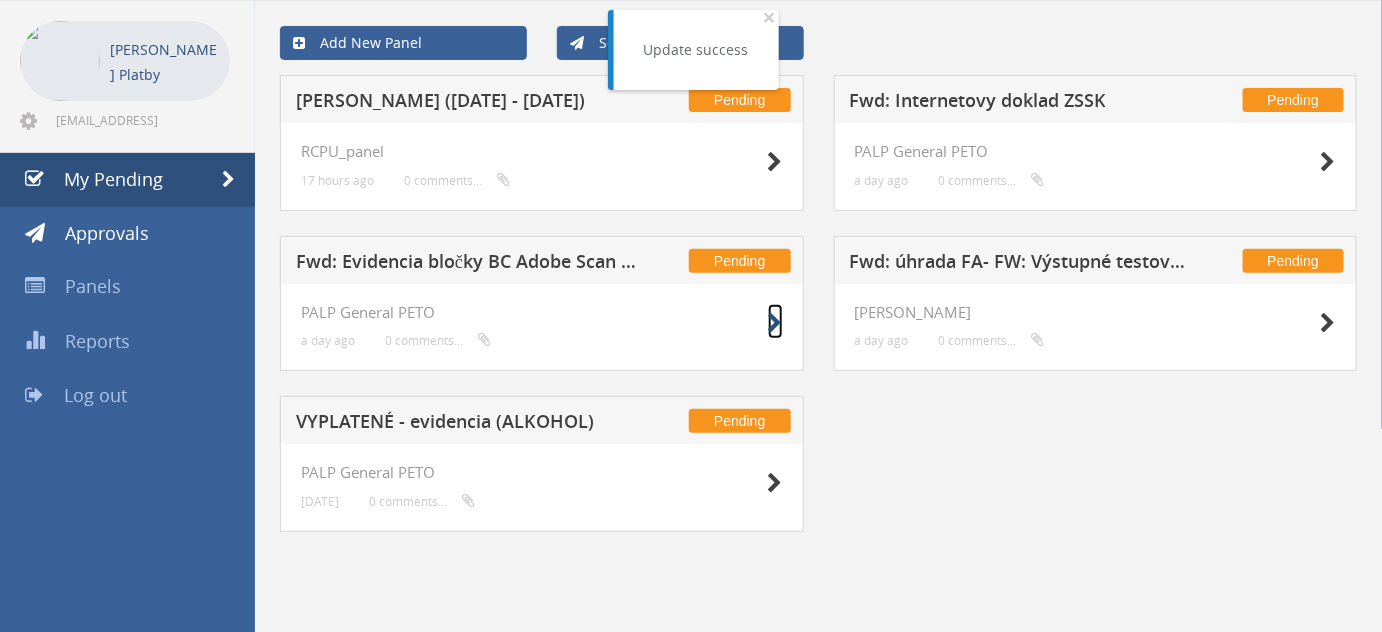 click at bounding box center [775, 323] 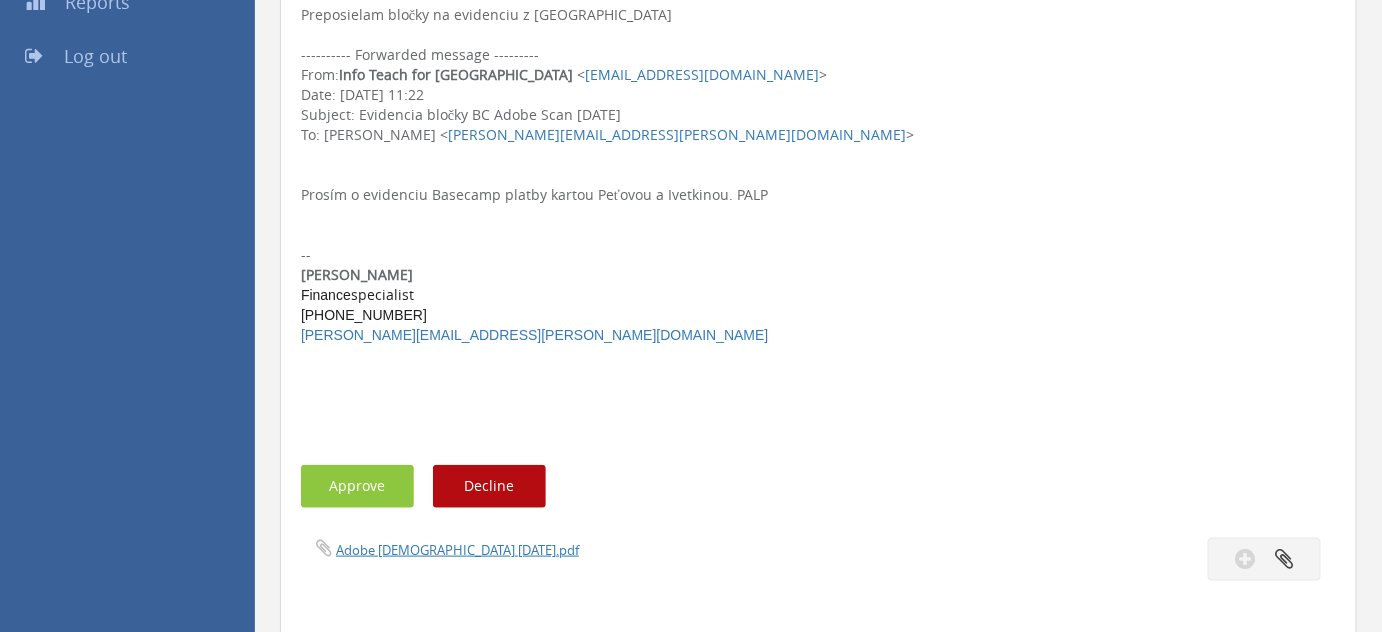 scroll, scrollTop: 444, scrollLeft: 0, axis: vertical 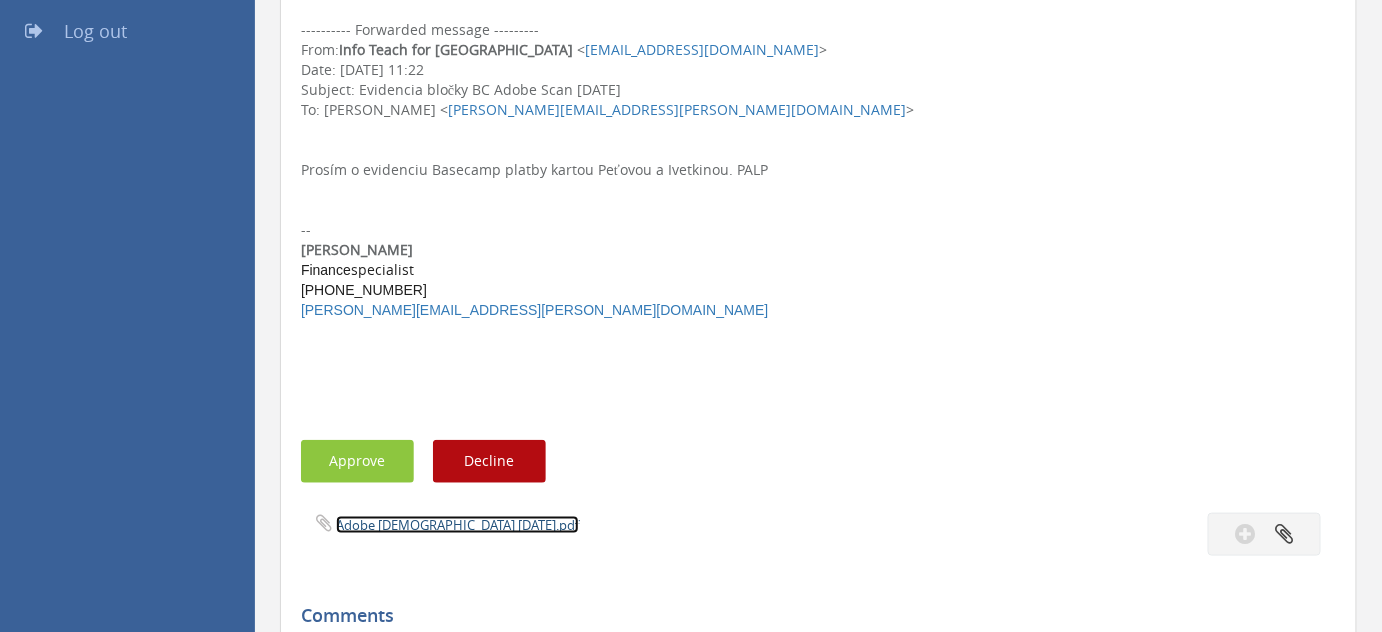 click on "Adobe Scan 14 Jul 2025.pdf" at bounding box center [457, 525] 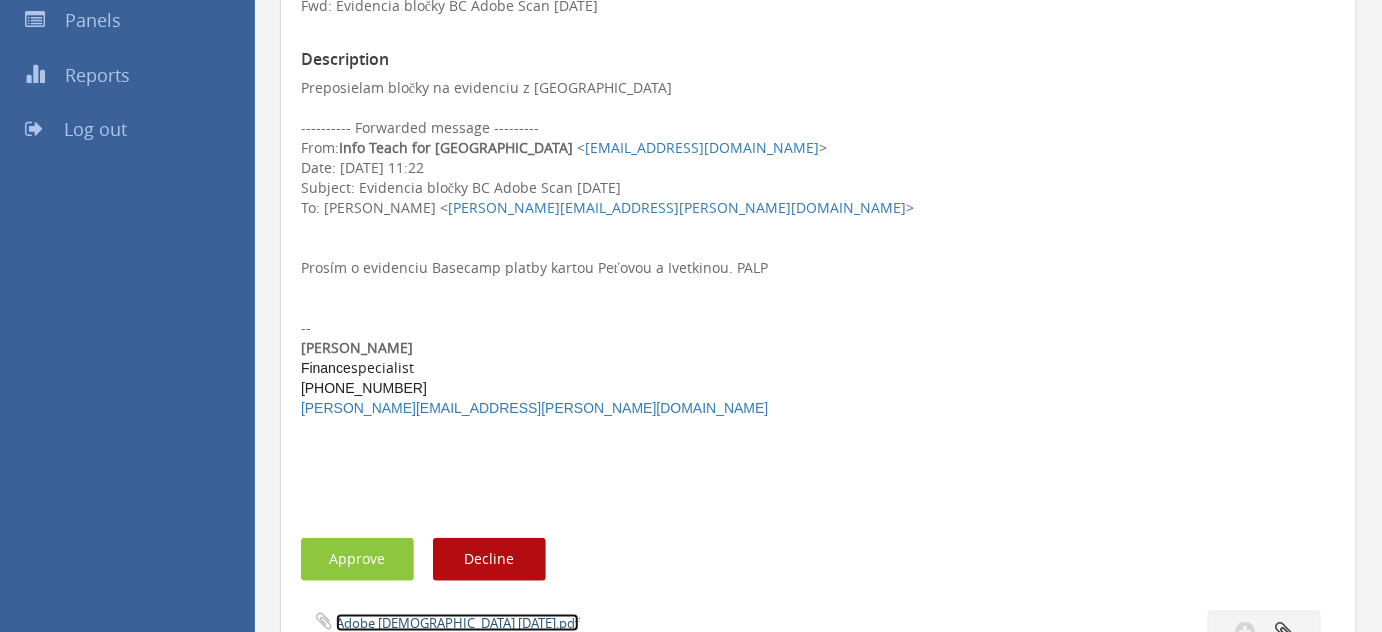 scroll, scrollTop: 171, scrollLeft: 0, axis: vertical 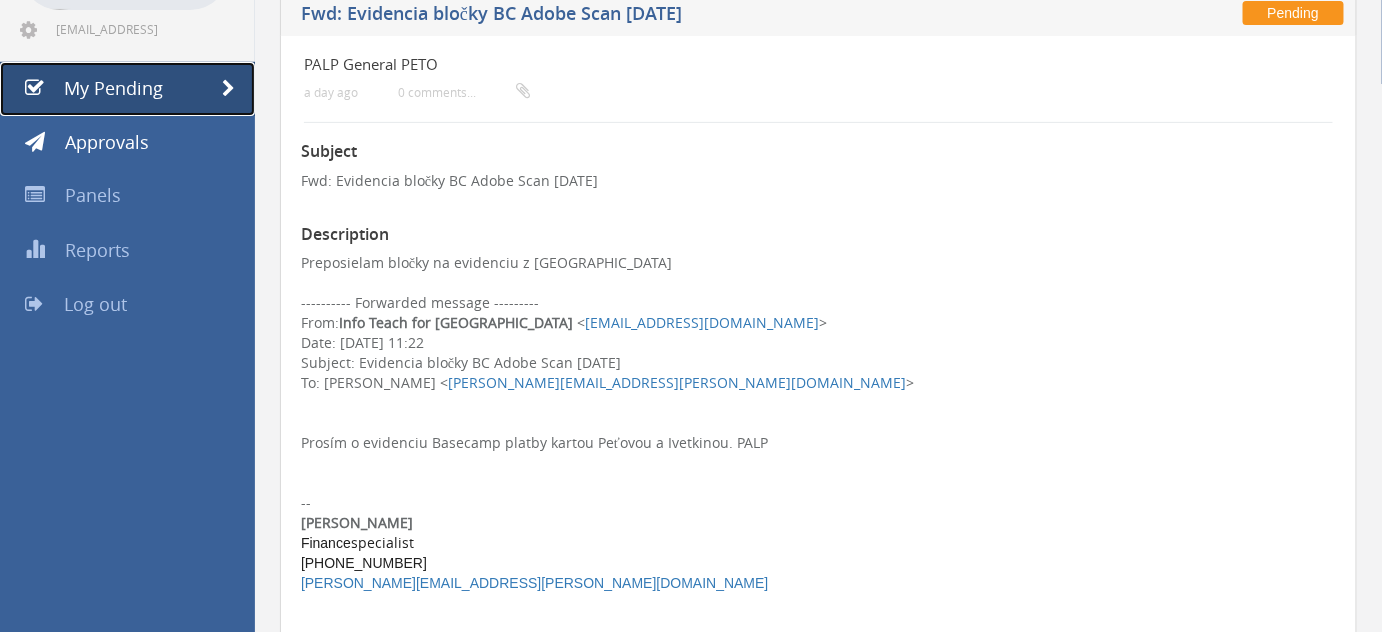 click on "My Pending" at bounding box center [113, 88] 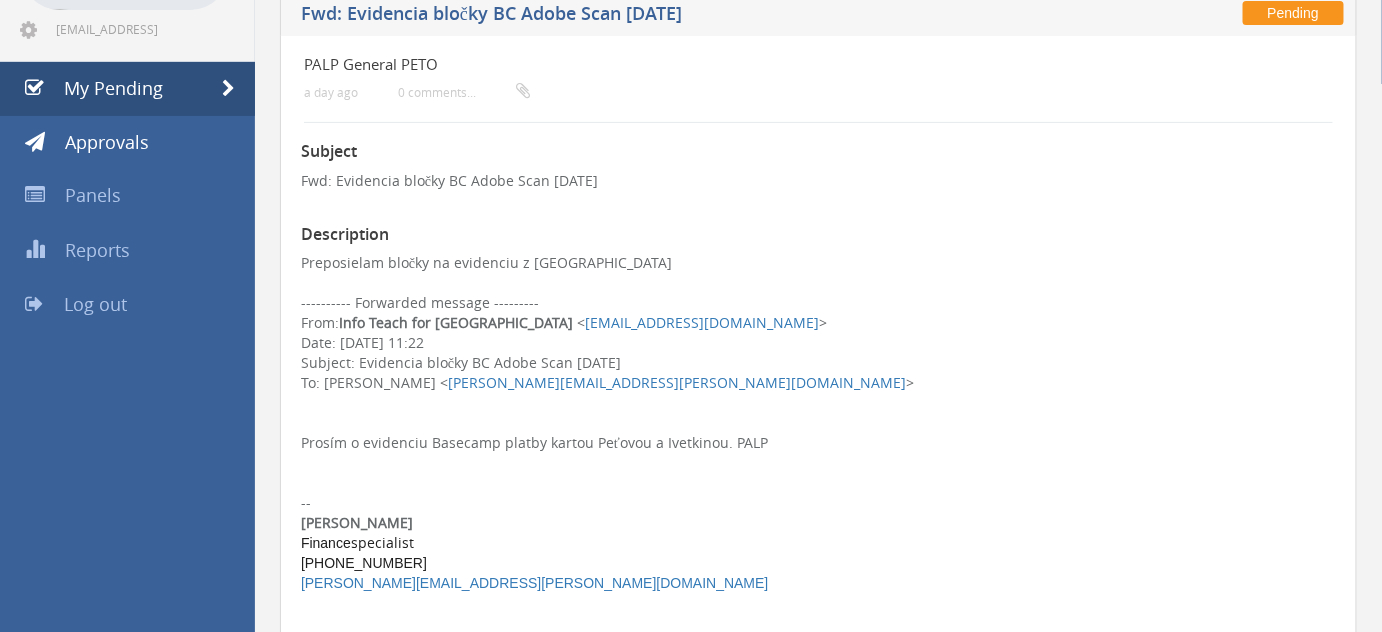 scroll, scrollTop: 80, scrollLeft: 0, axis: vertical 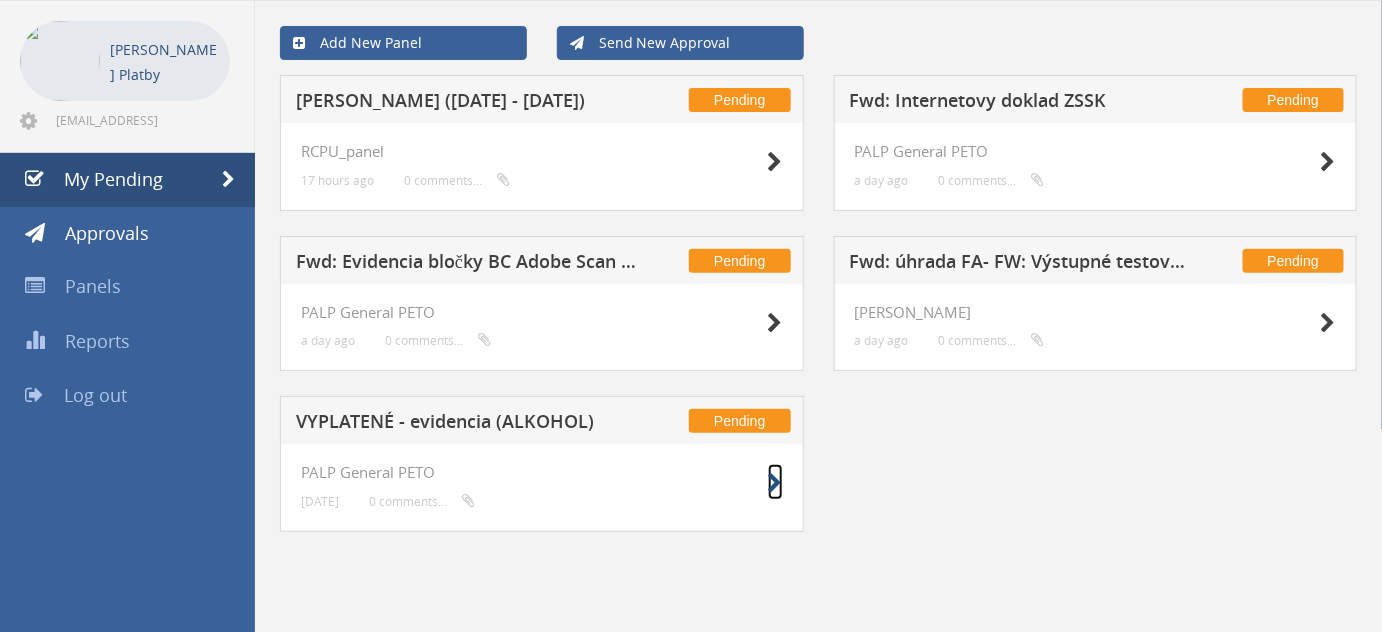 click at bounding box center [775, 483] 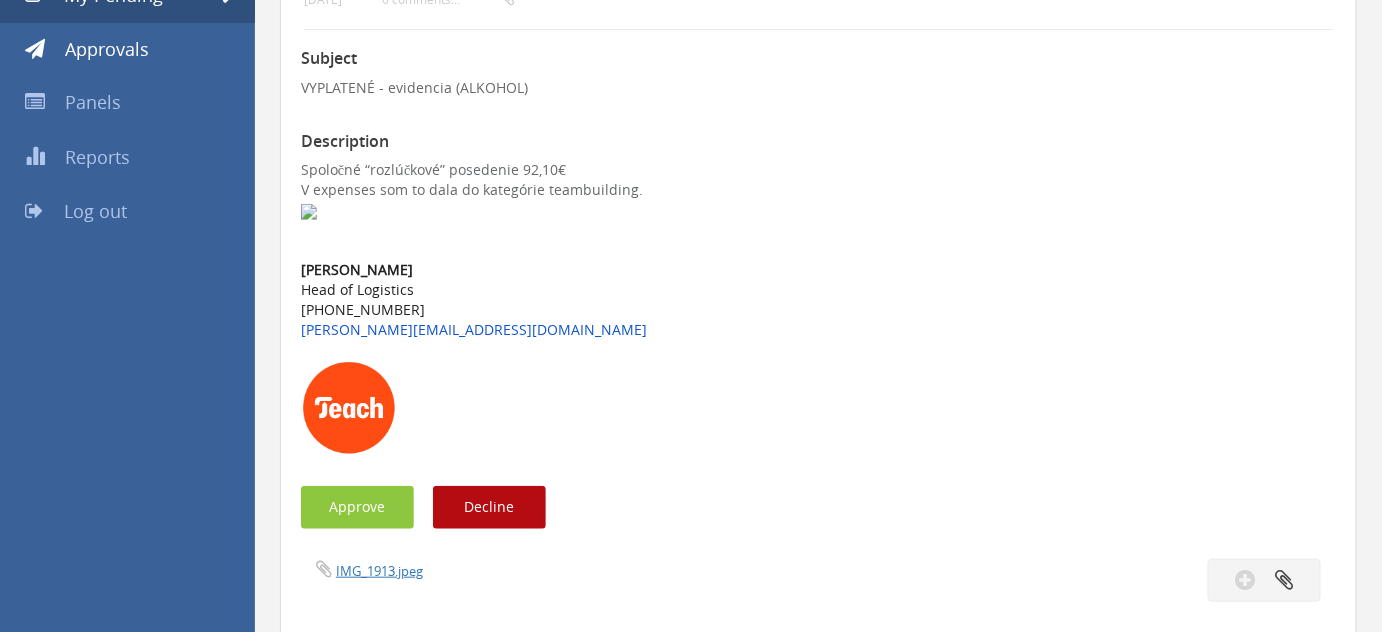 scroll, scrollTop: 353, scrollLeft: 0, axis: vertical 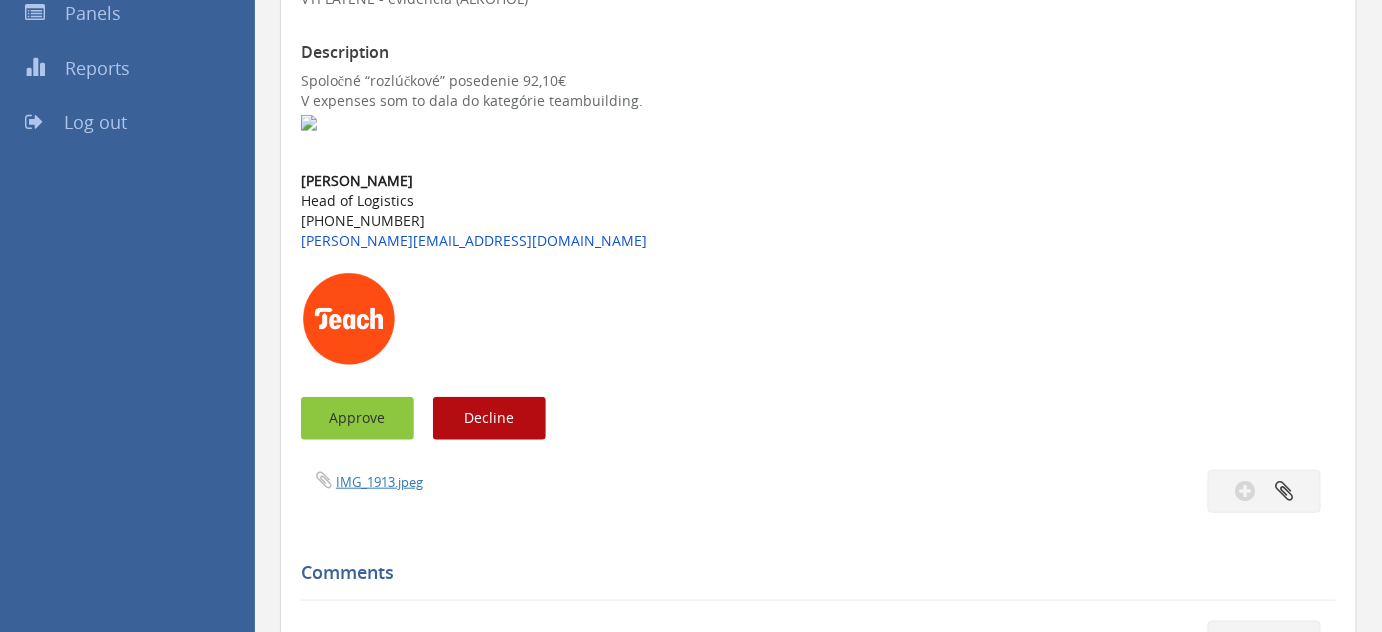 click on "Approve" at bounding box center (357, 418) 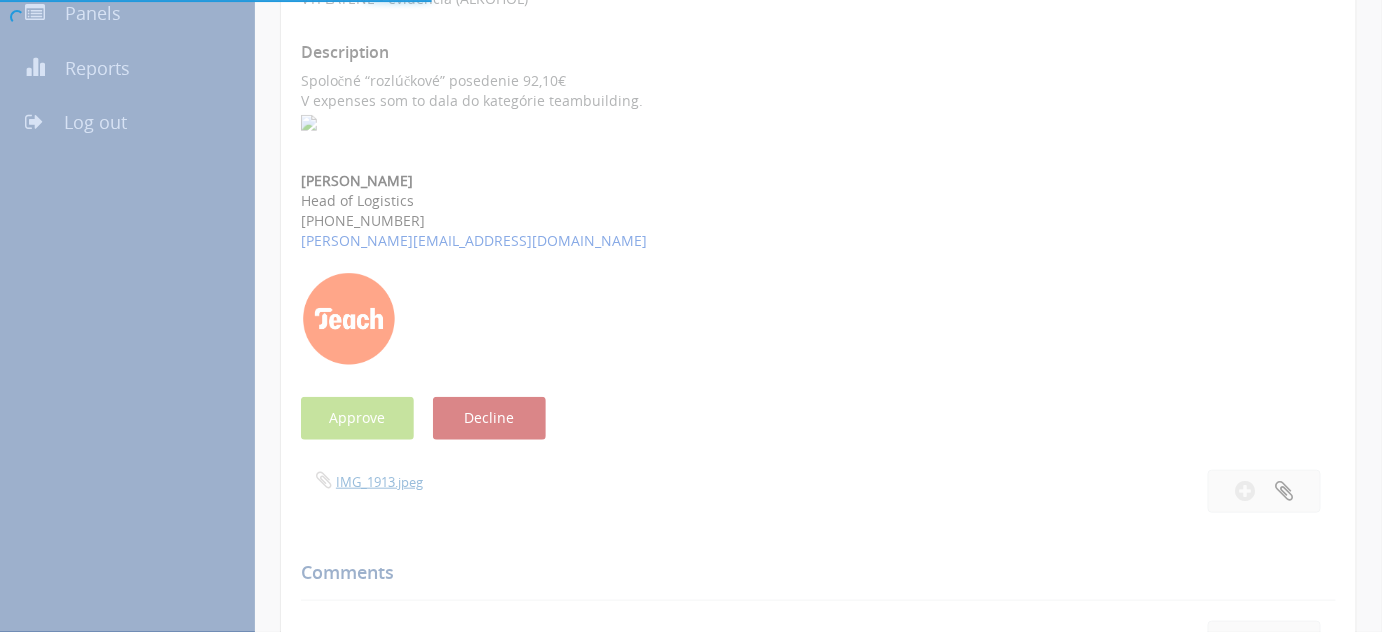 scroll, scrollTop: 80, scrollLeft: 0, axis: vertical 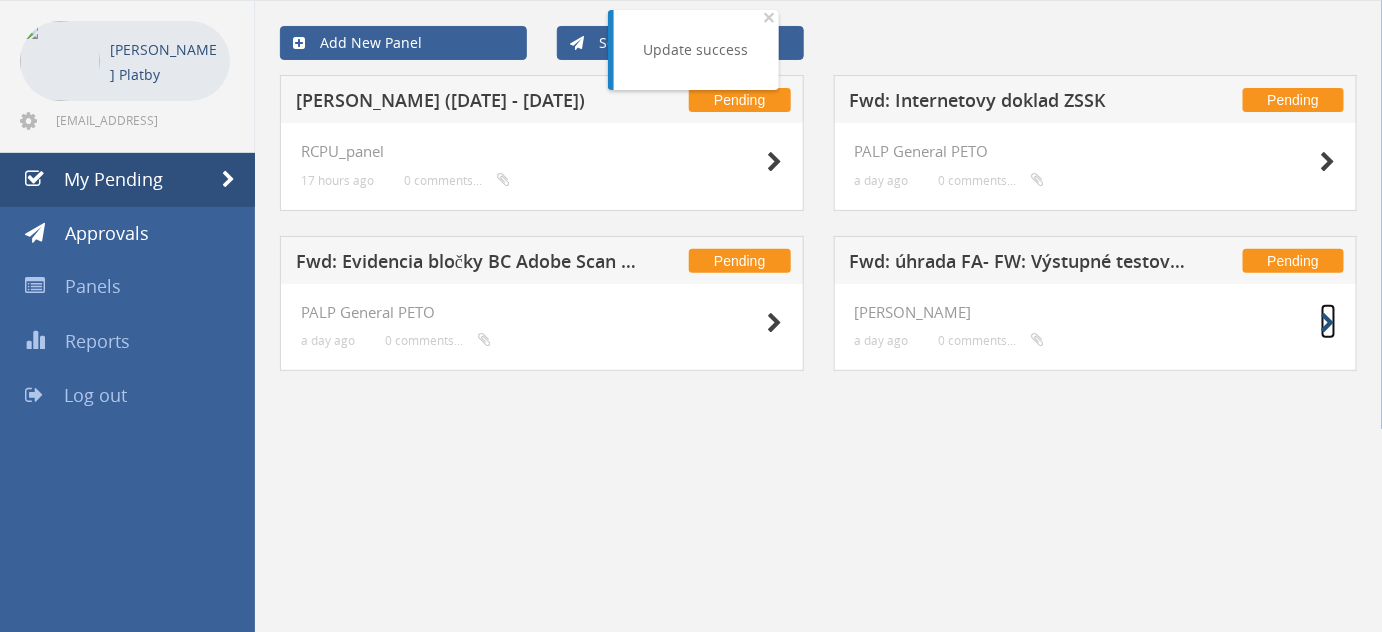 click at bounding box center (1328, 323) 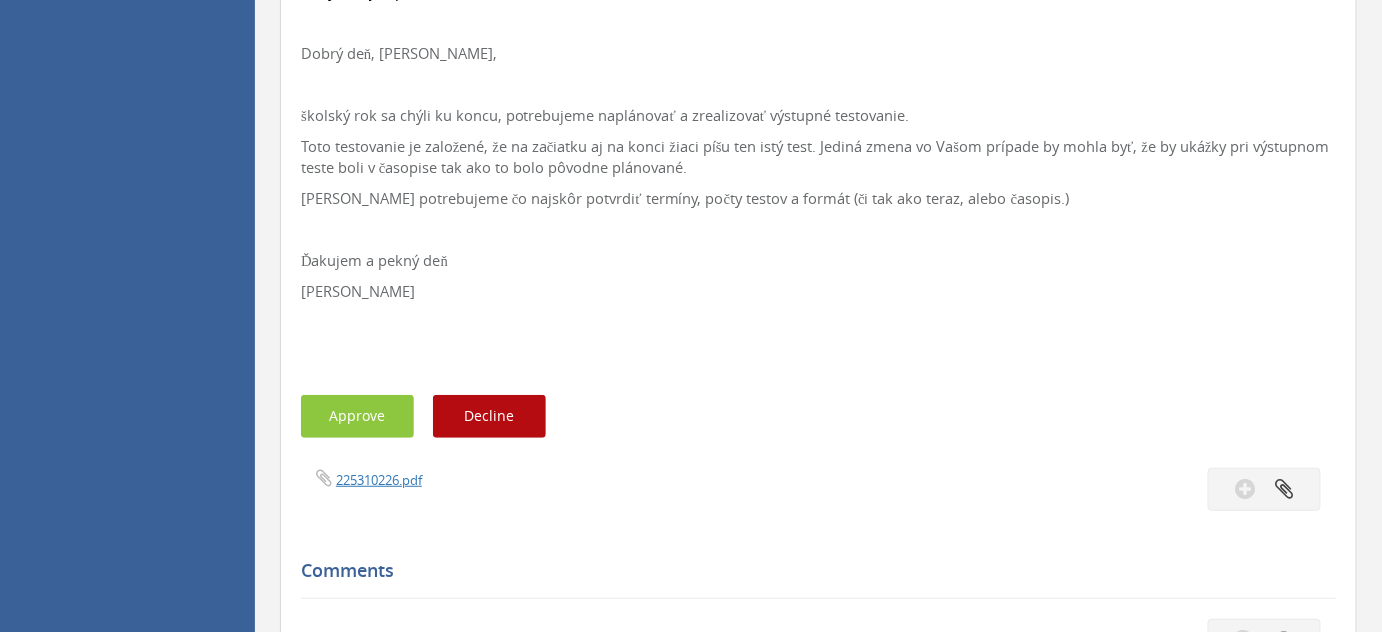 scroll, scrollTop: 5444, scrollLeft: 0, axis: vertical 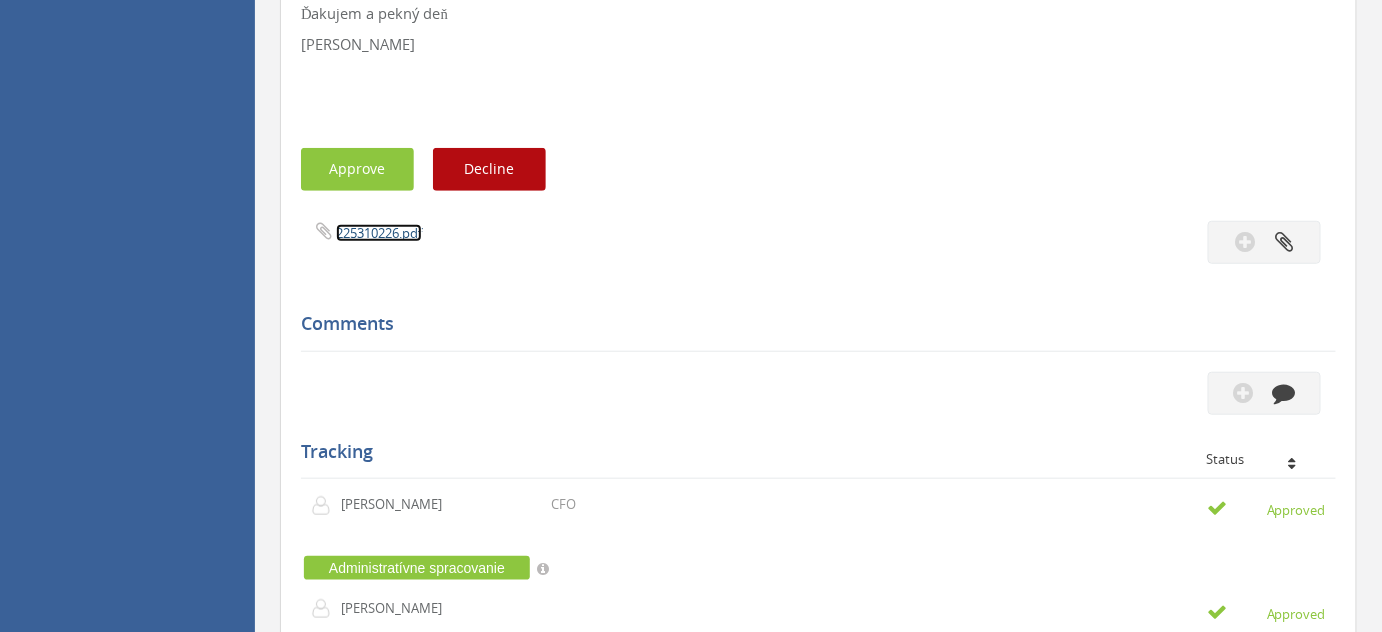 click on "225310226.pdf" at bounding box center (379, 233) 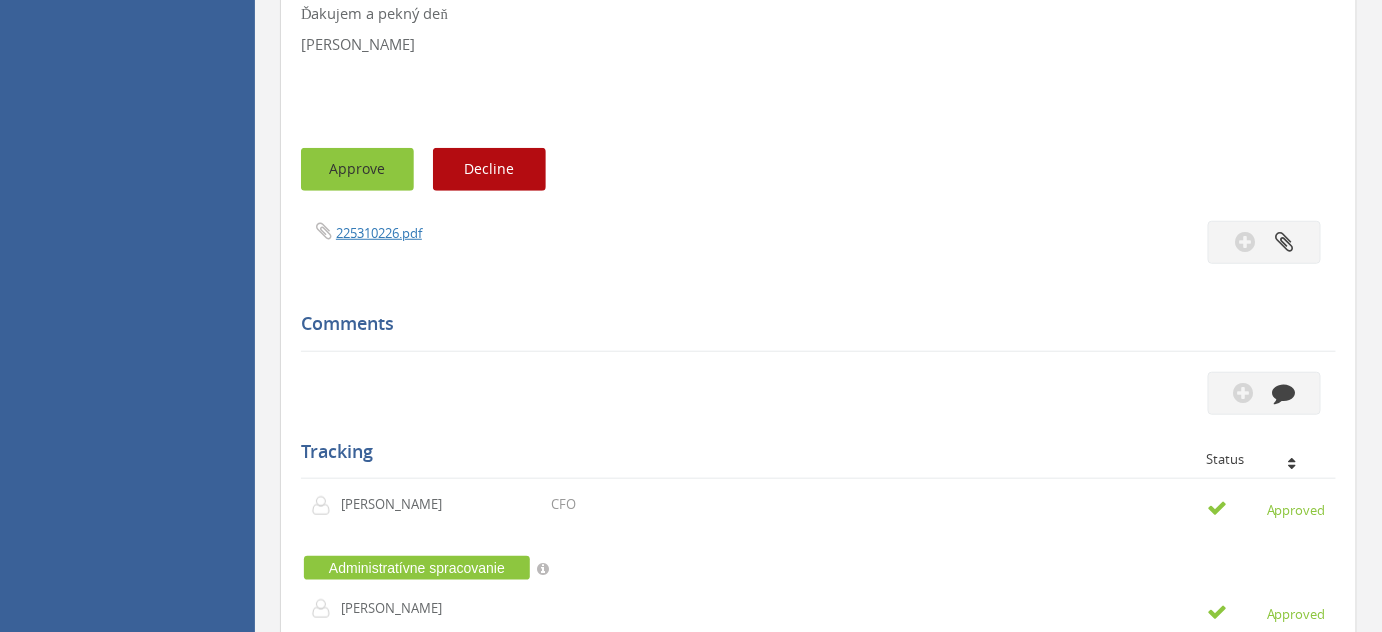 click on "Approve" at bounding box center (357, 169) 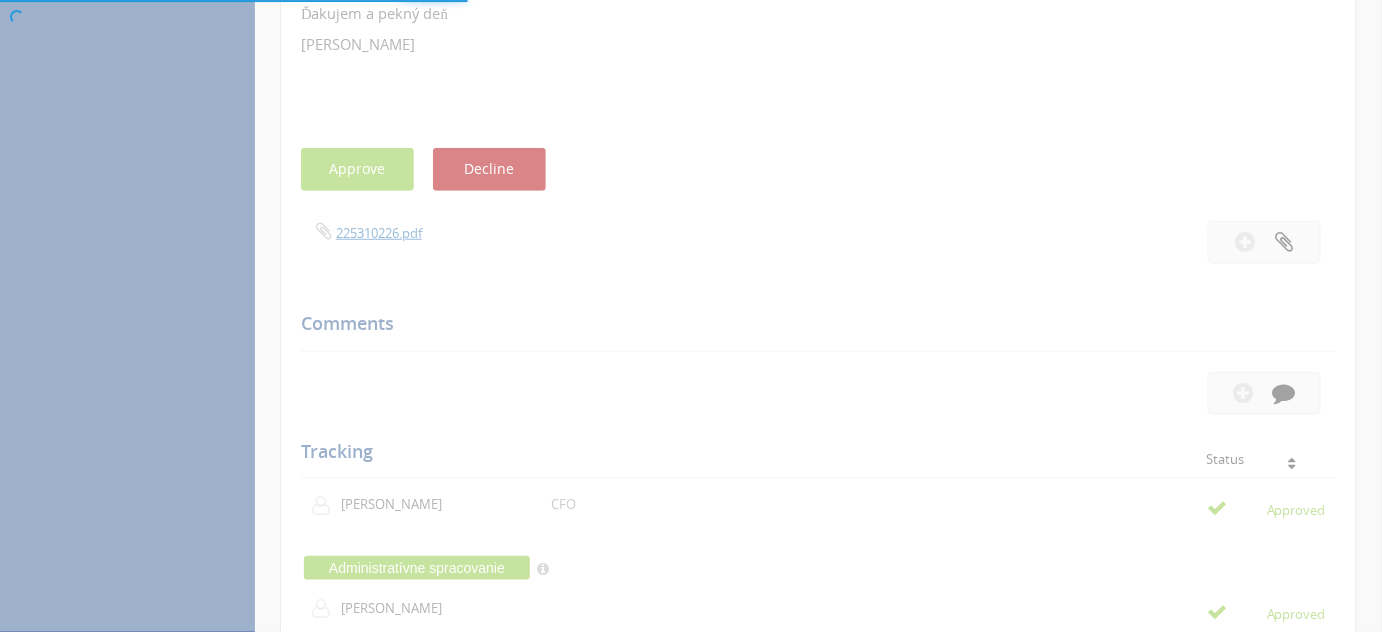 scroll, scrollTop: 80, scrollLeft: 0, axis: vertical 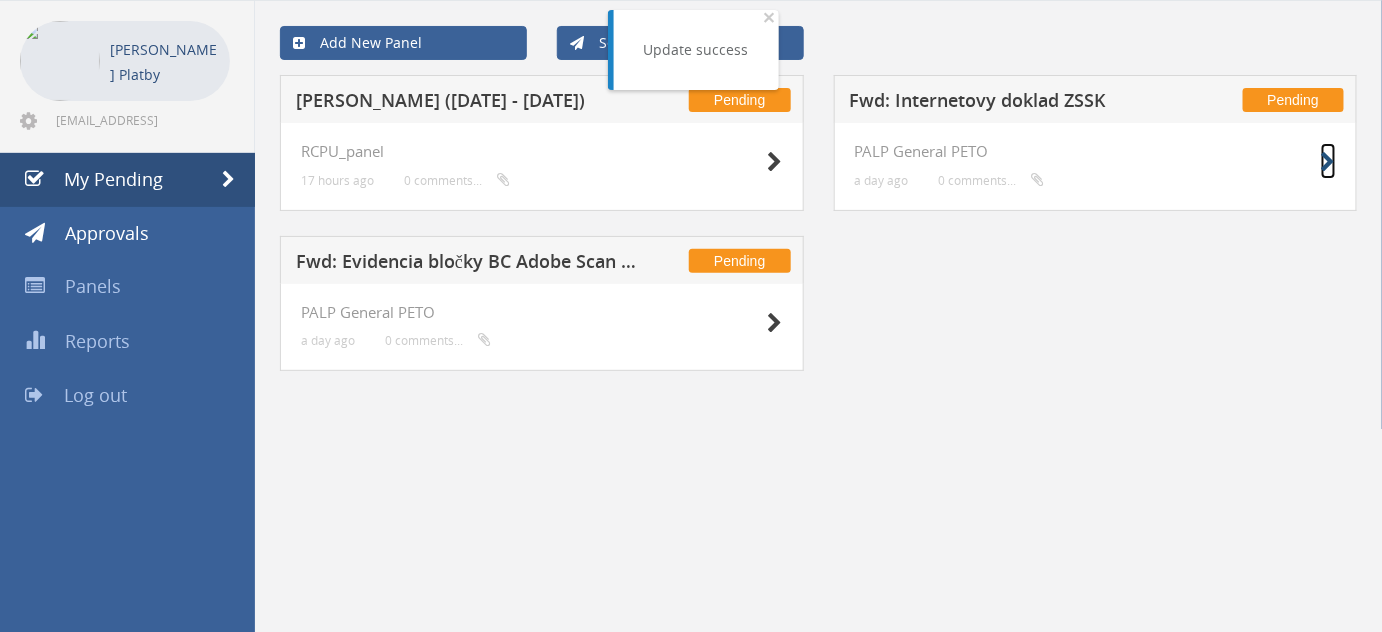 click at bounding box center (1328, 162) 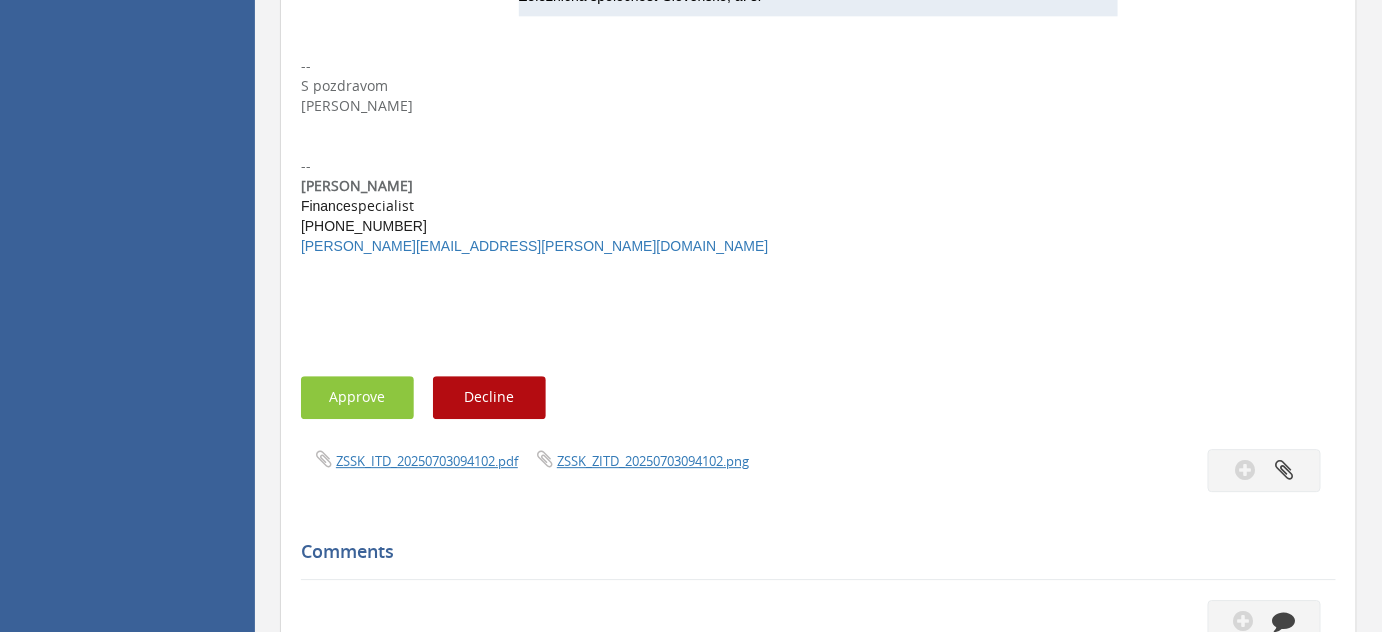 scroll, scrollTop: 2000, scrollLeft: 0, axis: vertical 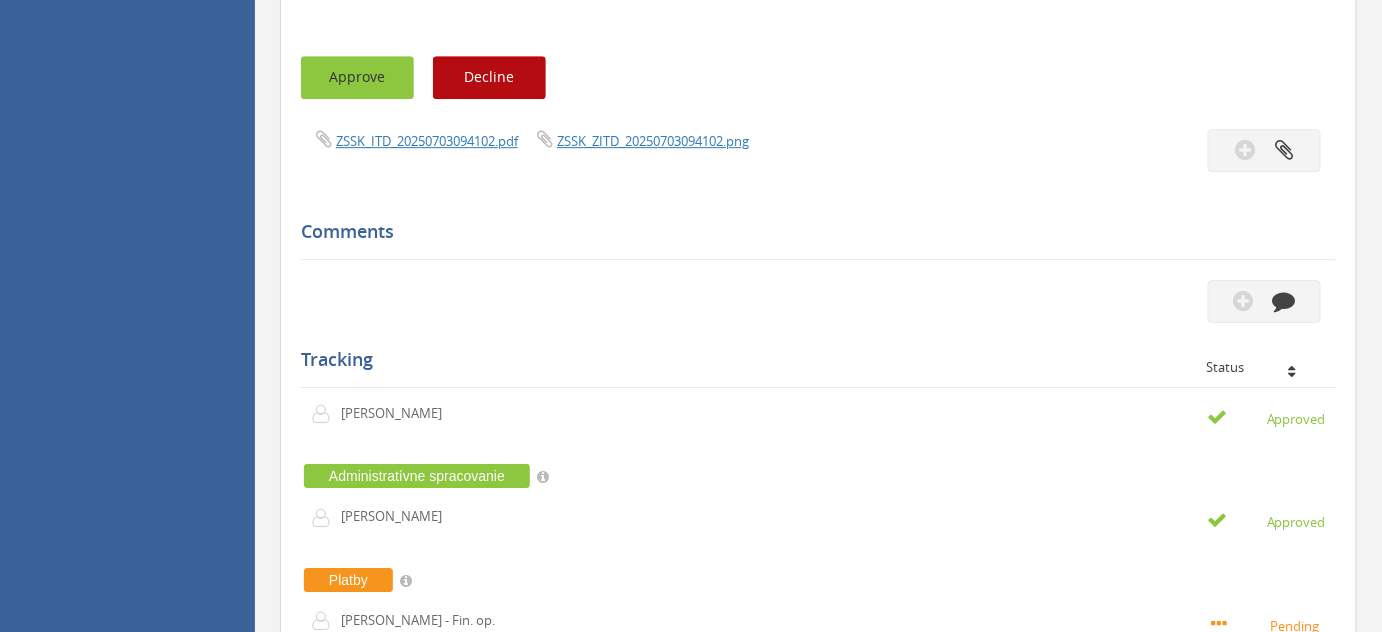 click on "Approve" at bounding box center (357, 77) 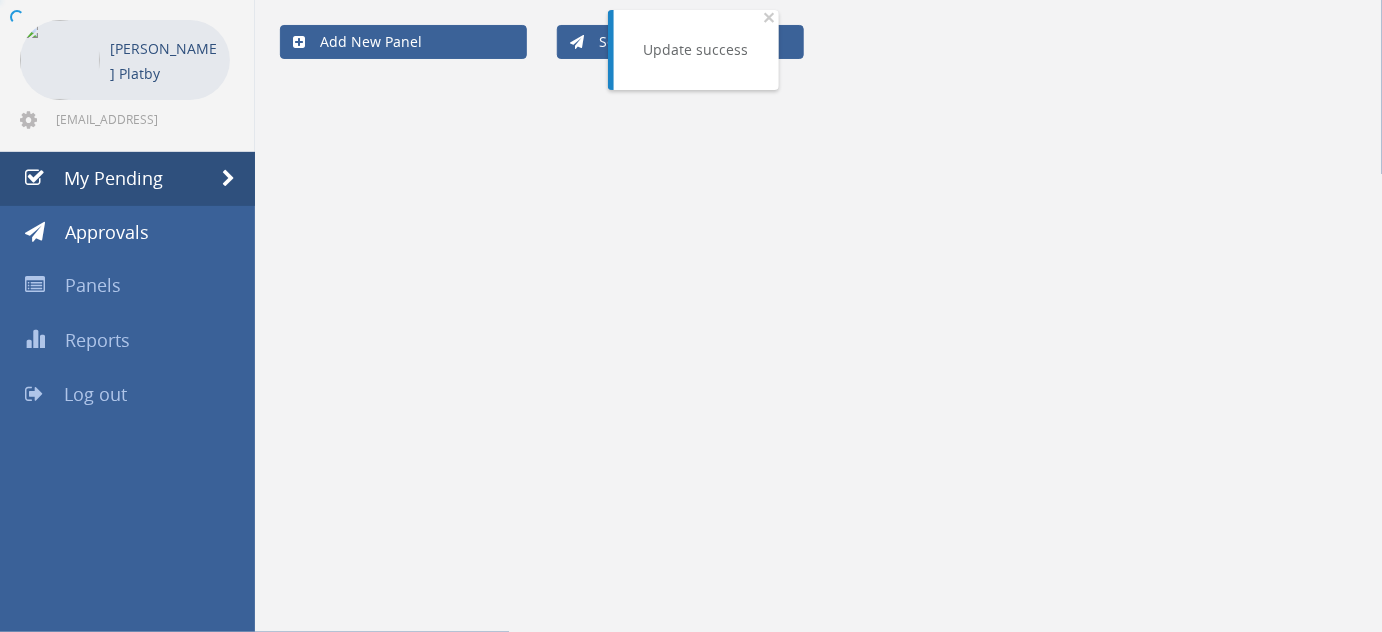 scroll, scrollTop: 80, scrollLeft: 0, axis: vertical 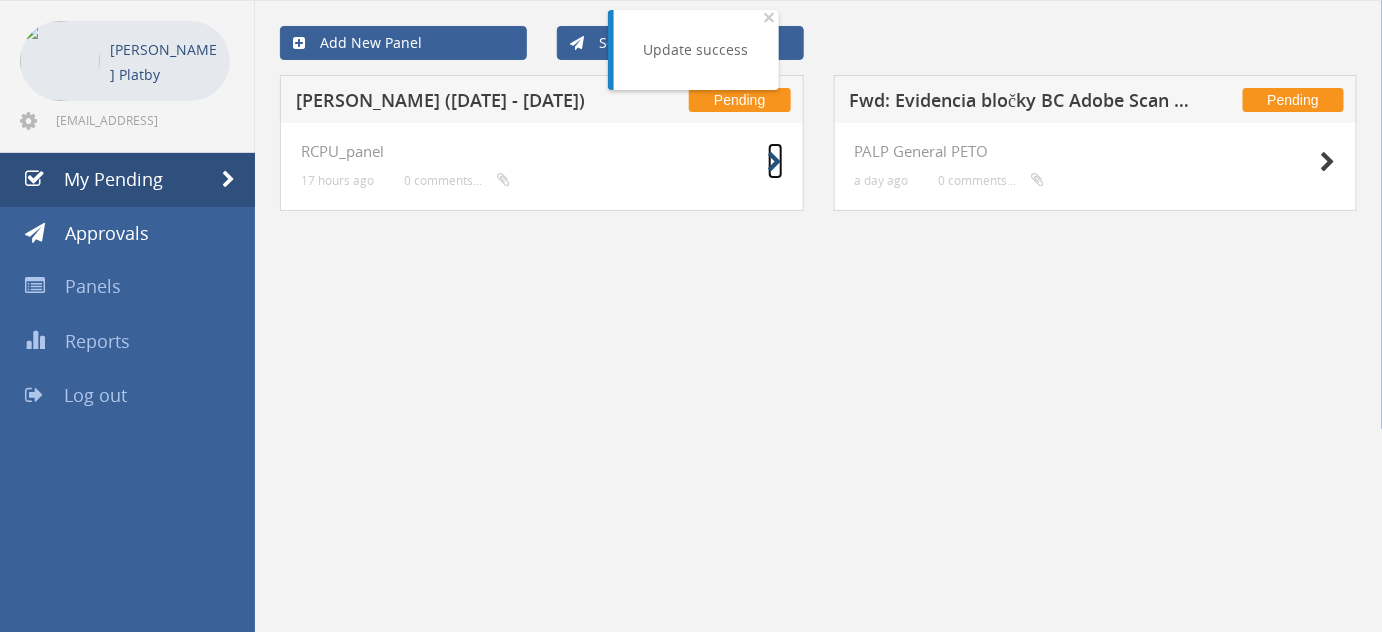 click at bounding box center (775, 162) 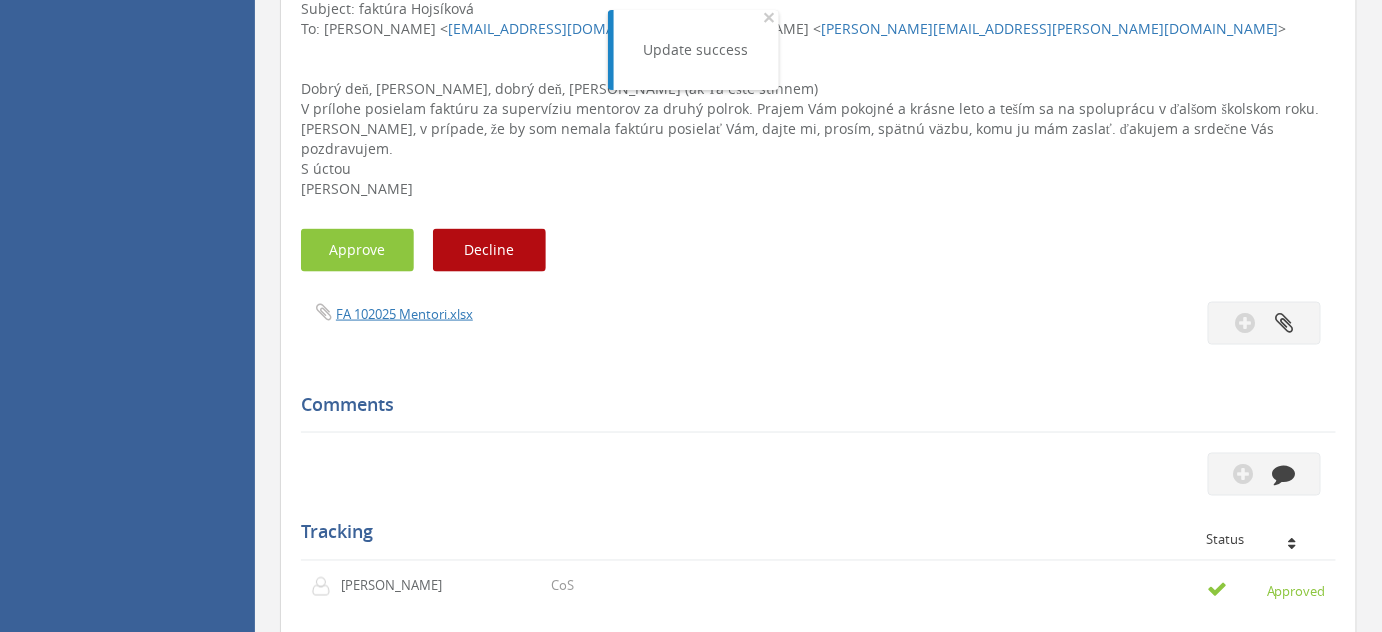 scroll, scrollTop: 808, scrollLeft: 0, axis: vertical 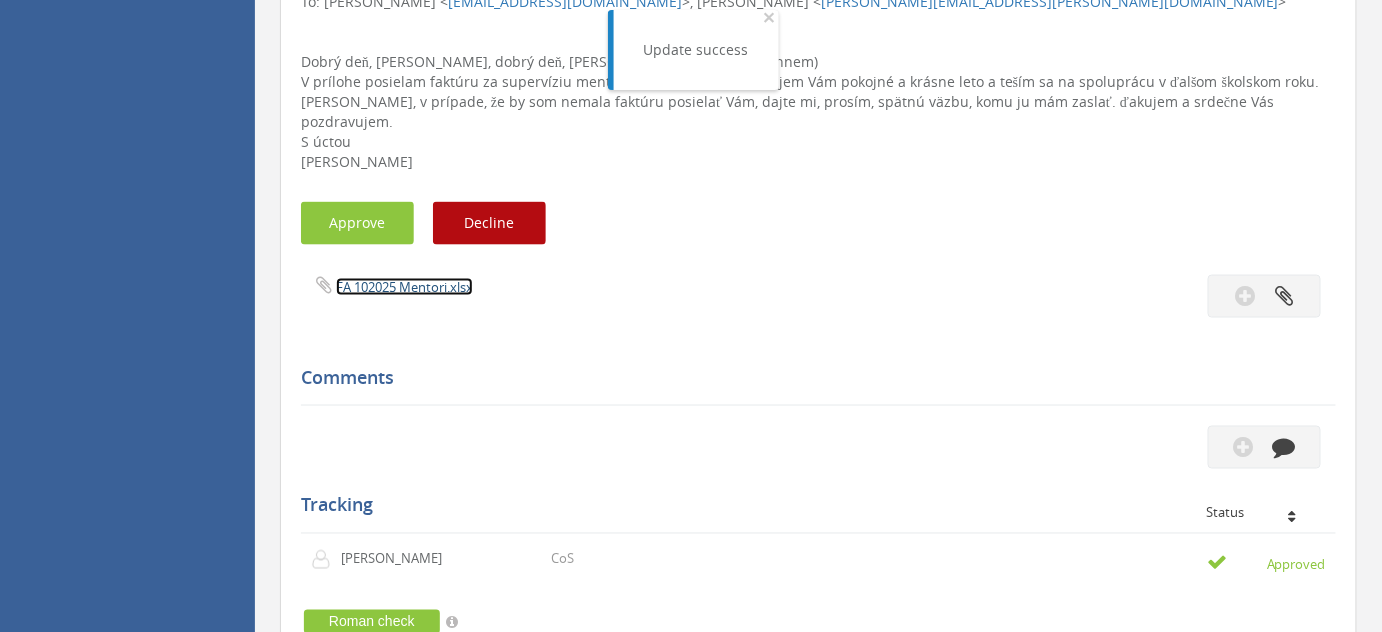click on "FA 102025 Mentori.xlsx" at bounding box center (404, 287) 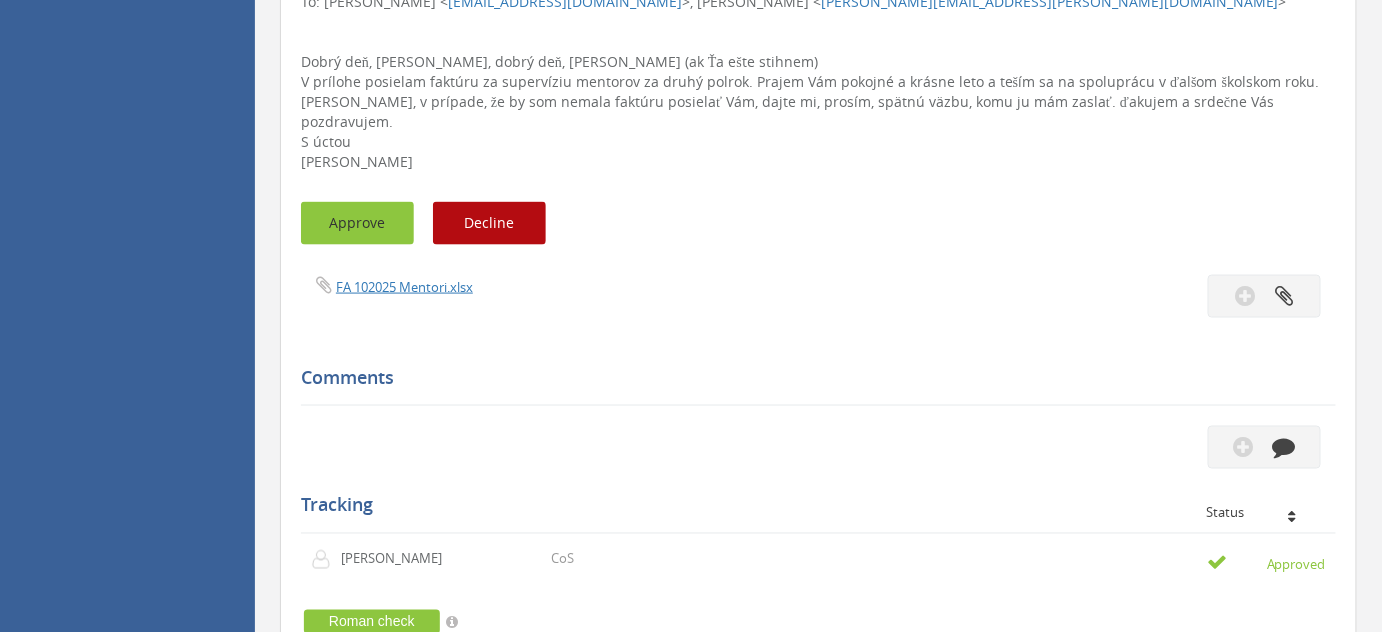 click on "Approve" at bounding box center (357, 223) 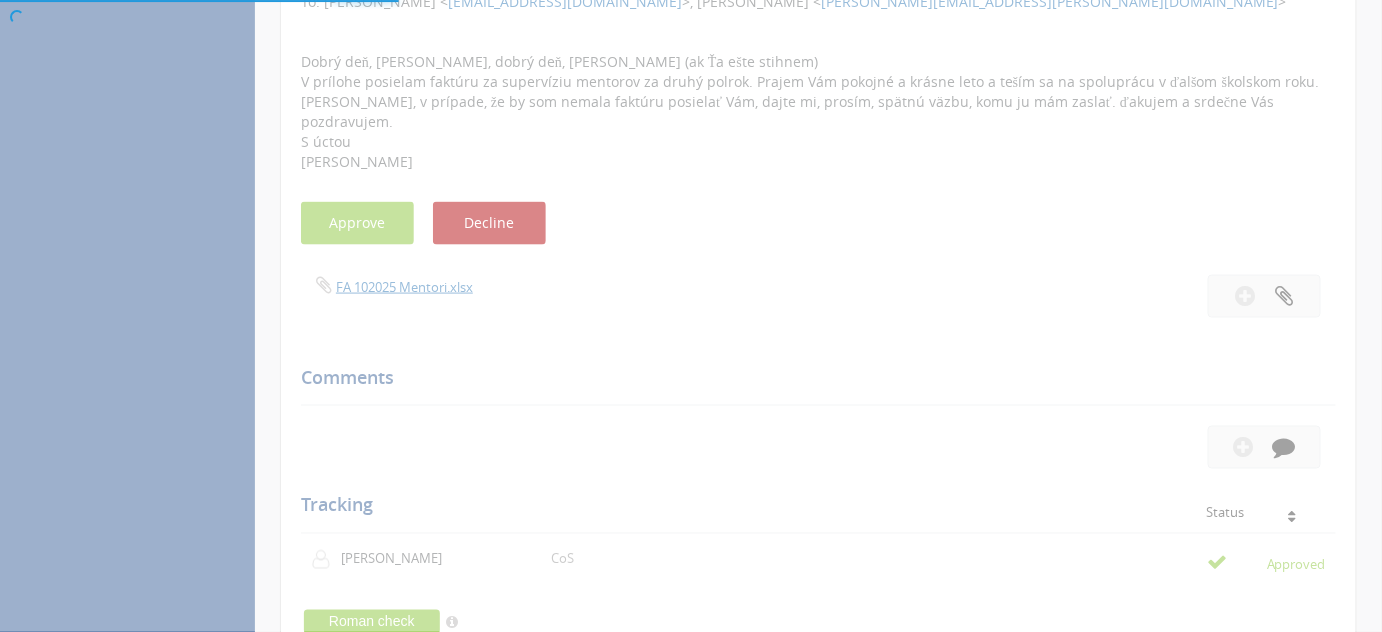 scroll, scrollTop: 80, scrollLeft: 0, axis: vertical 